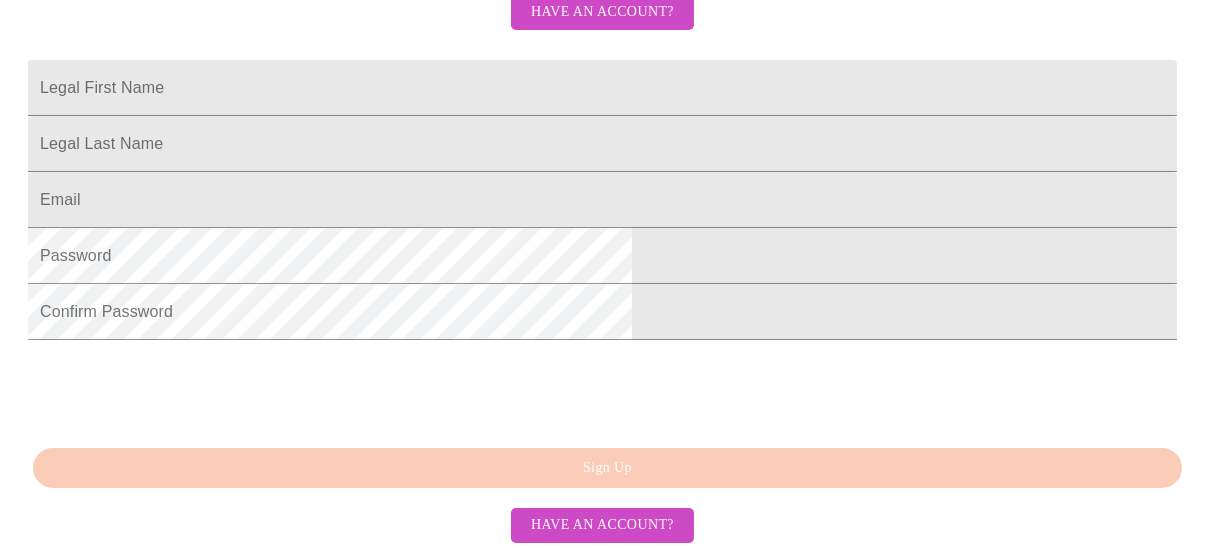 scroll, scrollTop: 434, scrollLeft: 0, axis: vertical 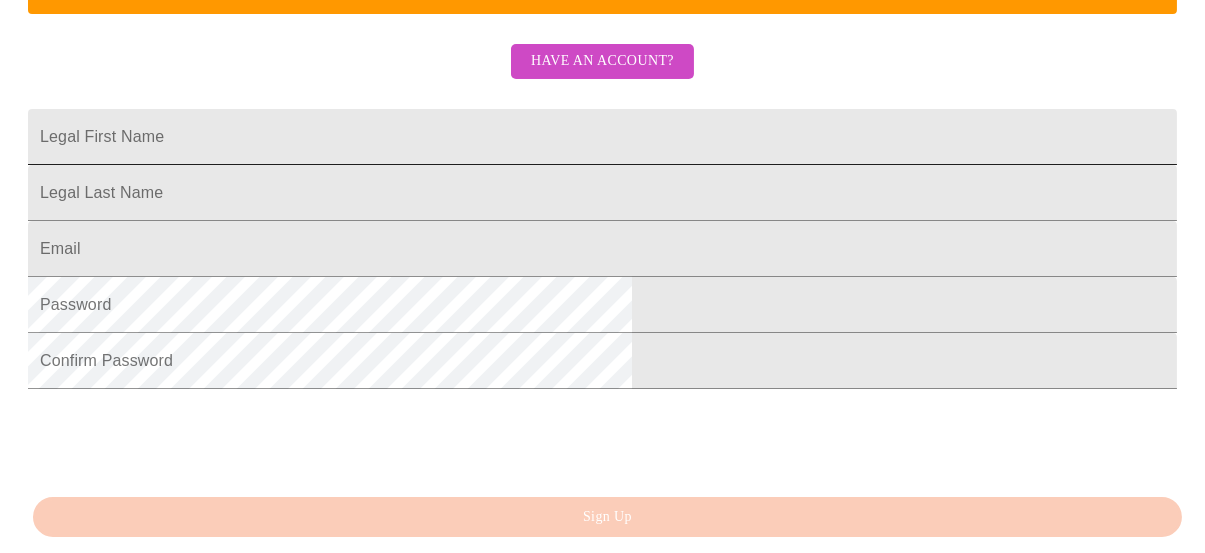click on "Legal First Name" at bounding box center (602, 137) 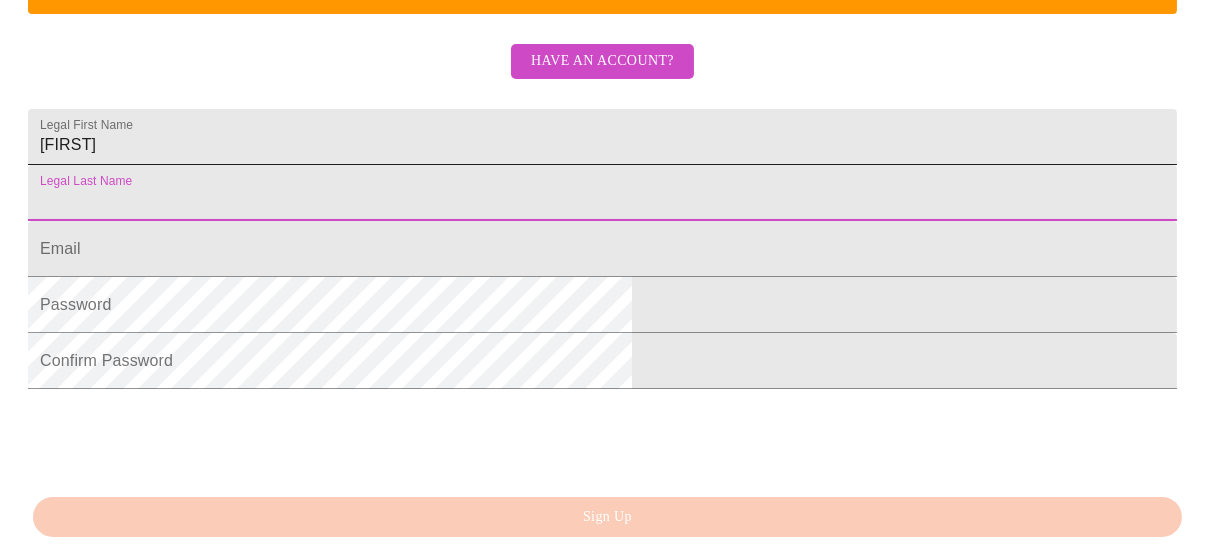 click on "[FIRST]" at bounding box center [602, 137] 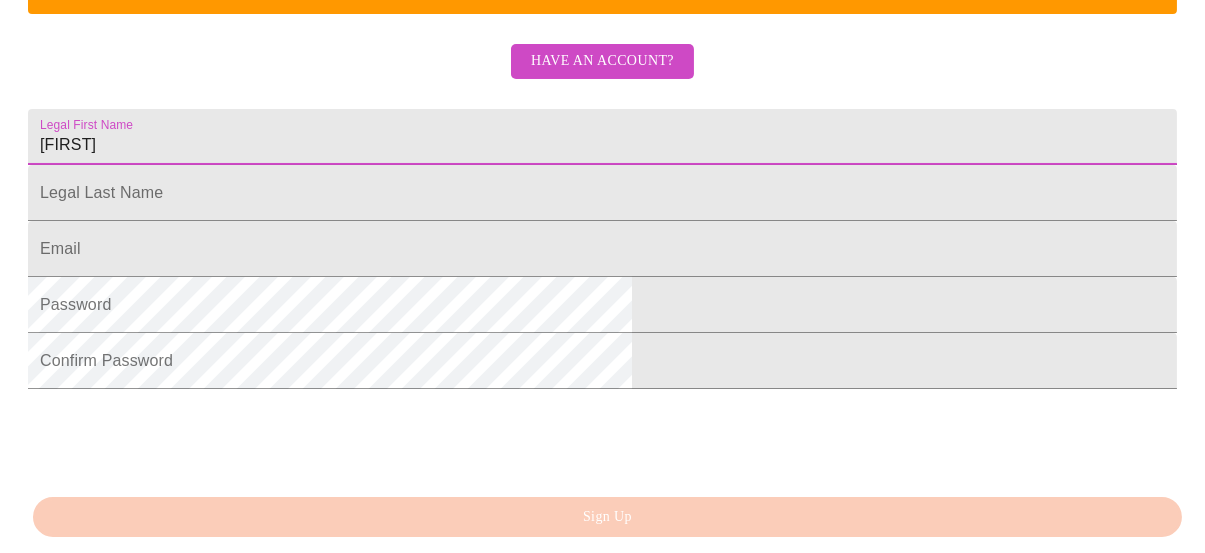 type on "[FIRST]" 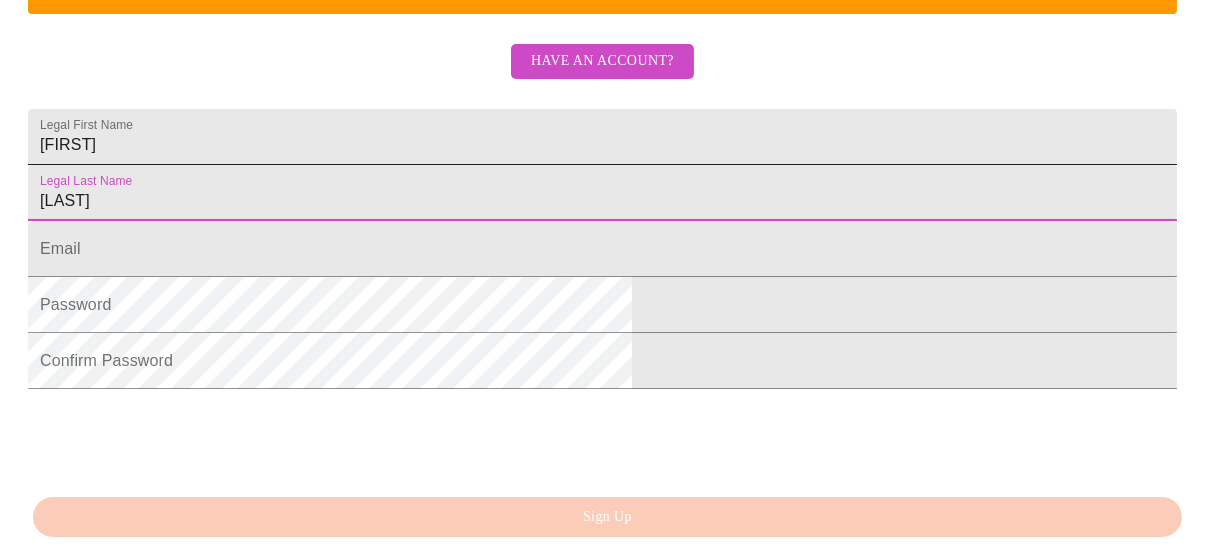 type on "[LAST]" 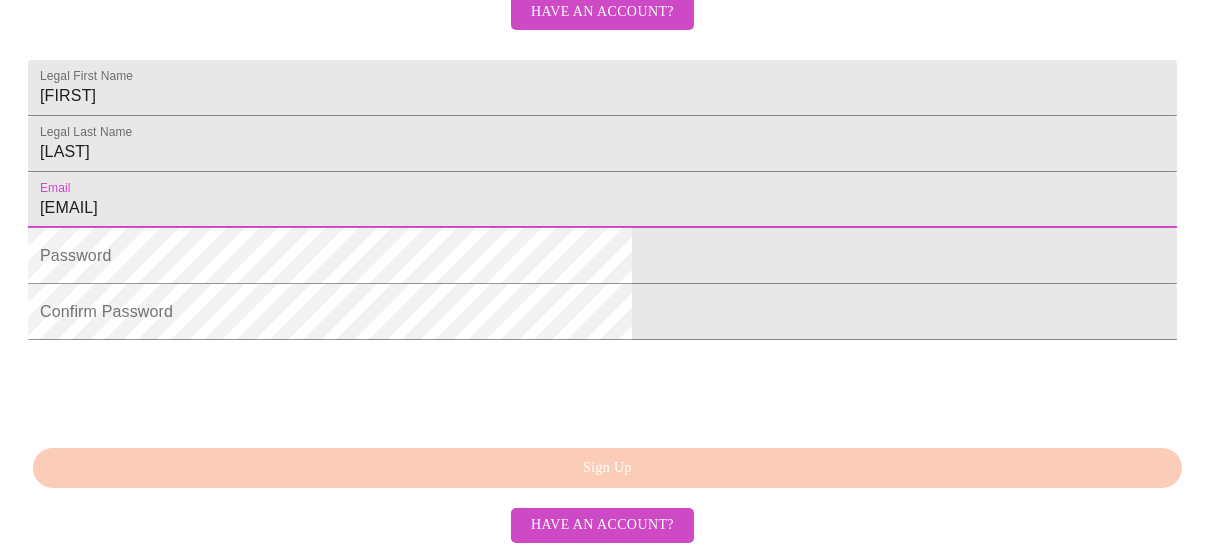 scroll, scrollTop: 634, scrollLeft: 0, axis: vertical 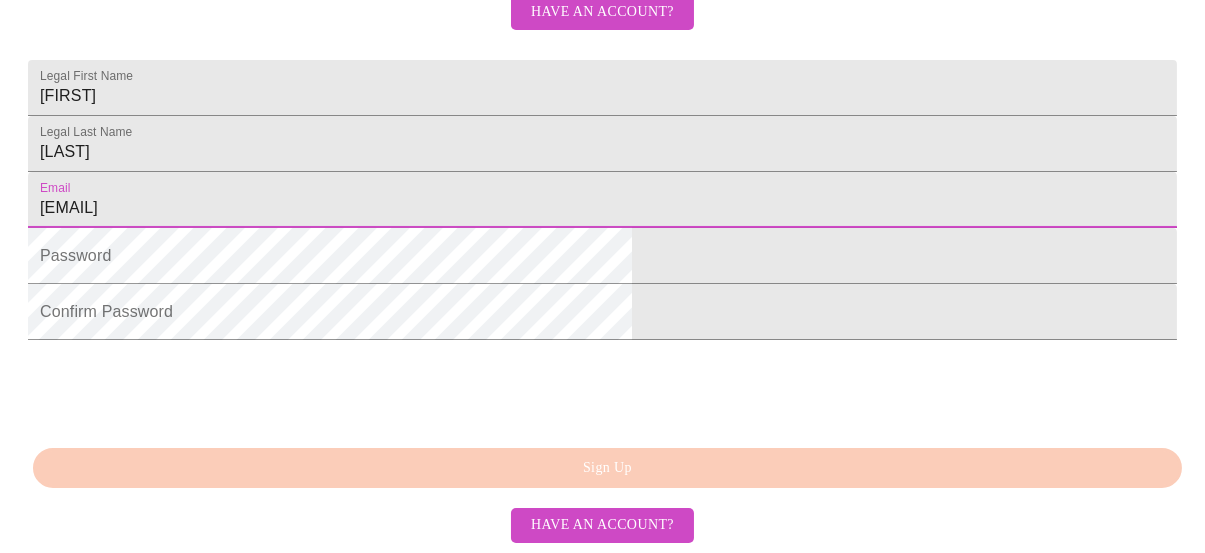 click on "[EMAIL]" at bounding box center (602, 200) 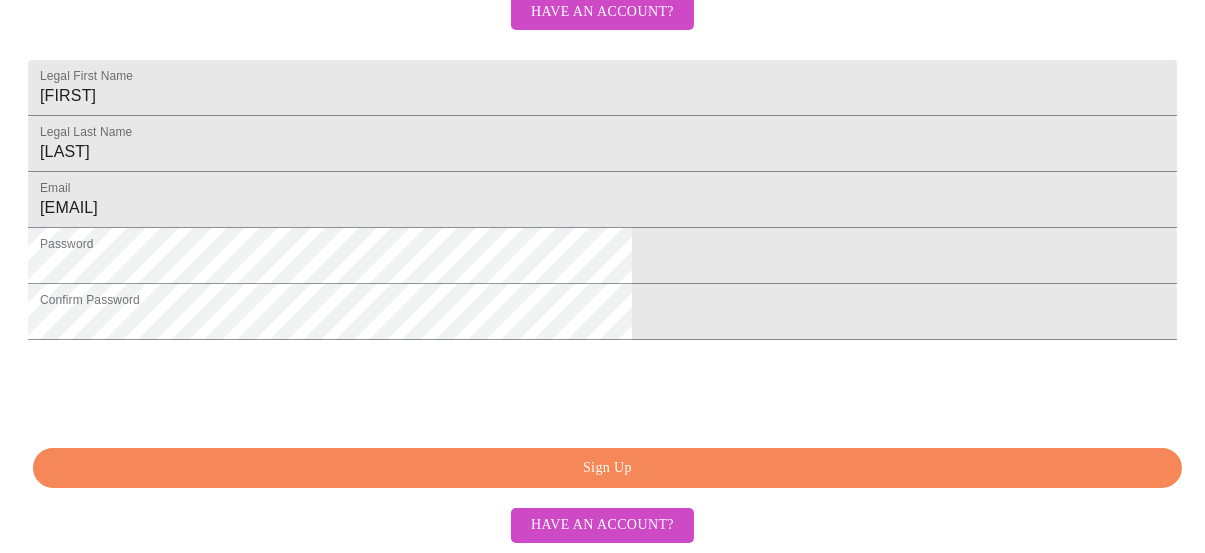 click on "Sign Up" at bounding box center [607, 468] 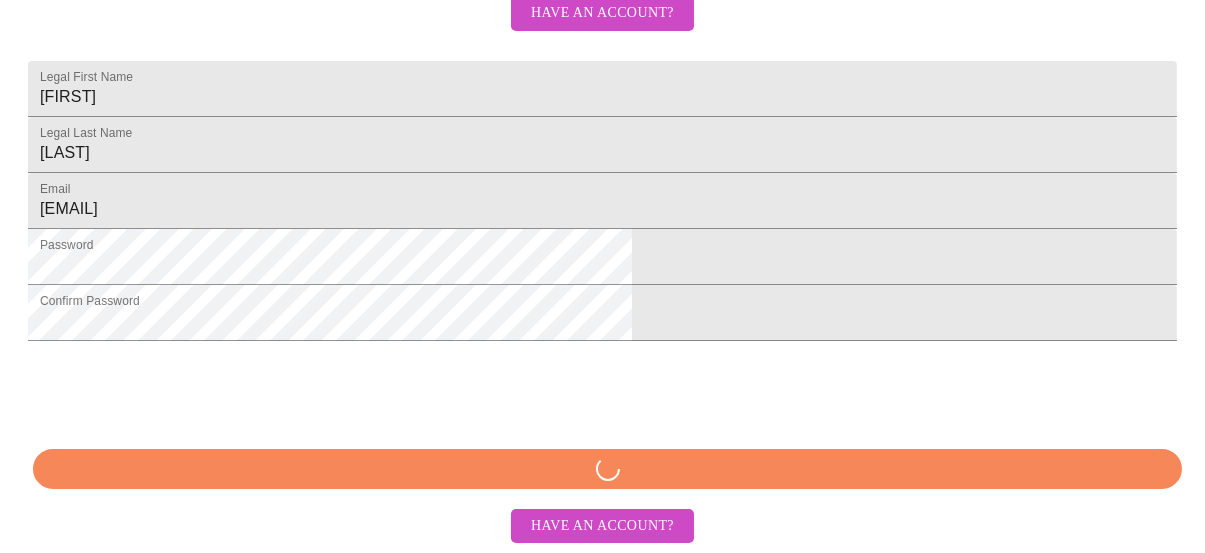 scroll, scrollTop: 634, scrollLeft: 0, axis: vertical 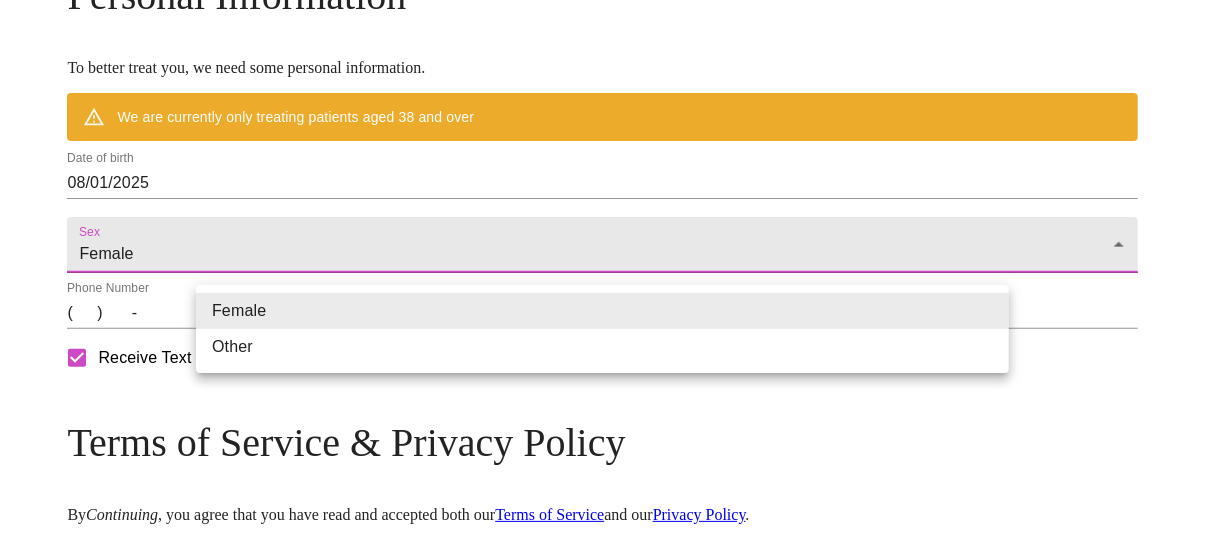 click on "MyMenopauseRx Welcome to MyMenopauseRx Since it's your first time here, you'll need to enter some medical and social information.  We'll guide you through it! Mailing Address We currently are only supporting patients from  Alabama, Arizona, Colorado, Delaware, Florida, Georgia, Idaho, Illinois, Indiana, Indiana, Iowa, Kansas, Kentucky, Louisiana, Maine, Michigan, Minnesota, Mississippi, Missouri, Montana, Nebraska, Nevada, Ohio, Oklahoma, Pennsylvania, Tennessee, Texas, Utah, Washington, West Virginia  and  Wisconsin . If you live elsewhere, reach out to us at  hello@example.com . Please enter a valid address Street Address Apartment / Suite # [POSTAL_CODE] City [CITY] State ​ Personal Information To better treat you, we need some personal information. We are currently only treating patients aged 38 and over Date of birth [DATE] Sex [GENDER] [GENDER] Phone Number ([PHONE]) - Receive Text Message Notifications Terms of Service & Privacy Policy By  Continuing Terms of Service  and our  . Logout" at bounding box center [610, -70] 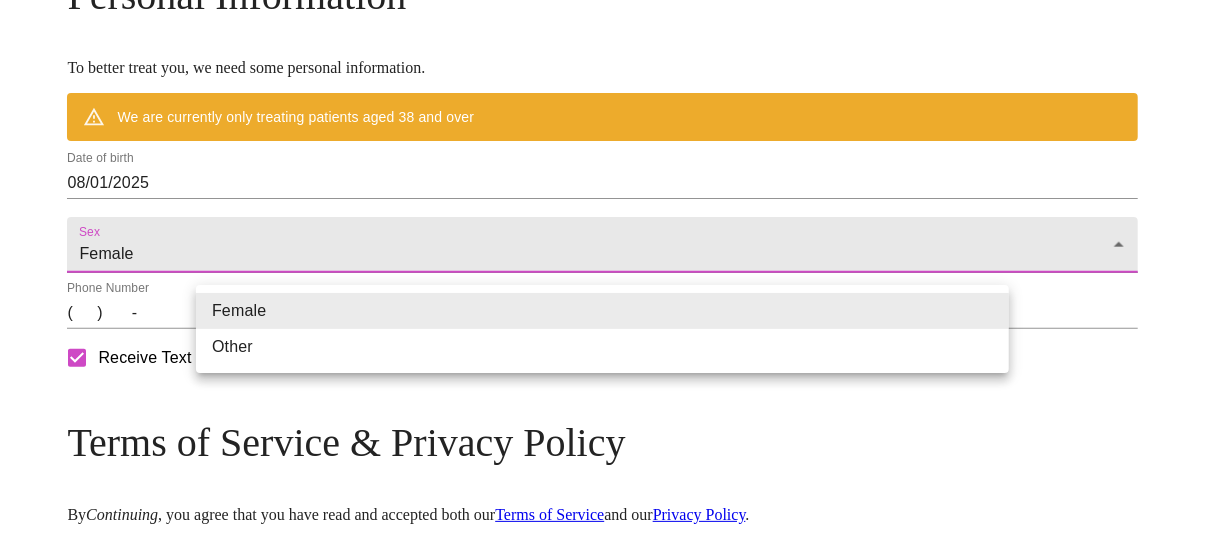 click at bounding box center (610, 276) 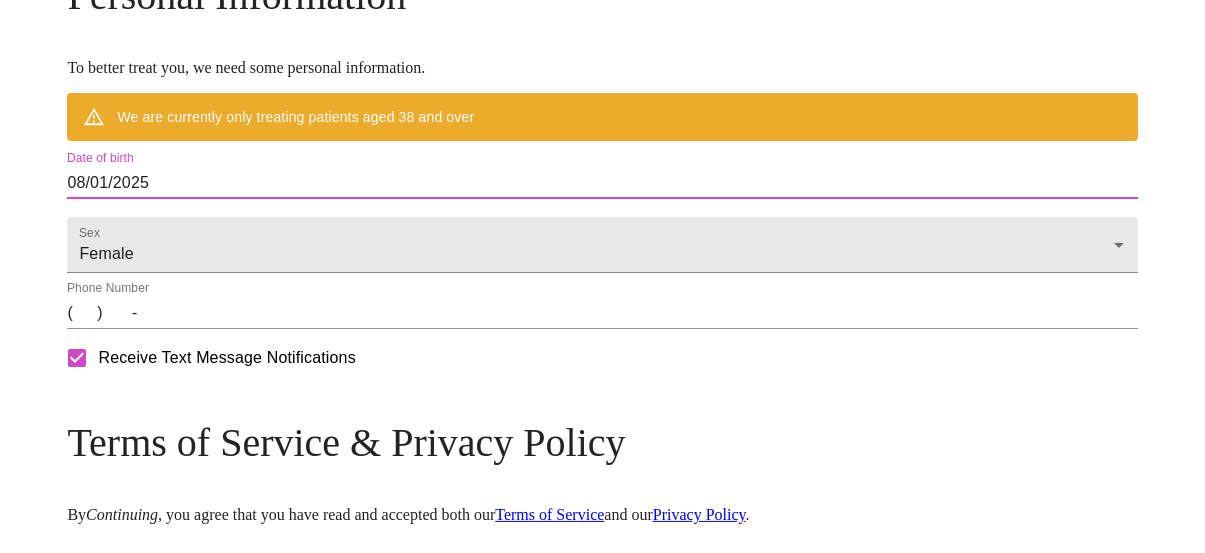 click on "08/01/2025" at bounding box center [602, 183] 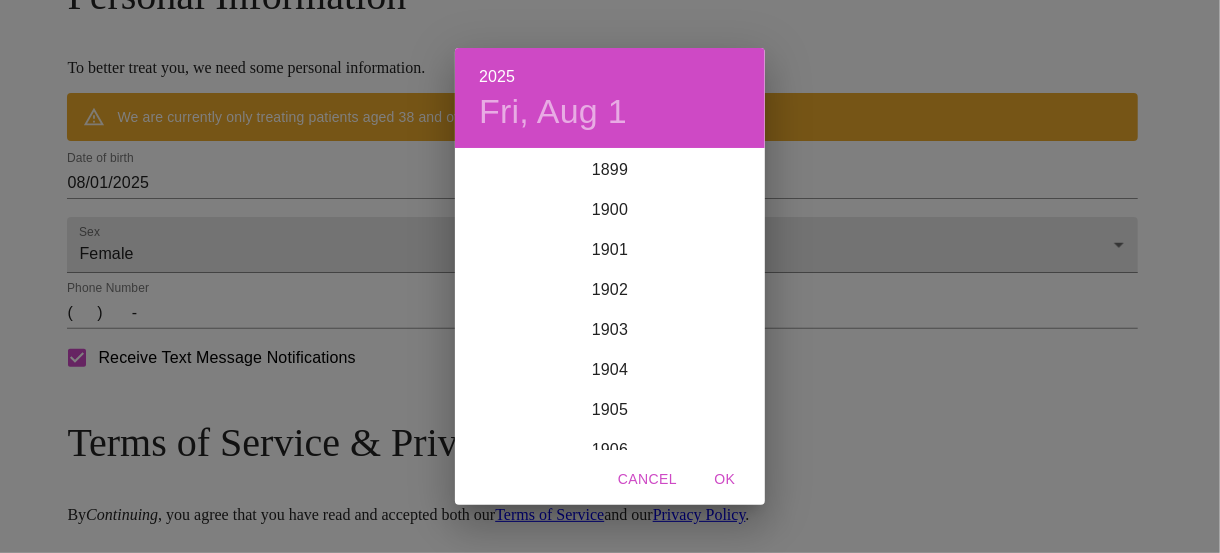 scroll, scrollTop: 4918, scrollLeft: 0, axis: vertical 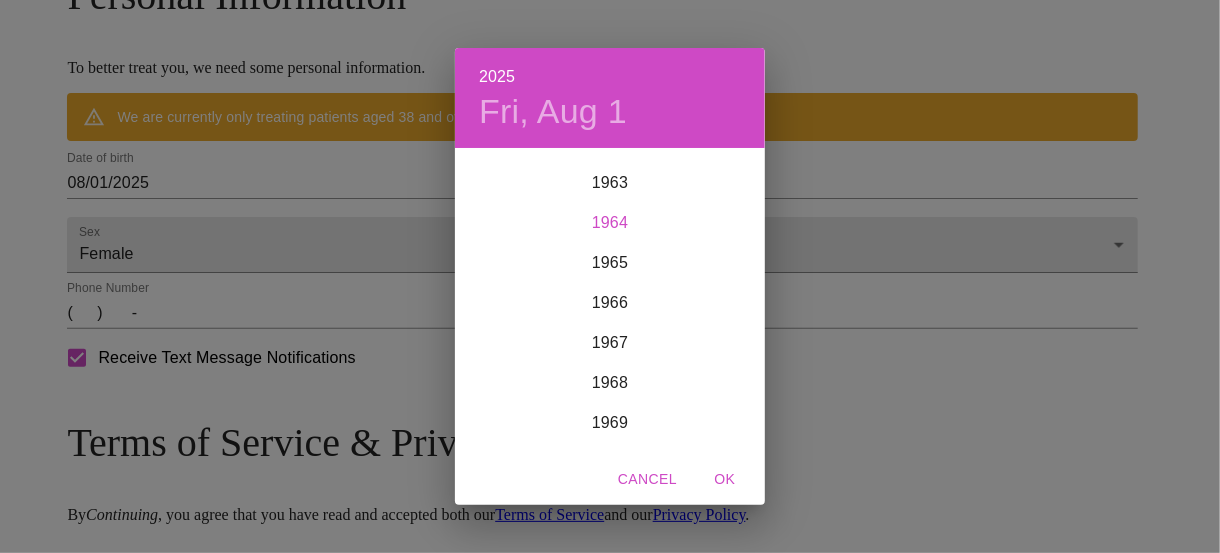 click on "1964" at bounding box center [610, 223] 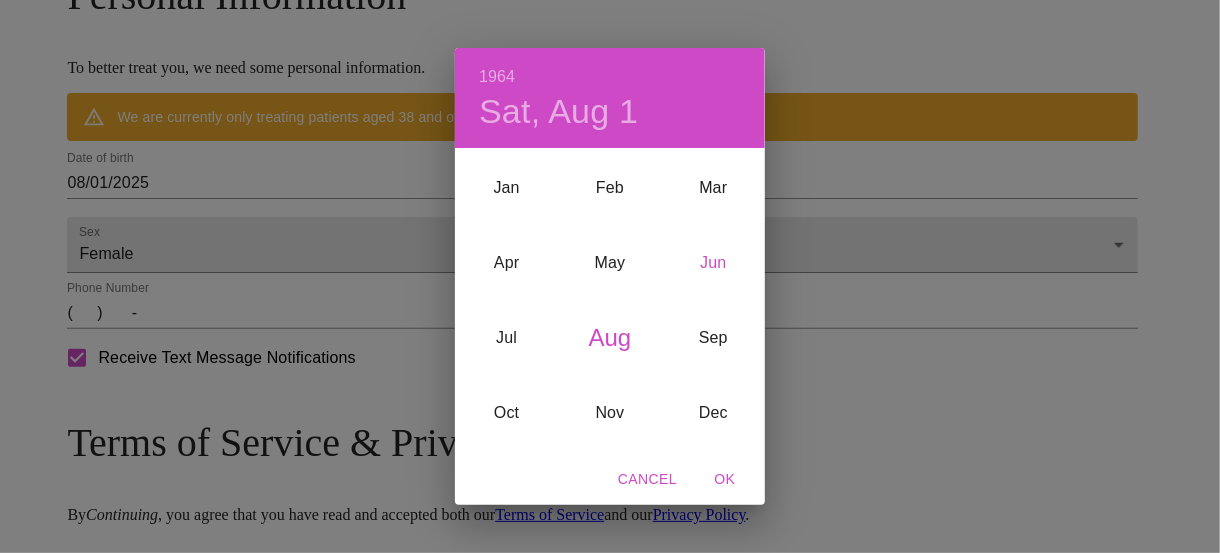 click on "Jun" at bounding box center (713, 262) 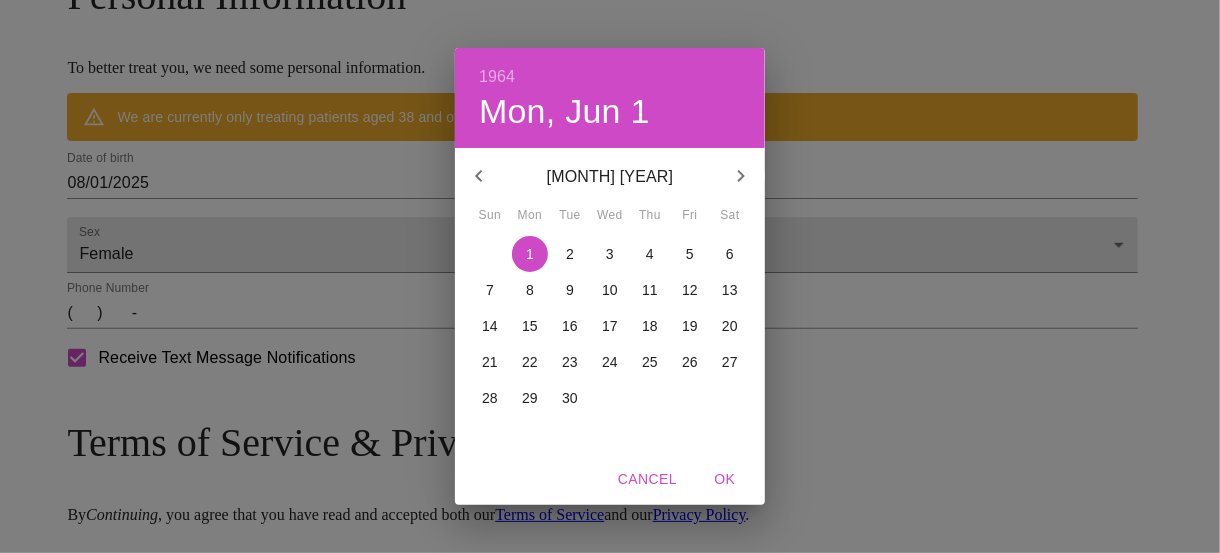 click on "22" at bounding box center (530, 362) 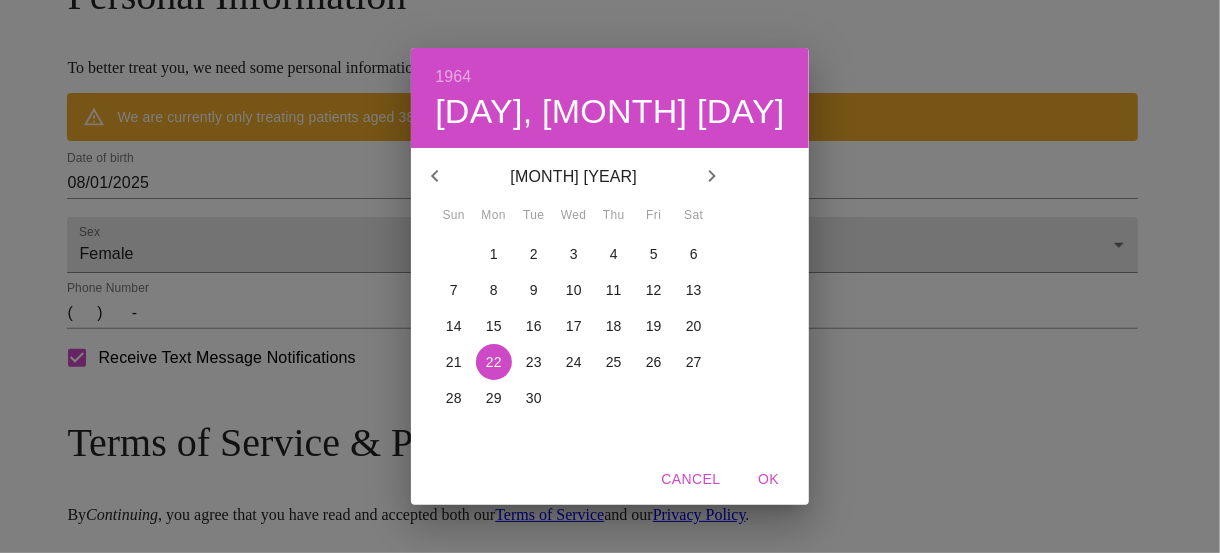 click on "OK" at bounding box center [769, 479] 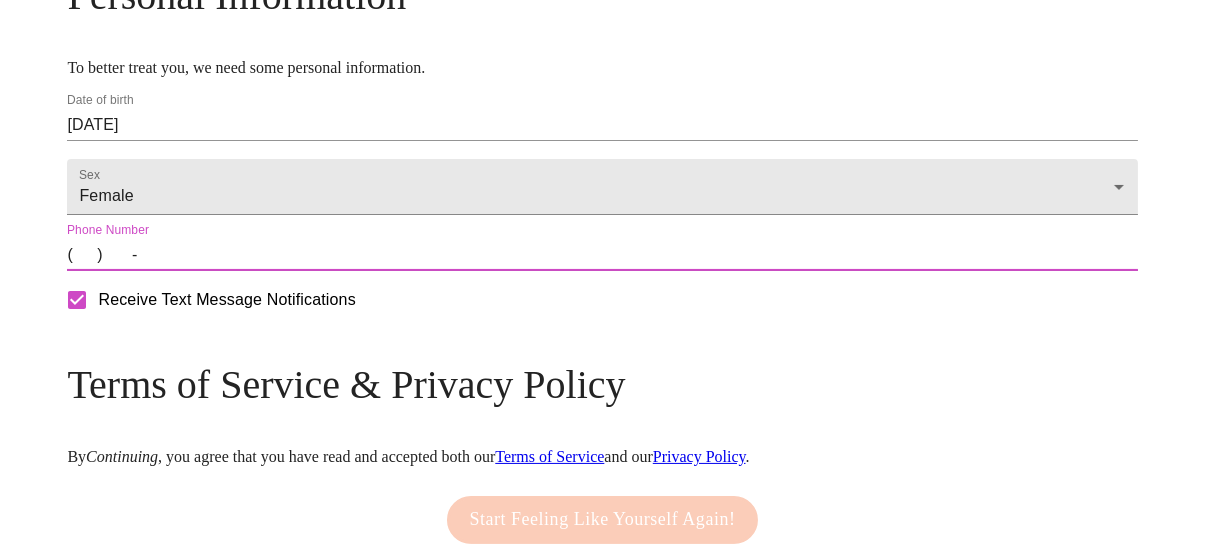 click on "(   )    -" at bounding box center [602, 255] 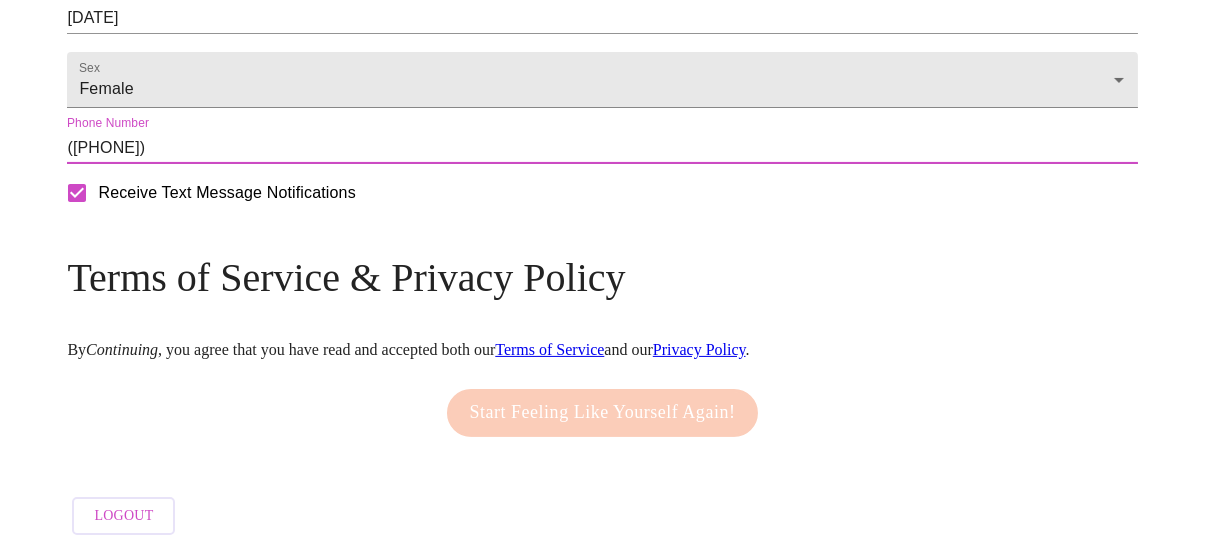scroll, scrollTop: 1041, scrollLeft: 0, axis: vertical 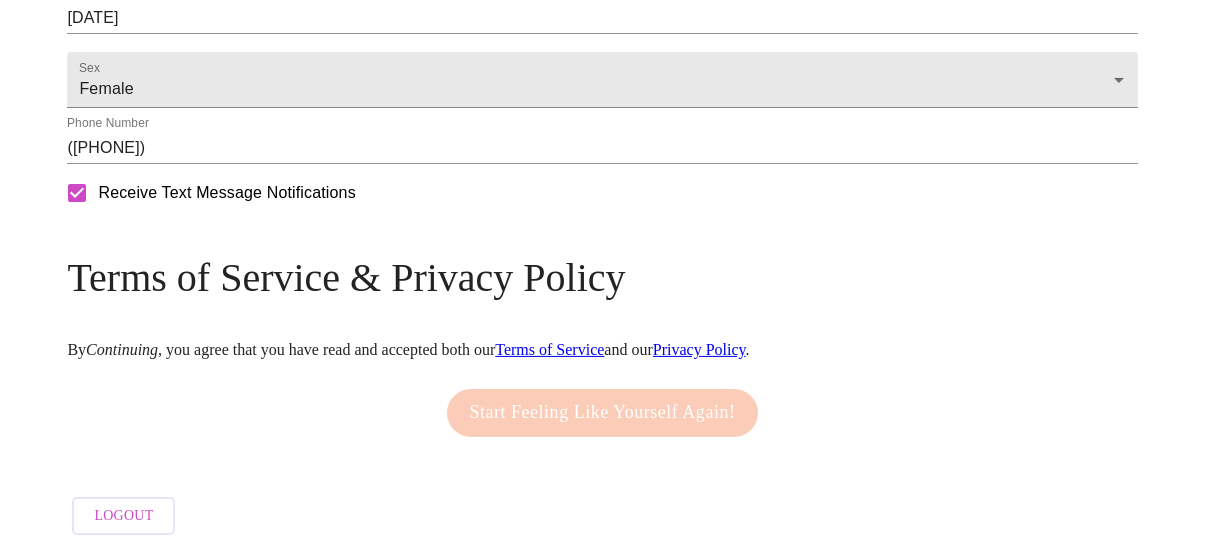 click on "Start Feeling Like Yourself Again!" at bounding box center (603, 413) 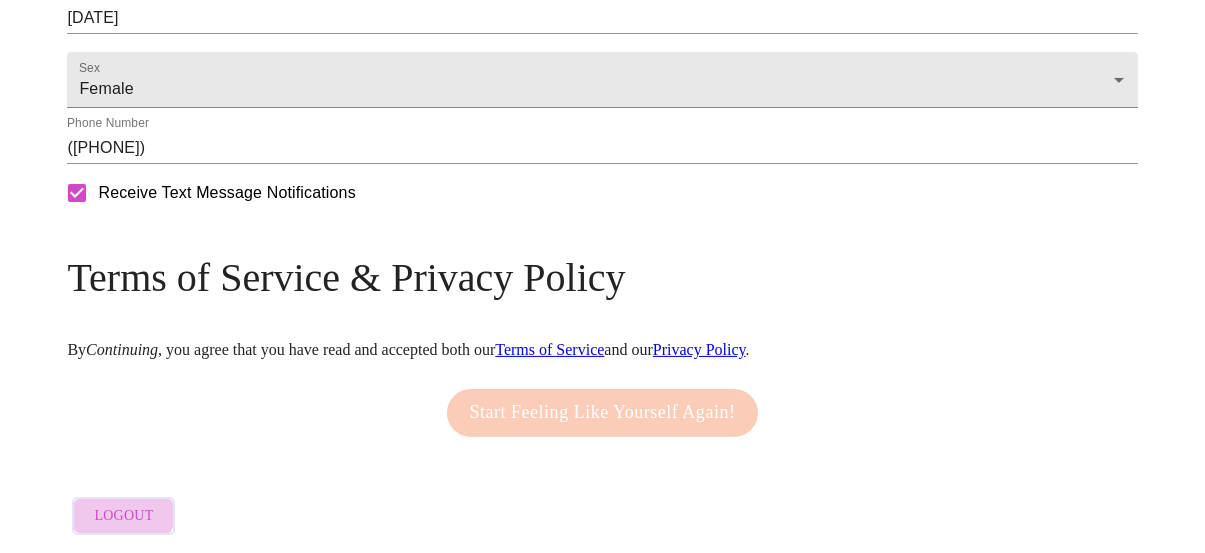 click on "Logout" at bounding box center [123, 516] 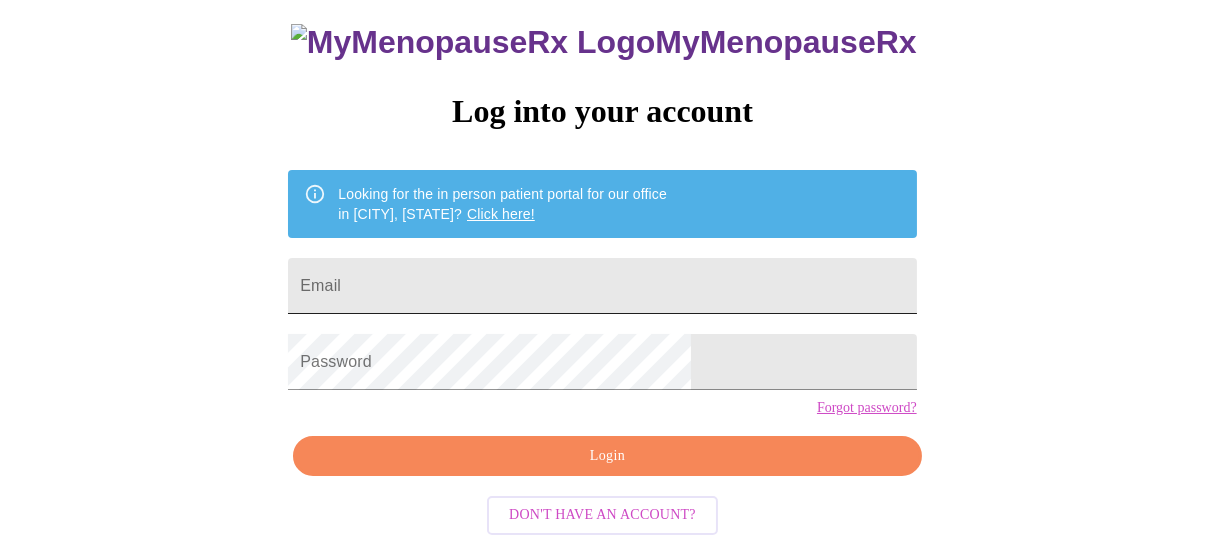 click on "Email" at bounding box center [602, 286] 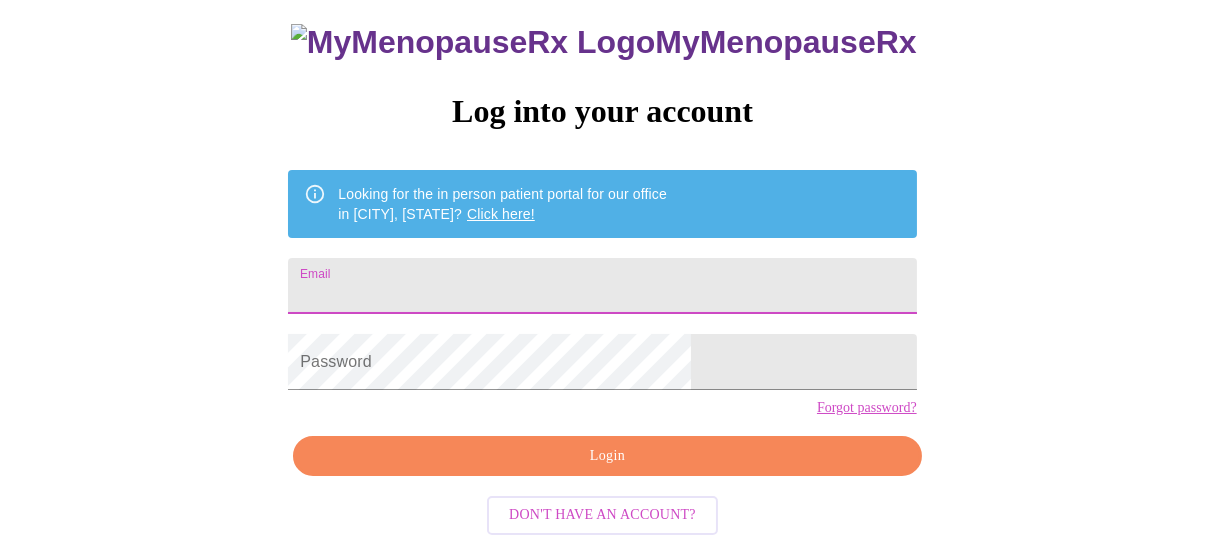 type on "[EMAIL]" 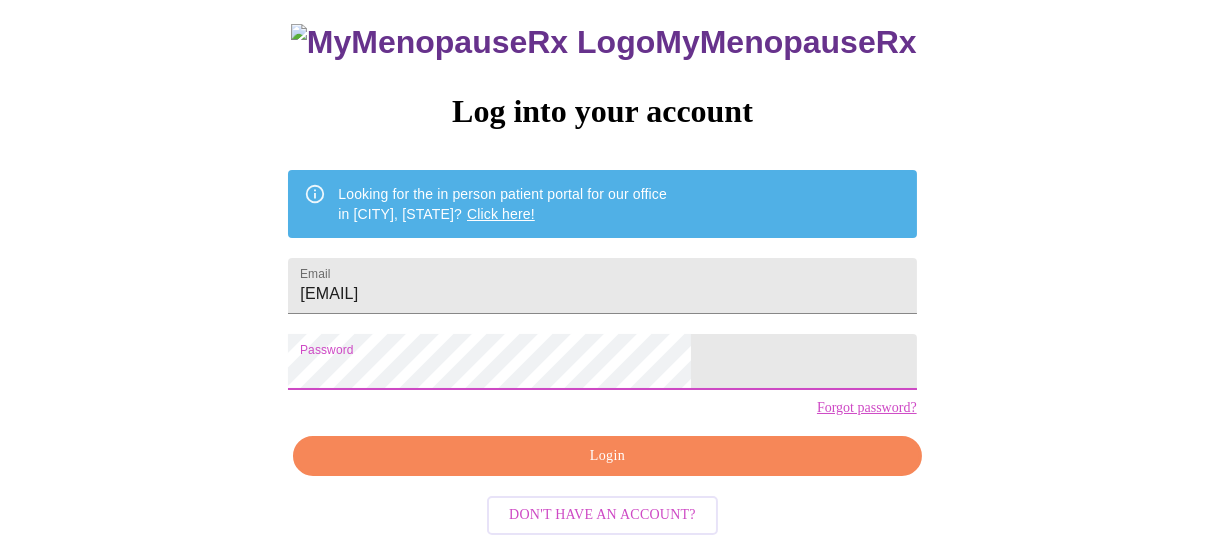 click on "Login" at bounding box center [607, 456] 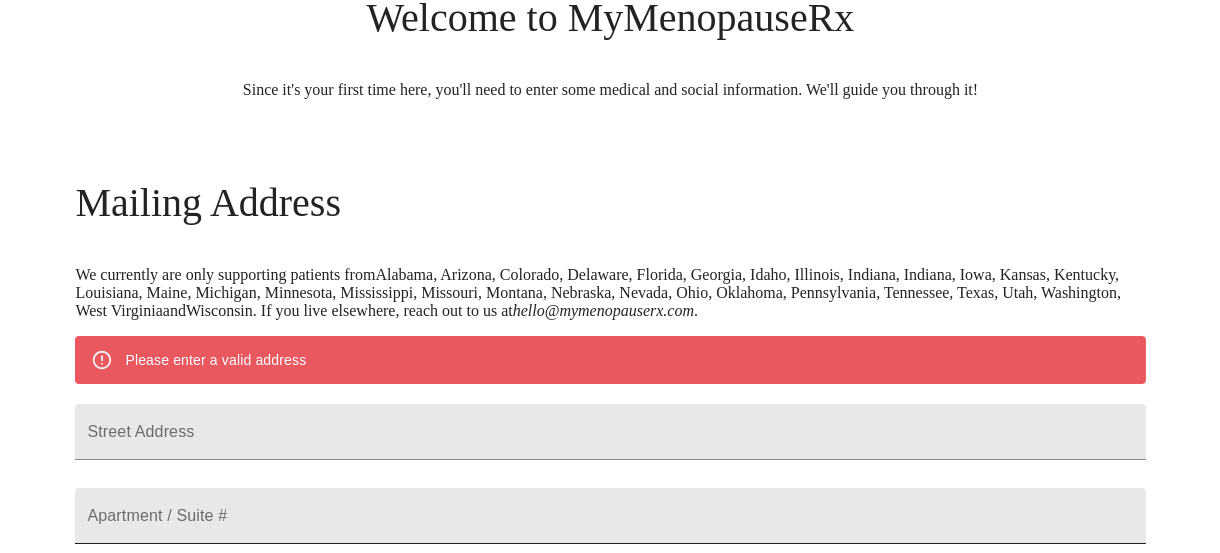 scroll, scrollTop: 351, scrollLeft: 0, axis: vertical 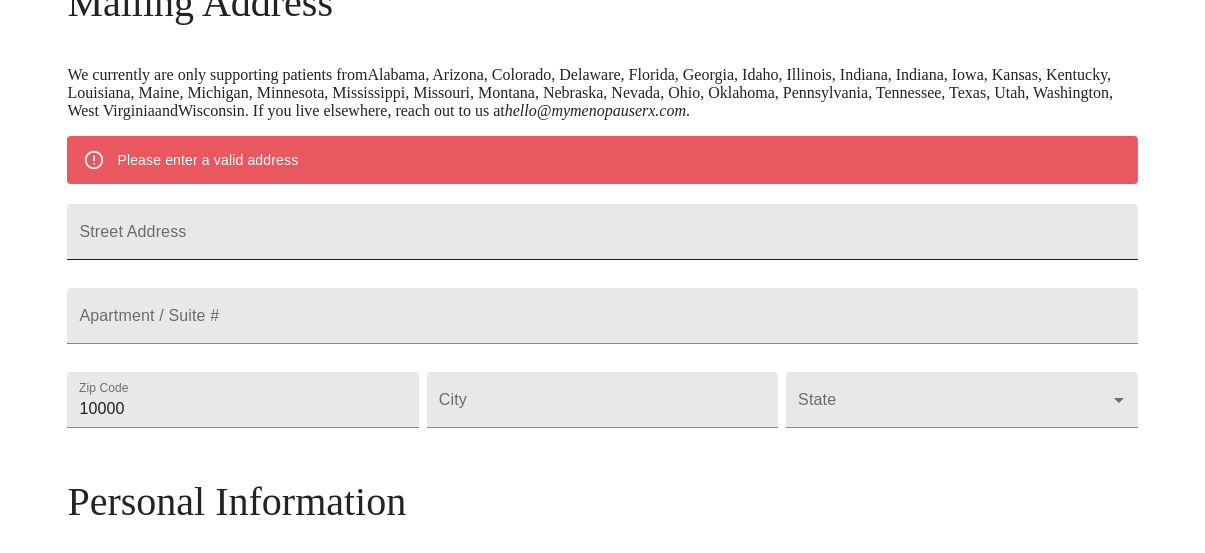click on "Street Address" at bounding box center (602, 232) 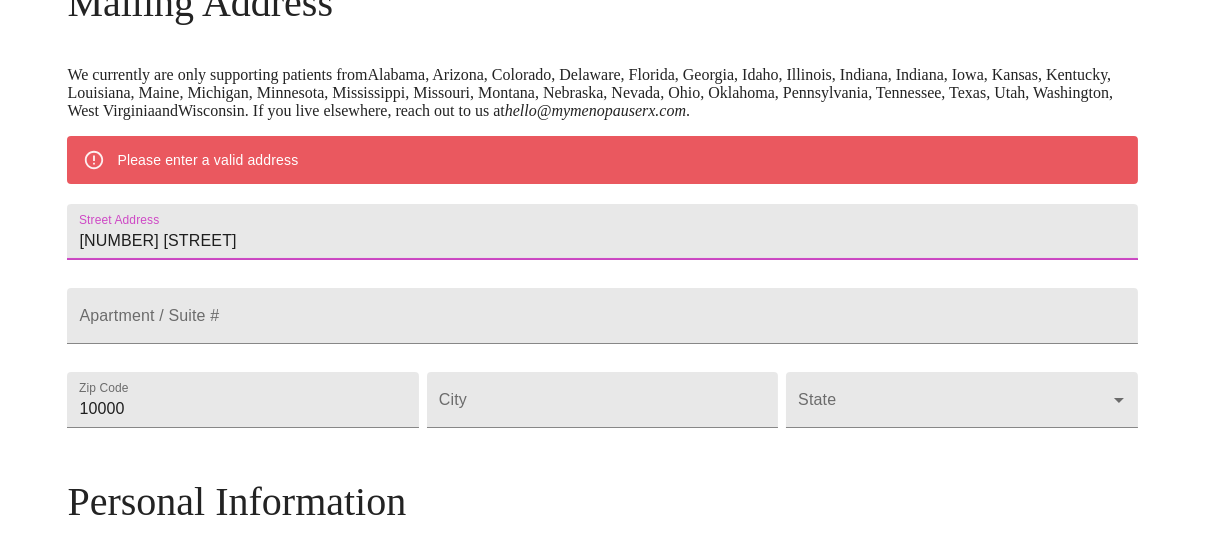 type on "[NUMBER] [STREET]" 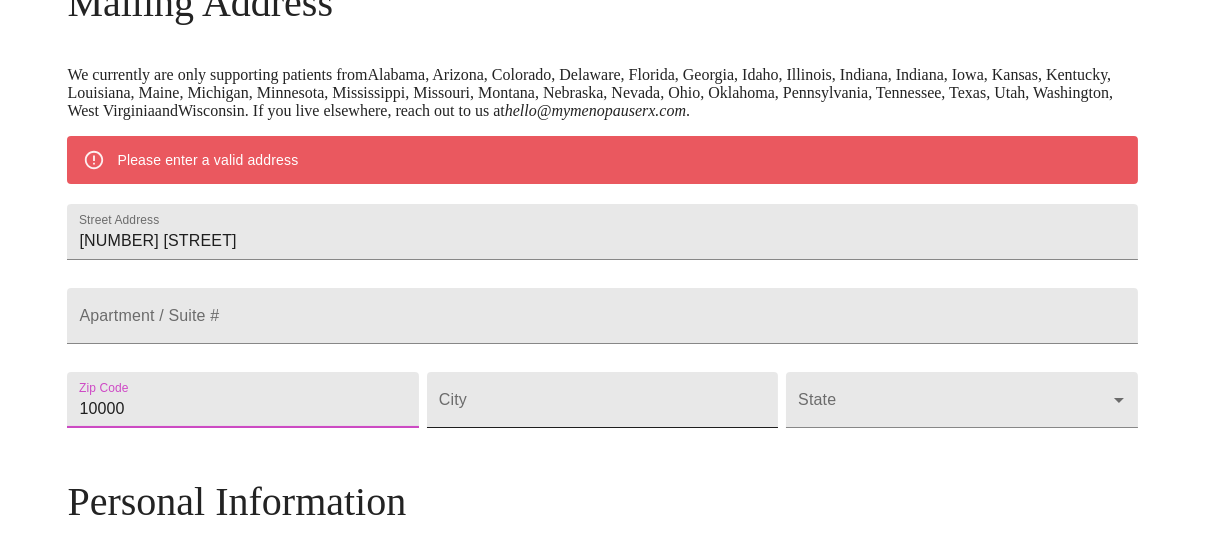 type on "[POSTAL_CODE]" 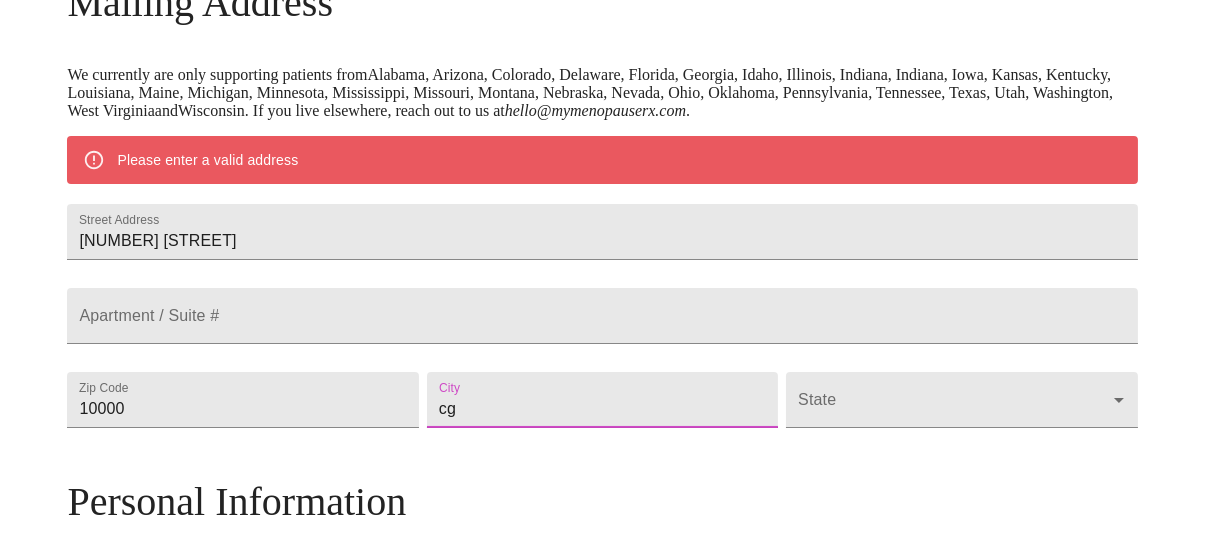 type on "c" 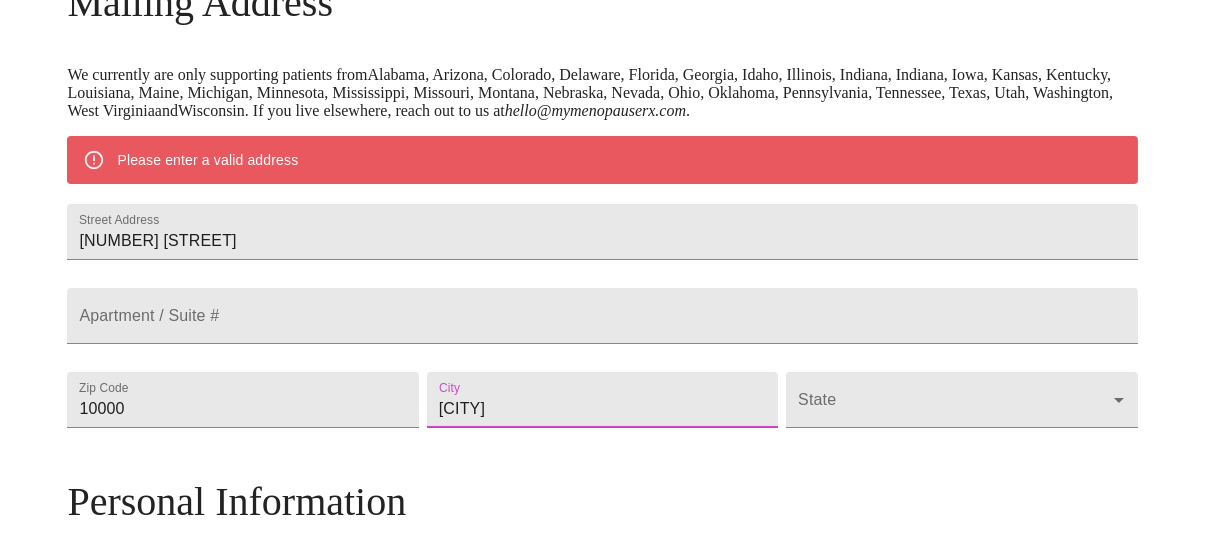 type on "[CITY]" 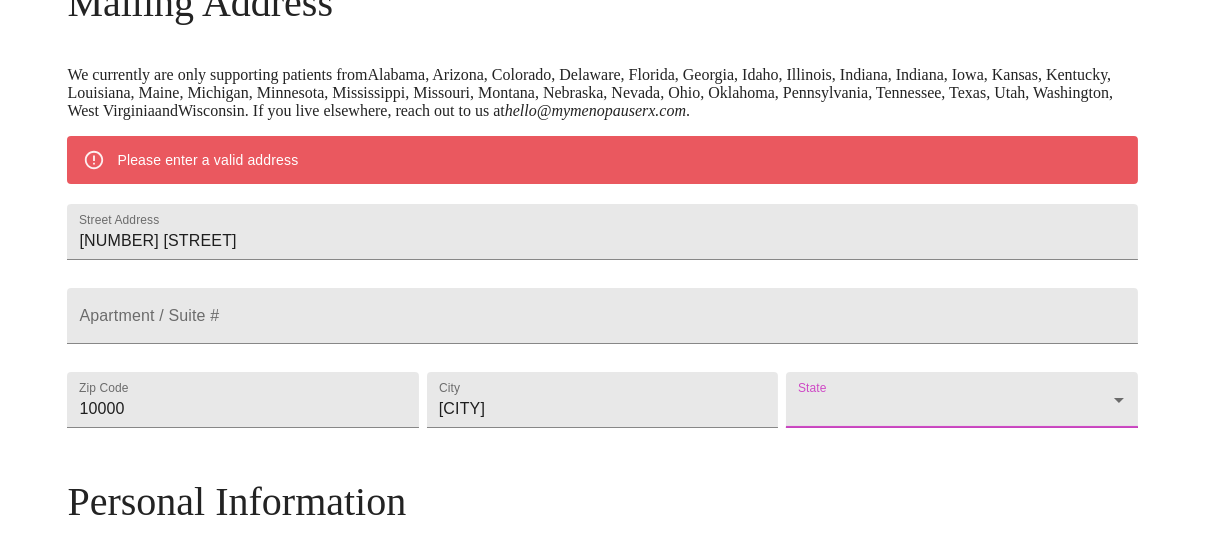 click on "MyMenopauseRx Welcome to MyMenopauseRx Since it's your first time here, you'll need to enter some medical and social information.  We'll guide you through it! Mailing Address We currently are only supporting patients from  Alabama, Arizona, Colorado, Delaware, Florida, Georgia, Idaho, Illinois, Indiana, Indiana, Iowa, Kansas, Kentucky, Louisiana, Maine, Michigan, Minnesota, Mississippi, Missouri, Montana, Nebraska, Nevada, Ohio, Oklahoma, Pennsylvania, Tennessee, Texas, Utah, Washington, West Virginia  and  Wisconsin . If you live elsewhere, reach out to us at  hello@example.com . Please enter a valid address Street Address [NUMBER] [STREET] Apartment / Suite # [POSTAL_CODE] City [CITY] State ​ Personal Information To better treat you, we need some personal information. We are currently only treating patients aged 38 and over Date of birth [DATE] Sex [GENDER] [GENDER] Phone Number ([PHONE]) - Receive Text Message Notifications Terms of Service & Privacy Policy By  Continuing  and our  ." at bounding box center [602, 436] 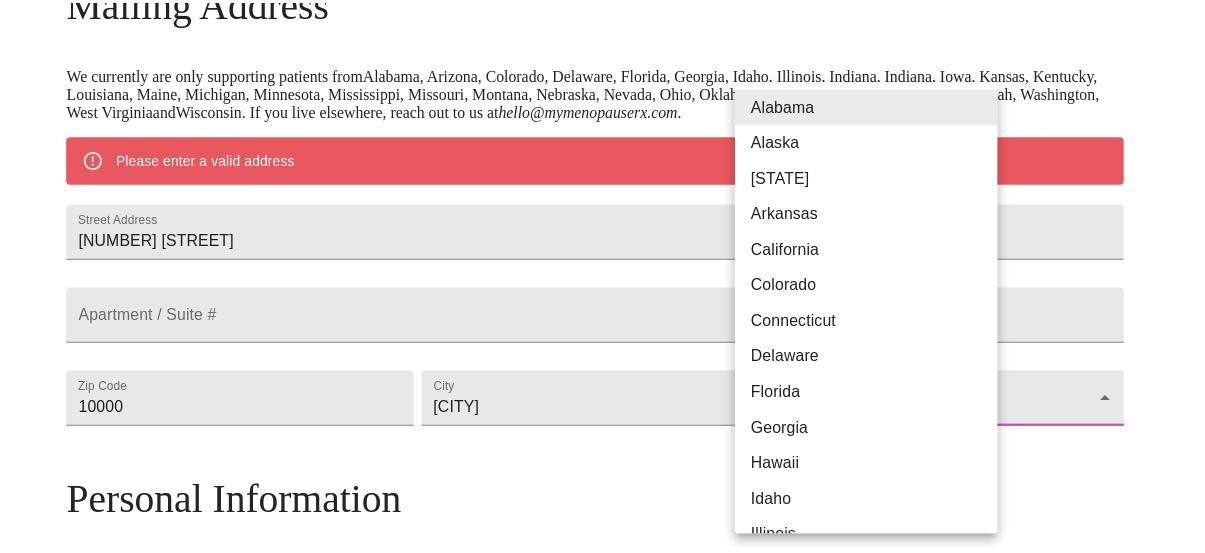 scroll, scrollTop: 200, scrollLeft: 0, axis: vertical 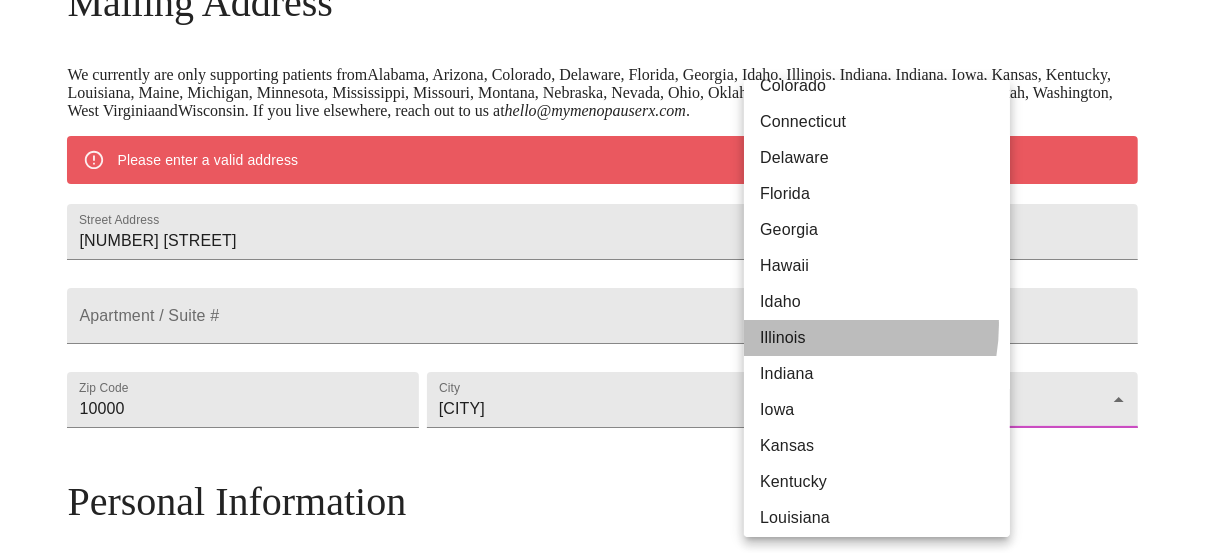 click on "Illinois" at bounding box center (884, 338) 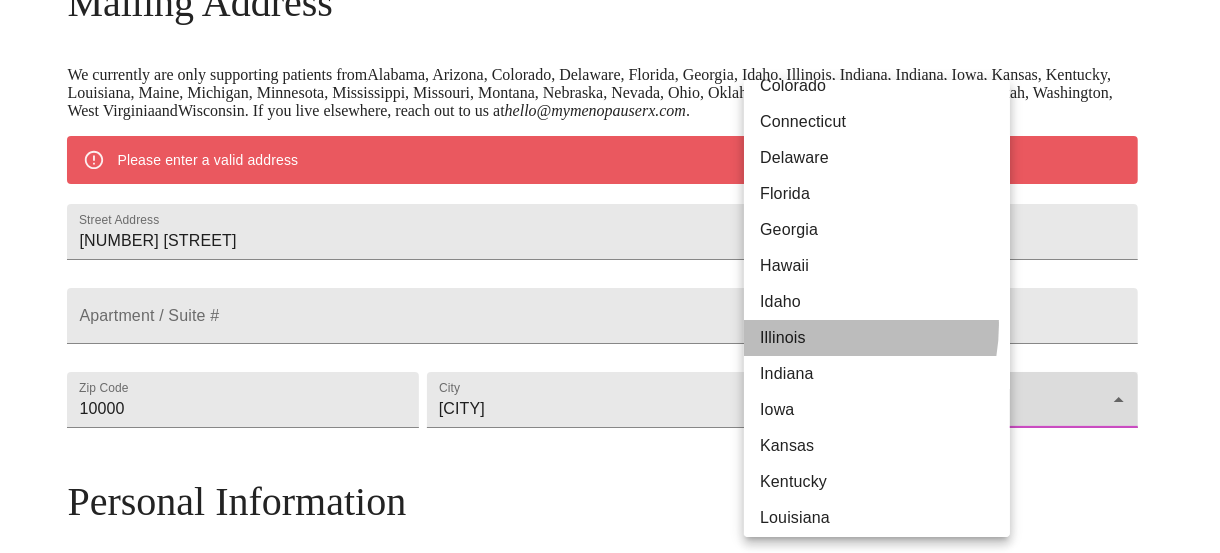 type on "Illinois" 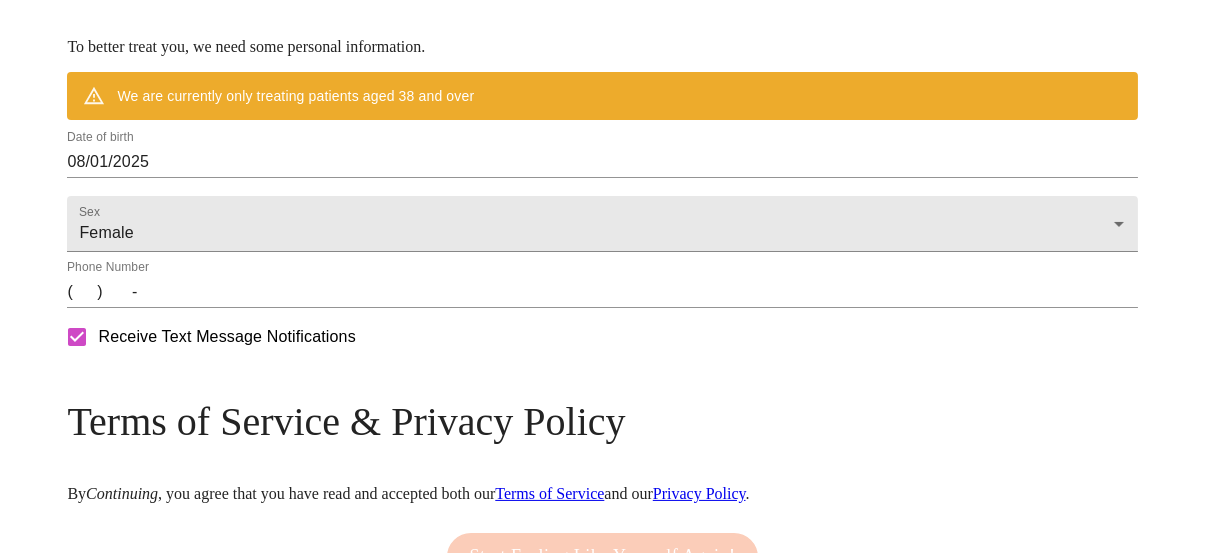 scroll, scrollTop: 851, scrollLeft: 0, axis: vertical 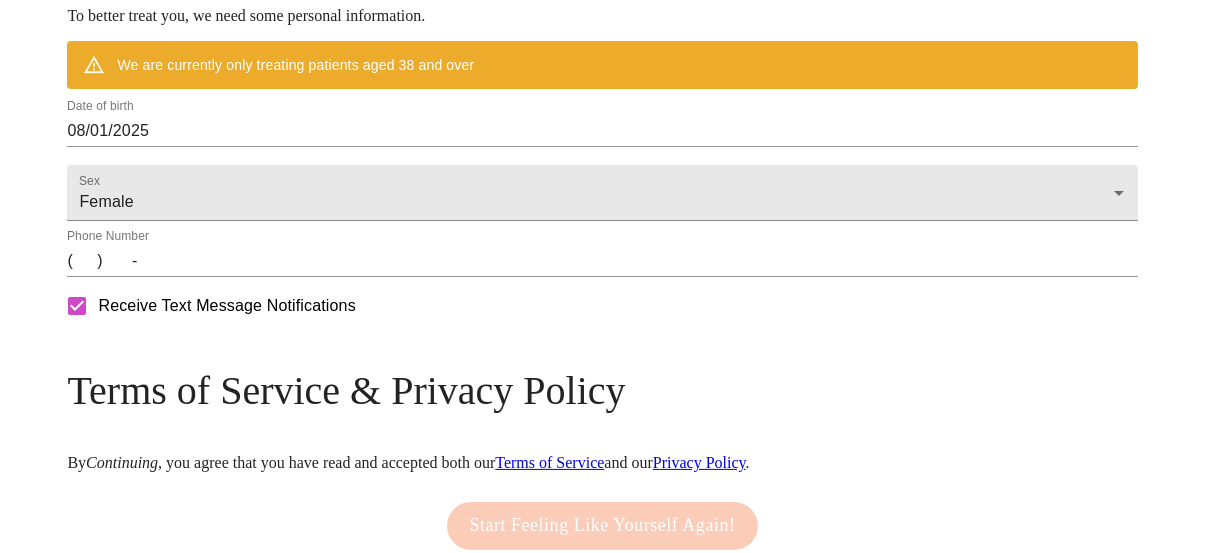 click on "(   )    -" at bounding box center [602, 261] 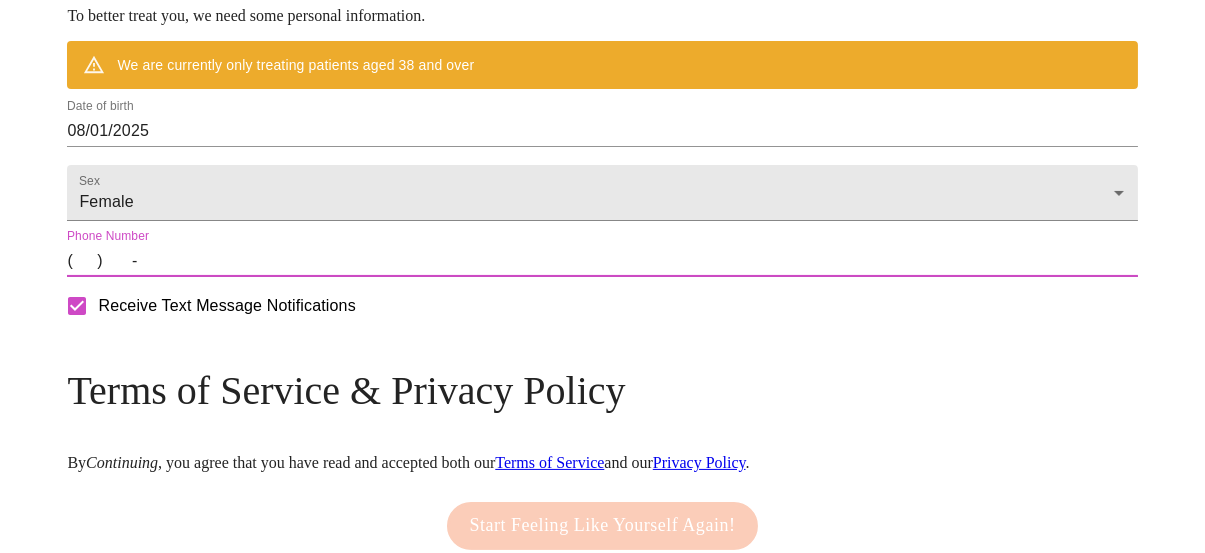 click on "(   )    -" at bounding box center [602, 261] 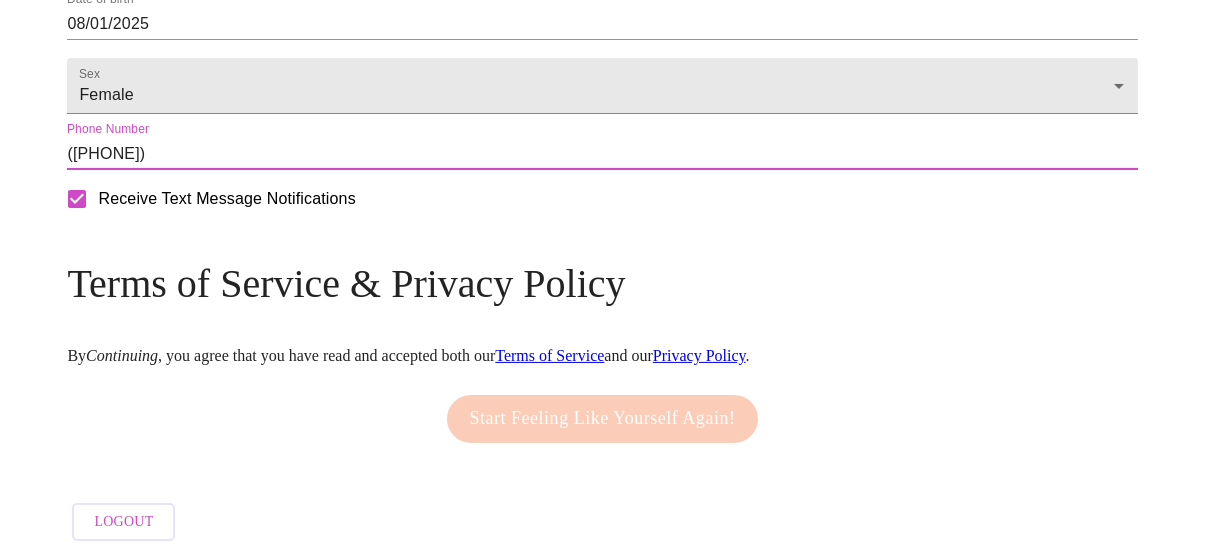 scroll, scrollTop: 1041, scrollLeft: 0, axis: vertical 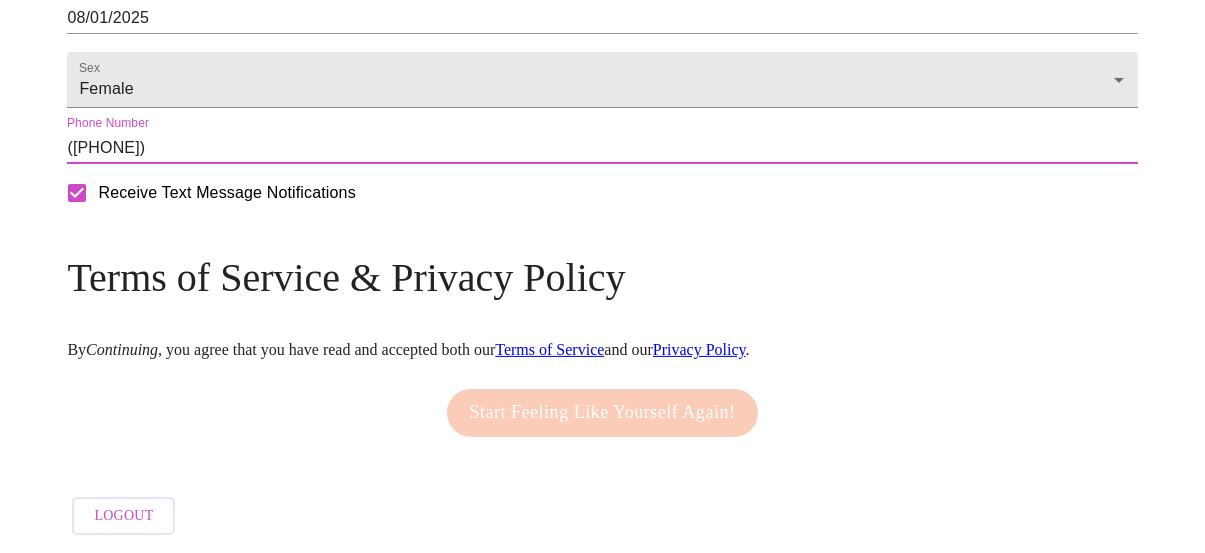type on "([PHONE])" 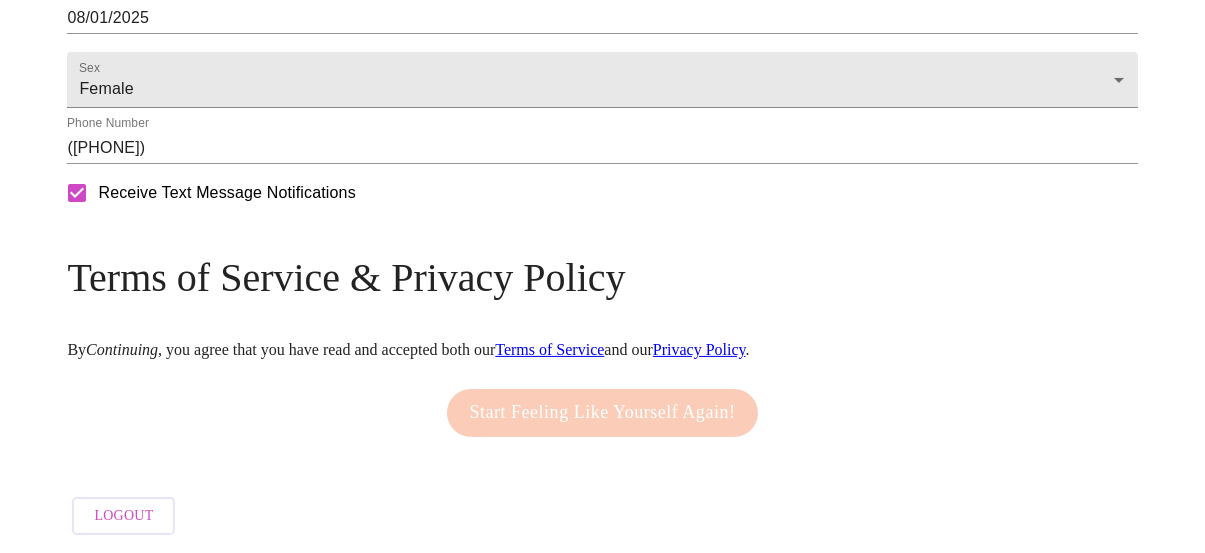 click on "Start Feeling Like Yourself Again!" at bounding box center (603, 413) 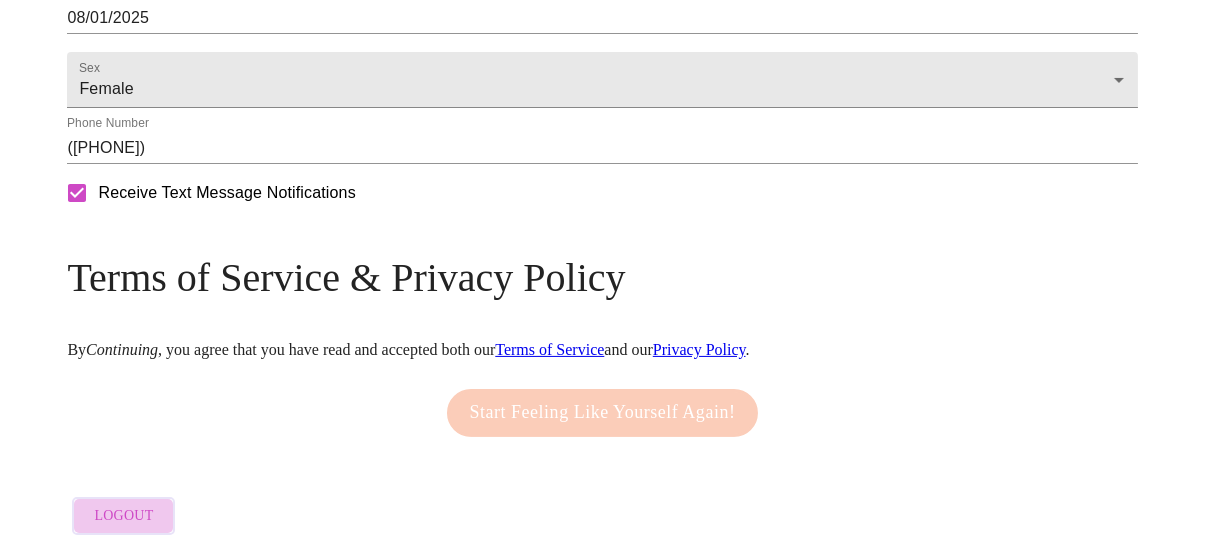 click on "Logout" at bounding box center (123, 516) 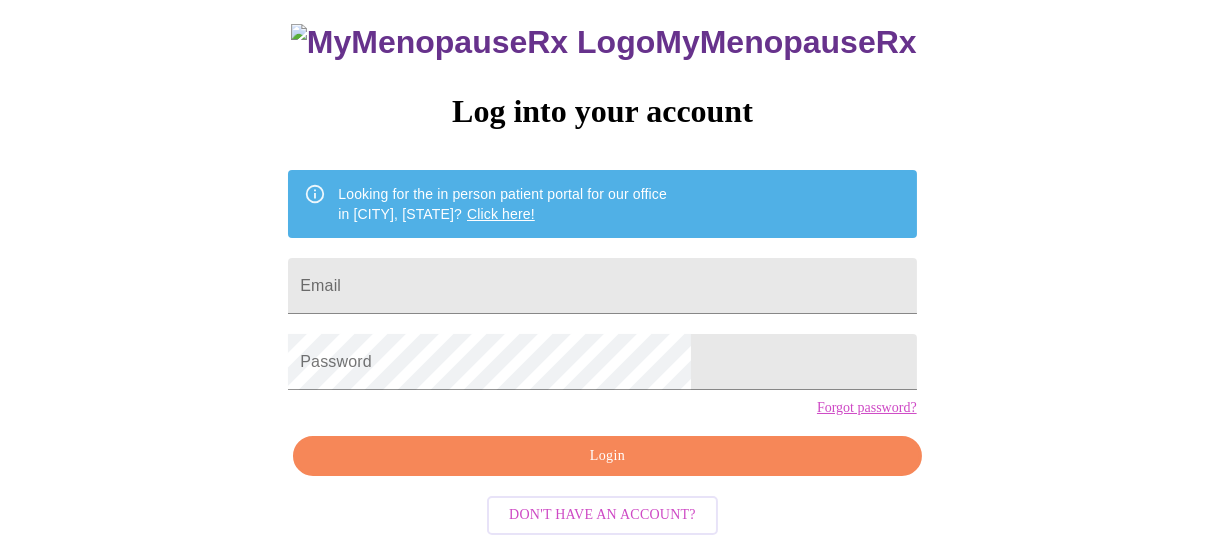 scroll, scrollTop: 151, scrollLeft: 0, axis: vertical 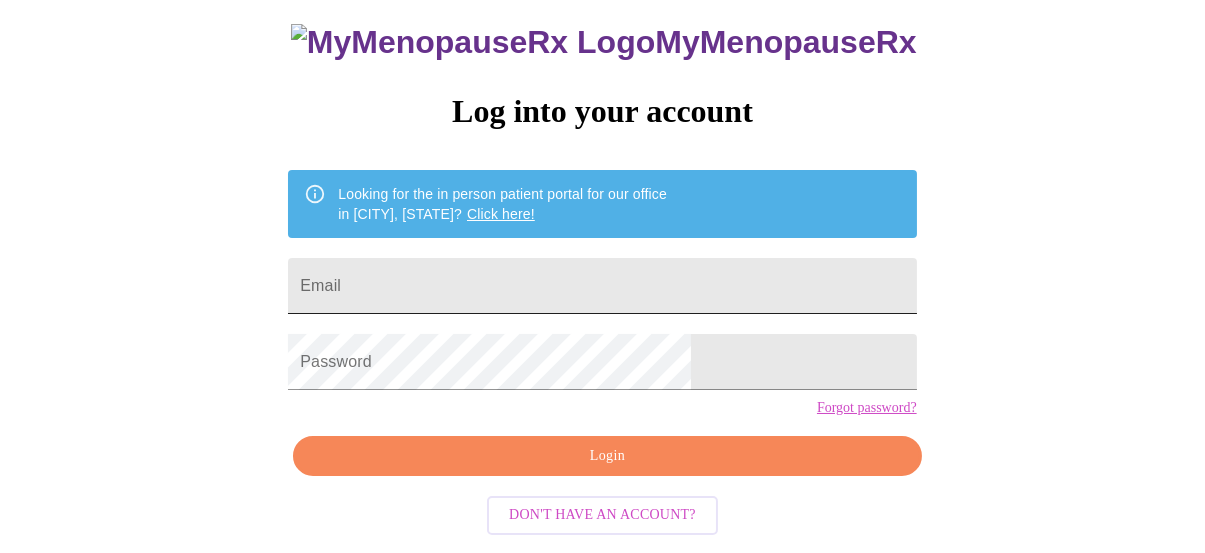 click on "Email" at bounding box center (602, 286) 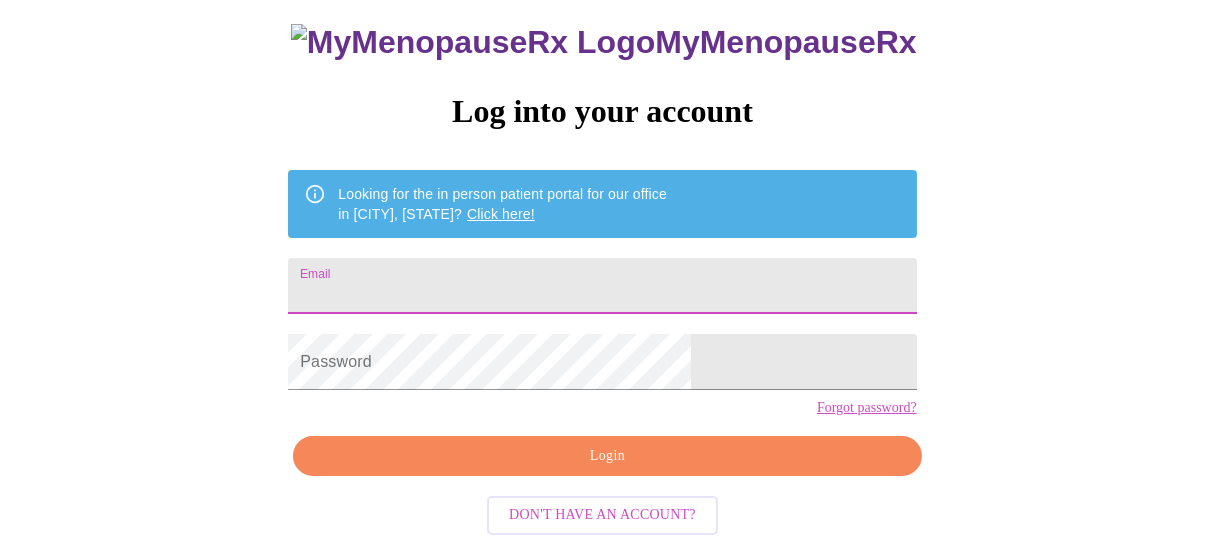 type on "[EMAIL]" 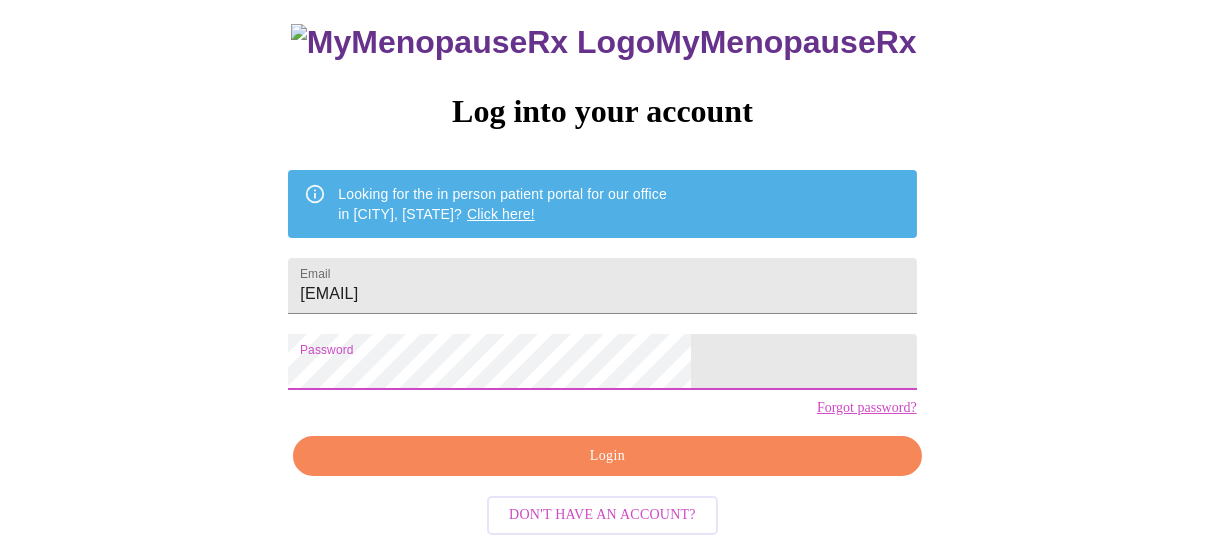 click on "Login" at bounding box center [607, 456] 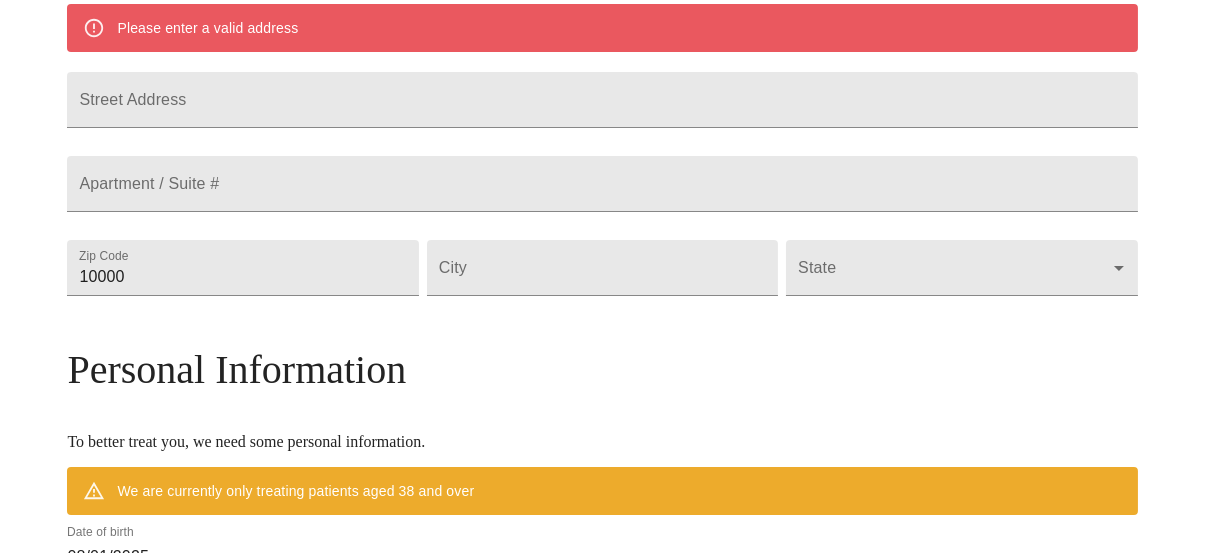 scroll, scrollTop: 251, scrollLeft: 0, axis: vertical 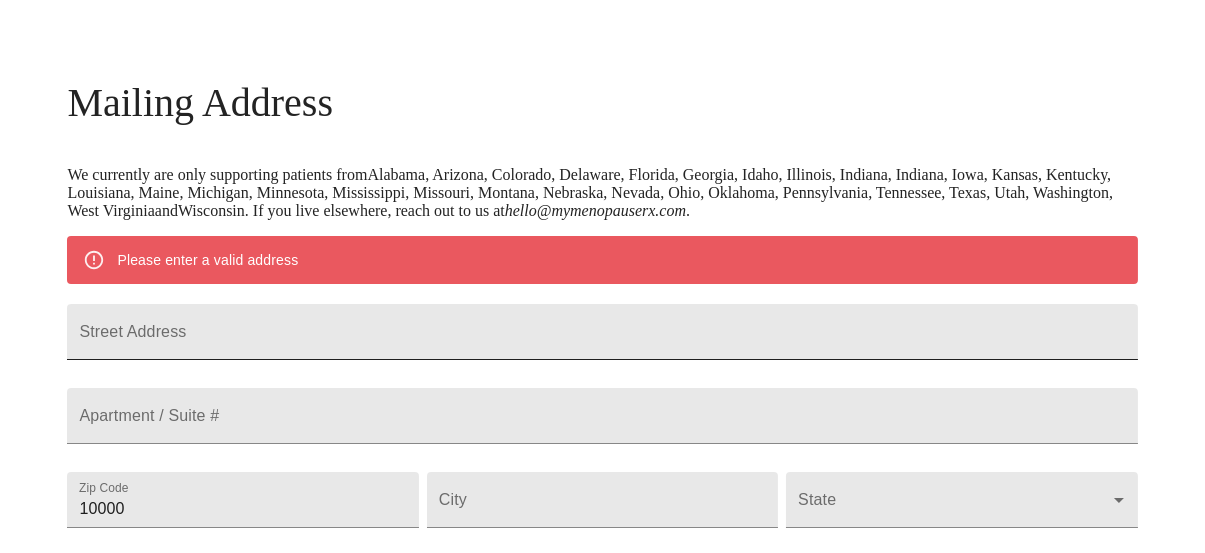 click on "Street Address" at bounding box center [602, 332] 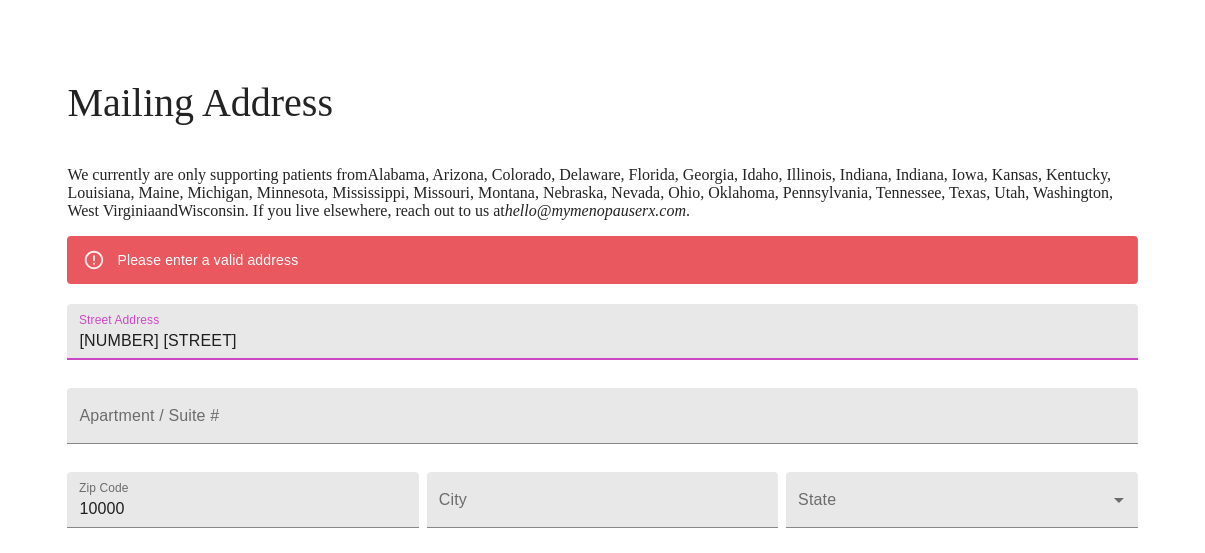 type on "[NUMBER] [STREET]" 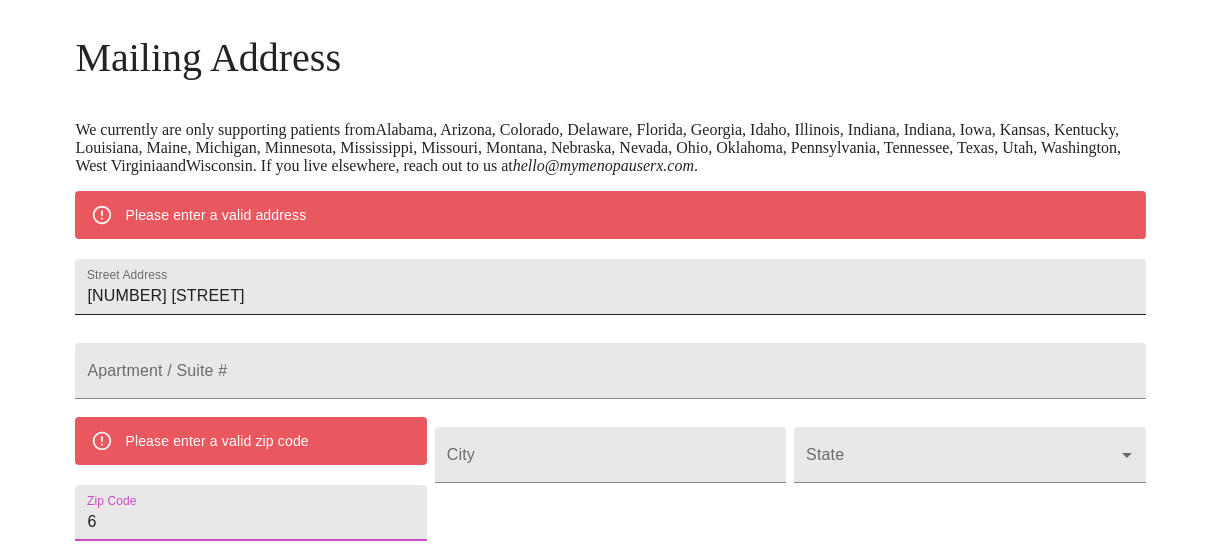 scroll, scrollTop: 344, scrollLeft: 0, axis: vertical 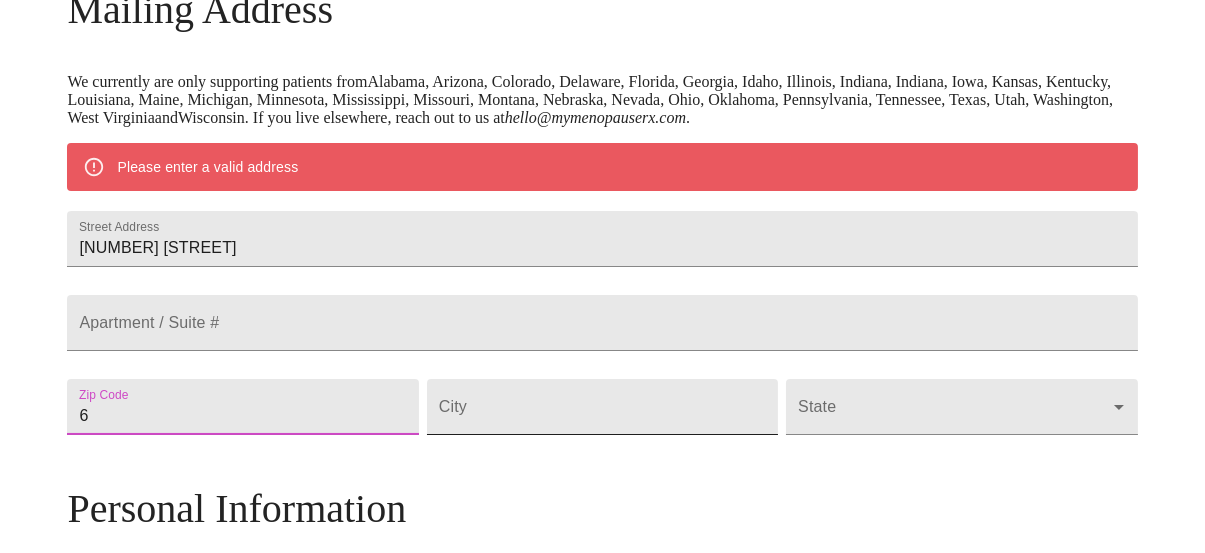 type on "[POSTAL_CODE]" 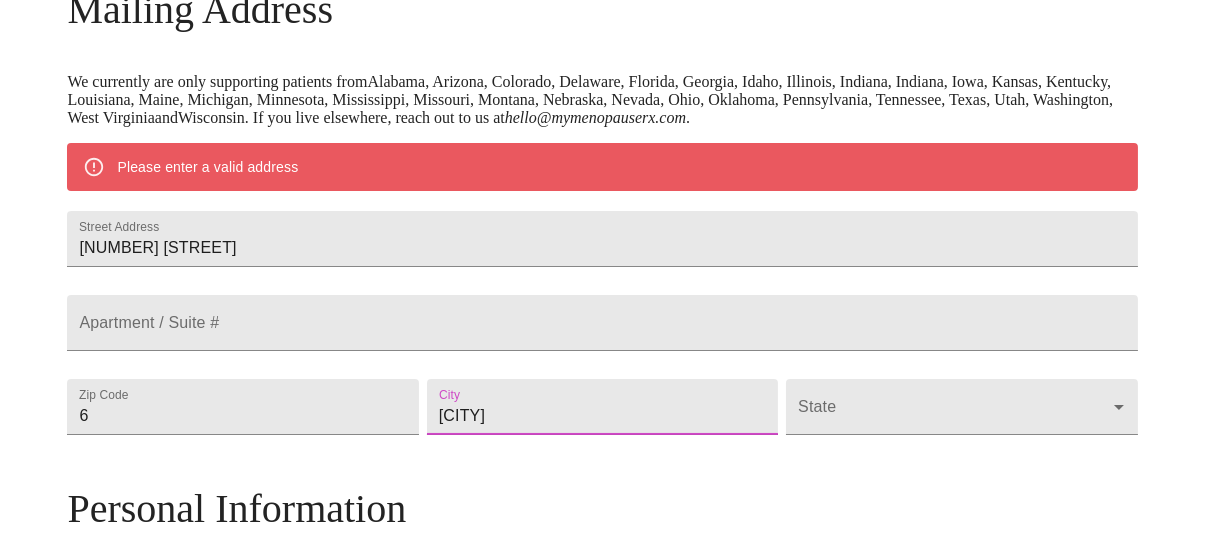 type on "[CITY]" 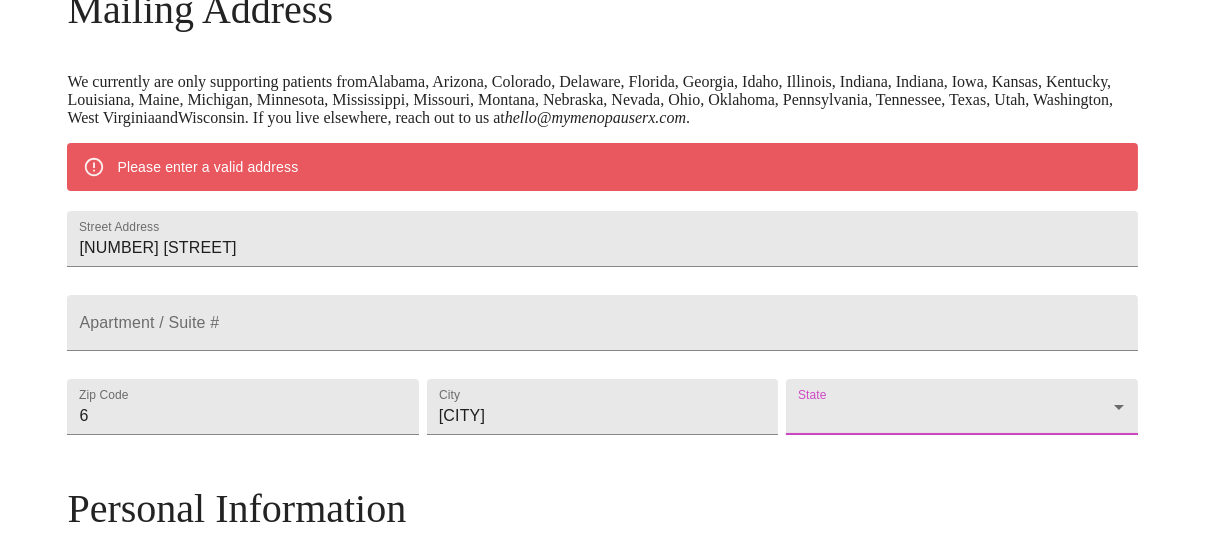 click on "MyMenopauseRx Welcome to MyMenopauseRx Since it's your first time here, you'll need to enter some medical and social information.  We'll guide you through it! Mailing Address We currently are only supporting patients from  Alabama, Arizona, Colorado, Delaware, Florida, Georgia, Idaho, Illinois, Indiana, Indiana, Iowa, Kansas, Kentucky, Louisiana, Maine, Michigan, Minnesota, Mississippi, Missouri, Montana, Nebraska, Nevada, Ohio, Oklahoma, Pennsylvania, Tennessee, Texas, Utah, Washington, West Virginia  and  Wisconsin . If you live elsewhere, reach out to us at  hello@example.com . Please enter a valid address Street Address [NUMBER] [STREET] Apartment / Suite # [POSTAL_CODE] City [CITY] State ​ Personal Information To better treat you, we need some personal information. We are currently only treating patients aged 38 and over Date of birth [DATE] Sex [GENDER] [GENDER] Phone Number ([PHONE]) - Receive Text Message Notifications Terms of Service & Privacy Policy By  Continuing  and our  ." at bounding box center [602, 443] 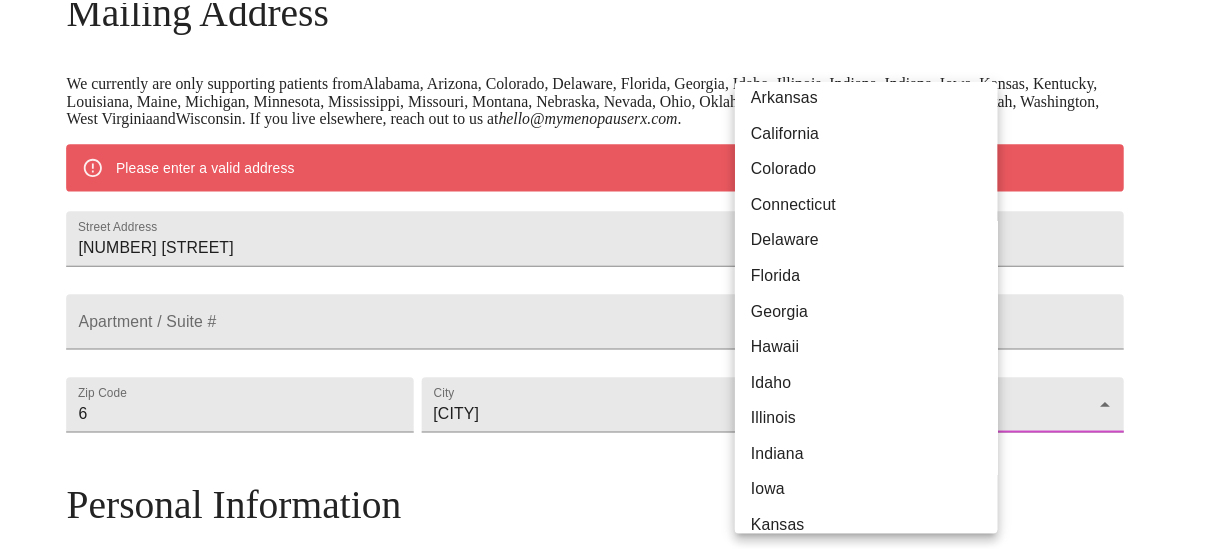 scroll, scrollTop: 200, scrollLeft: 0, axis: vertical 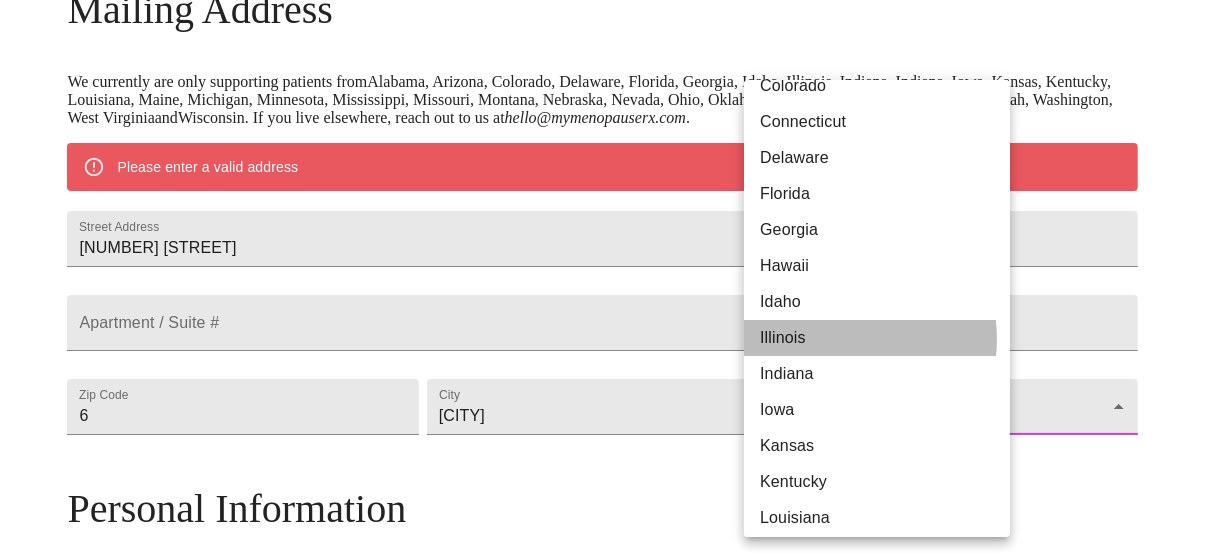 click on "Illinois" at bounding box center (884, 338) 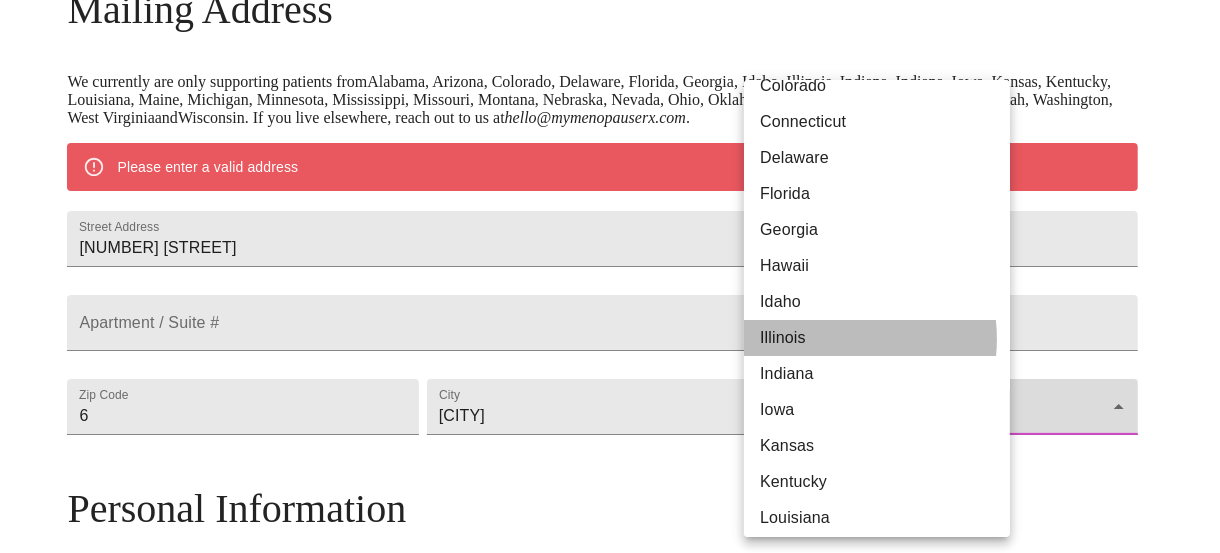 type on "Illinois" 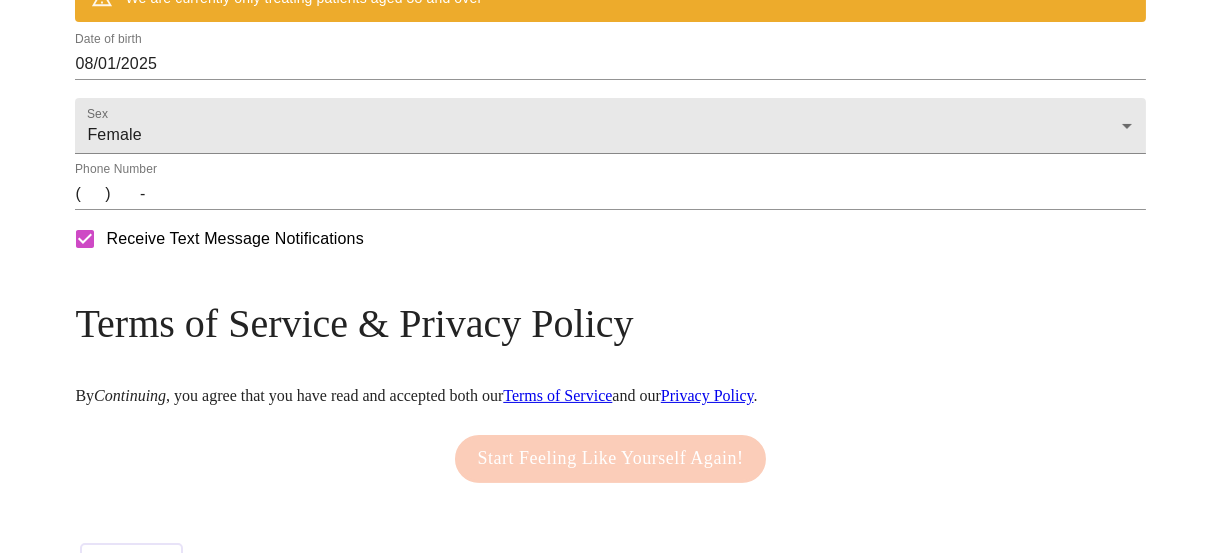 scroll, scrollTop: 944, scrollLeft: 0, axis: vertical 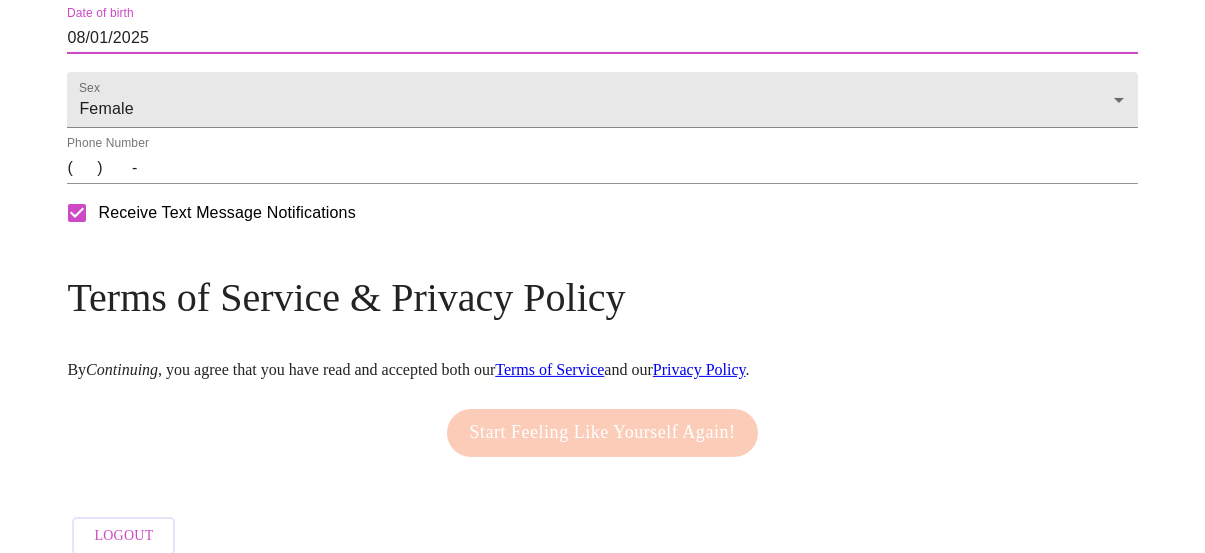 click on "08/01/2025" at bounding box center (602, 38) 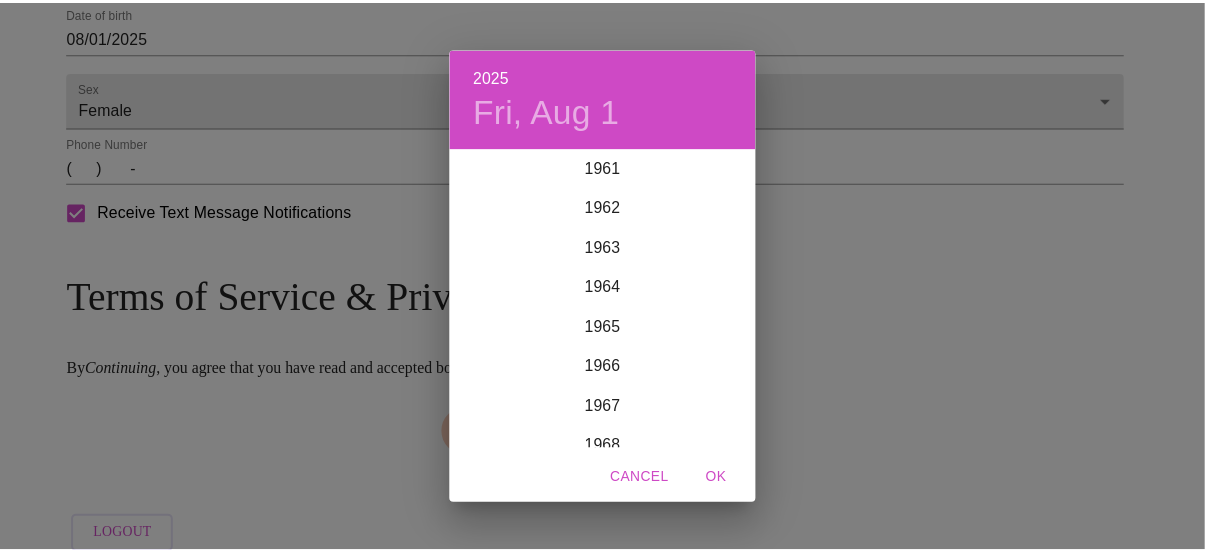 scroll, scrollTop: 2518, scrollLeft: 0, axis: vertical 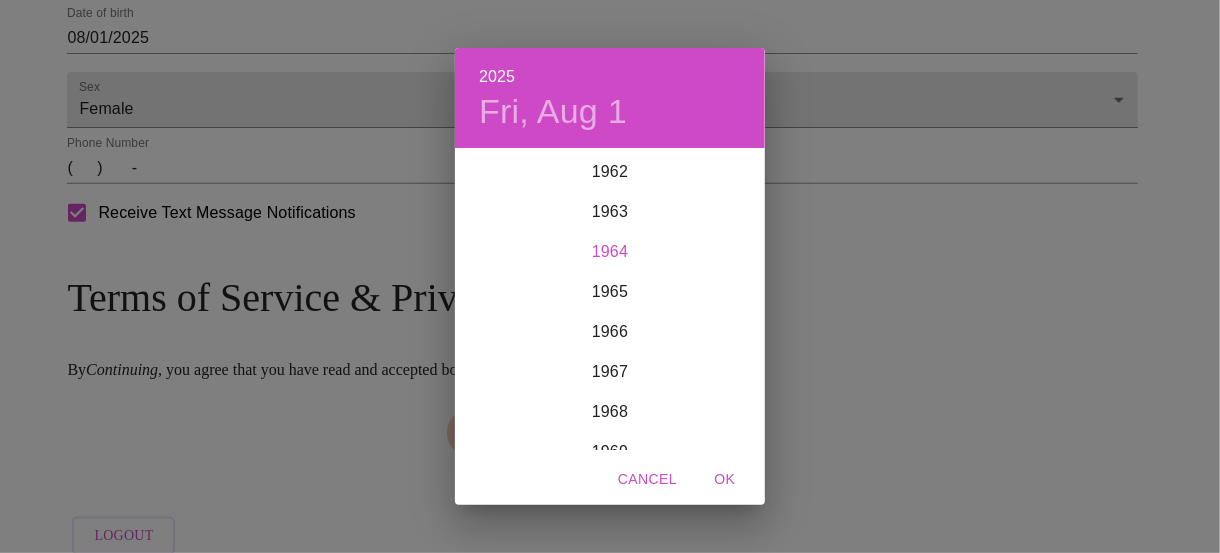 click on "1964" at bounding box center [610, 252] 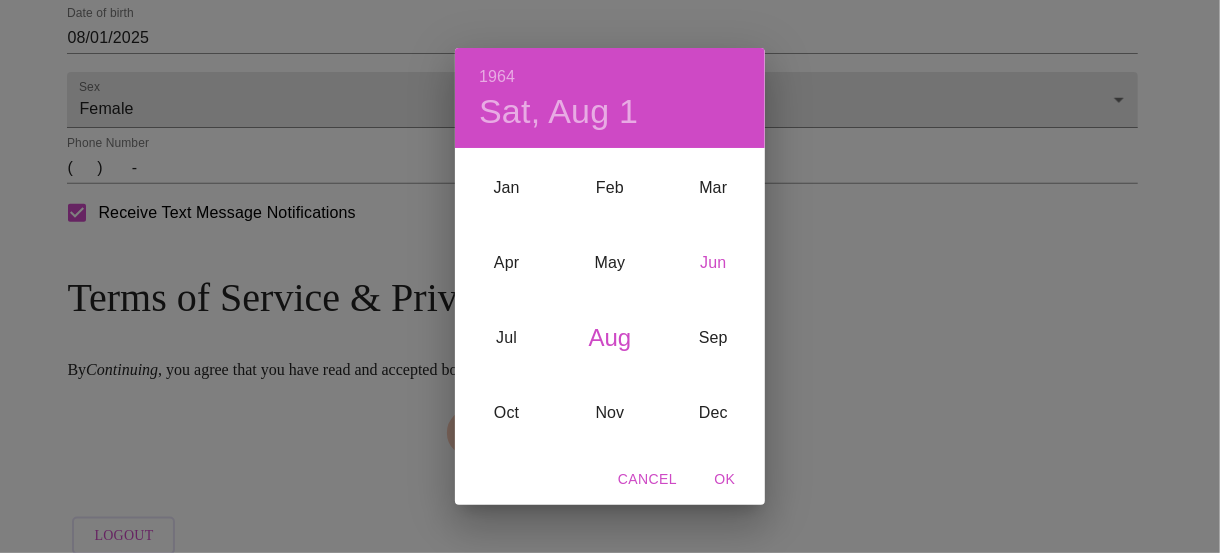click on "Jun" at bounding box center (713, 262) 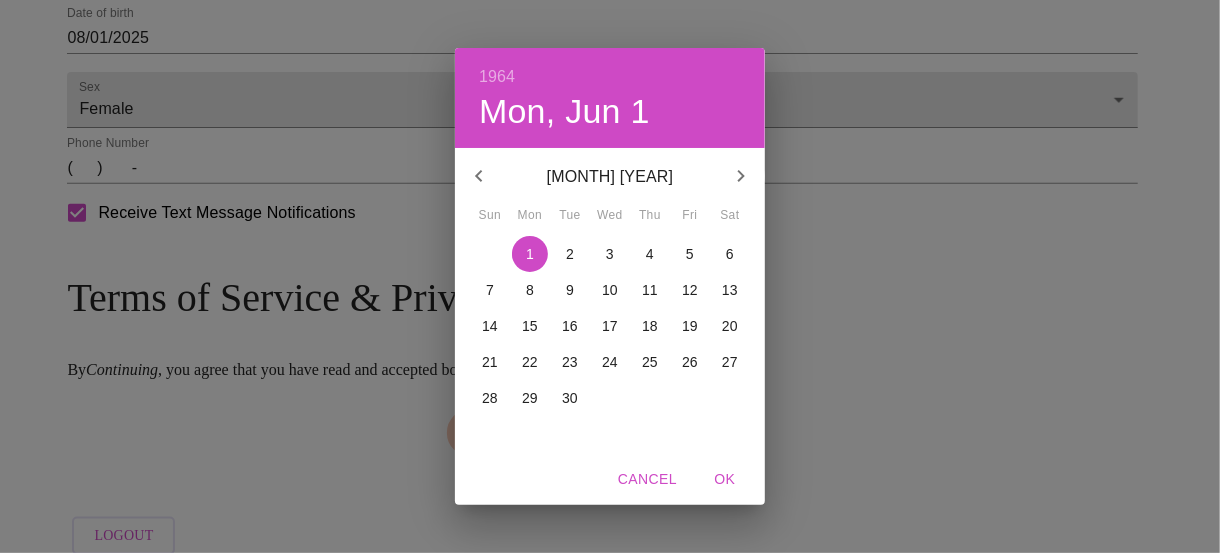 click on "22" at bounding box center [530, 362] 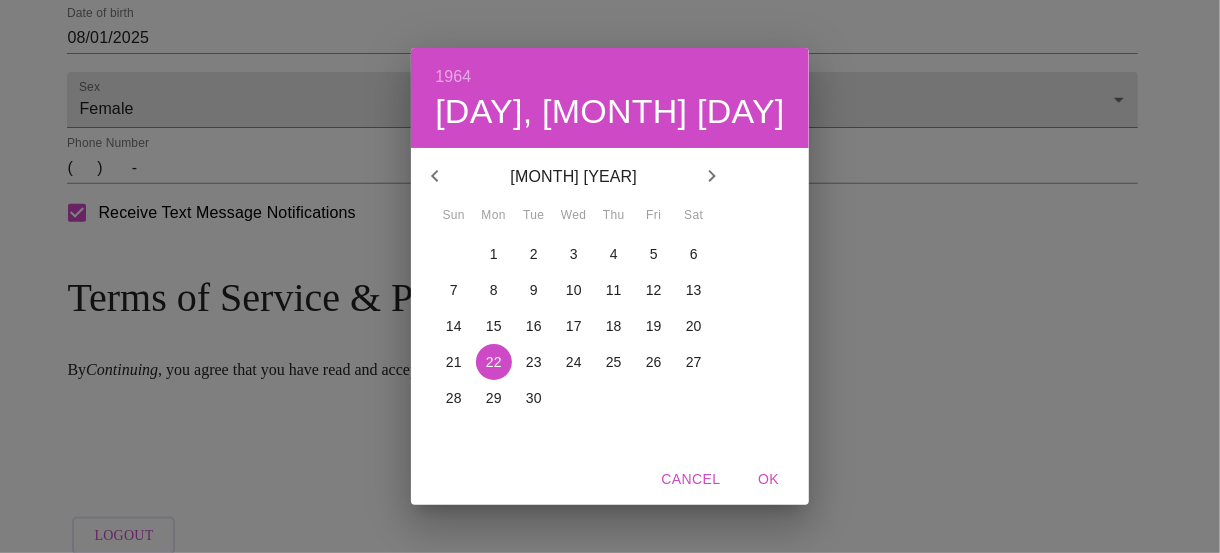 click on "OK" at bounding box center [769, 479] 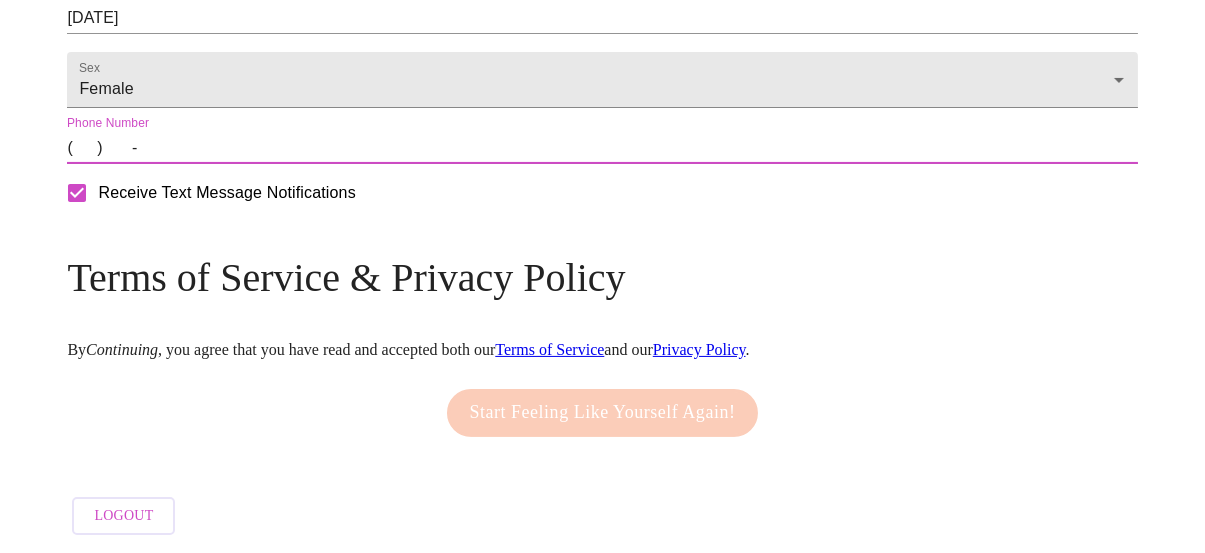 click on "(   )    -" at bounding box center (602, 148) 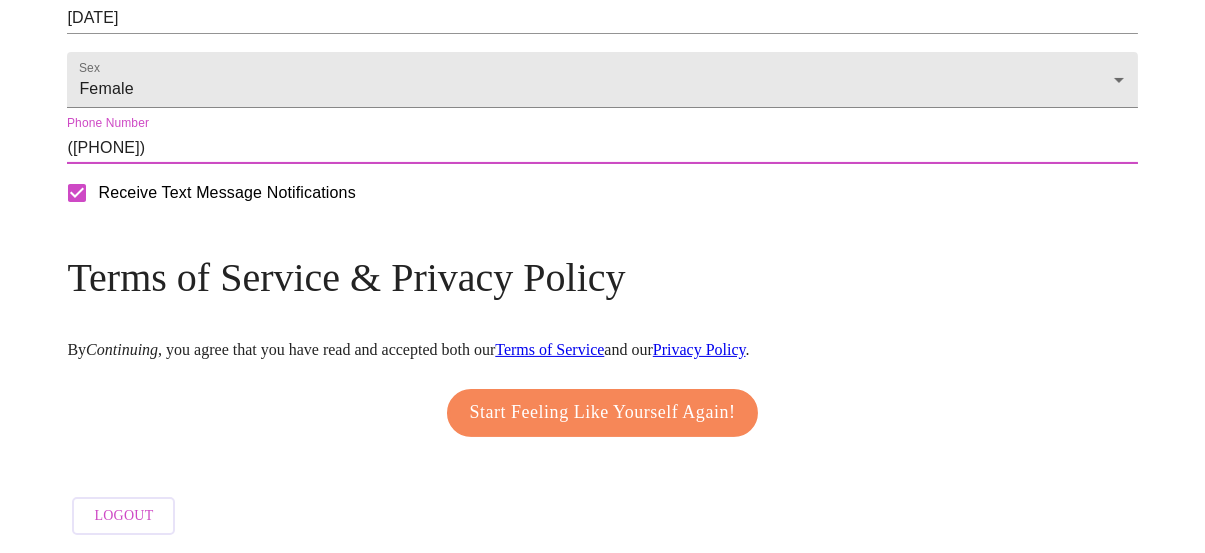 scroll, scrollTop: 984, scrollLeft: 0, axis: vertical 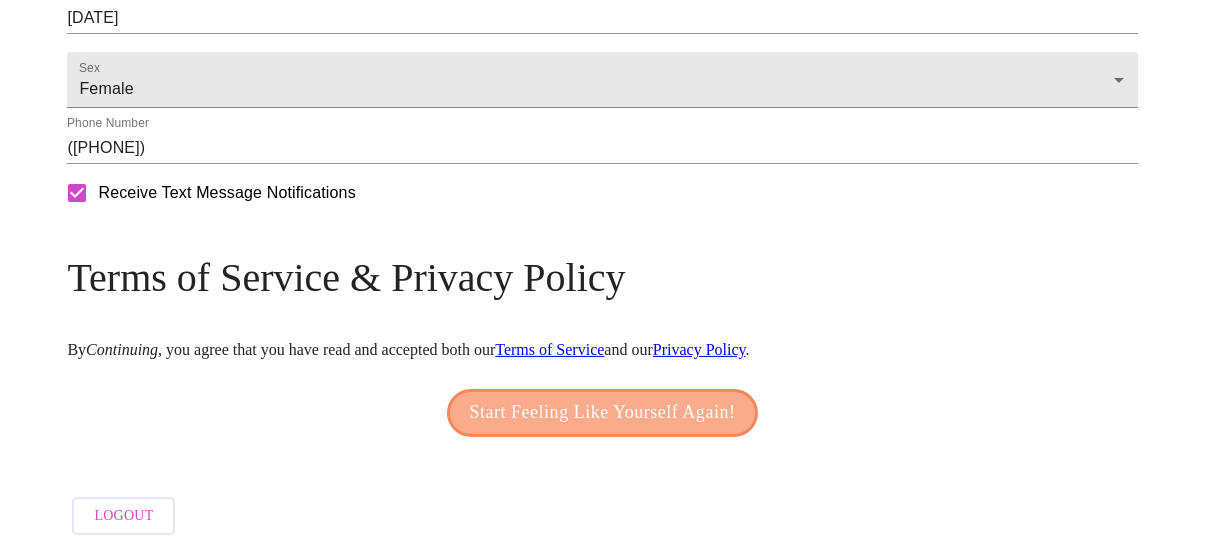 click on "Start Feeling Like Yourself Again!" at bounding box center (603, 413) 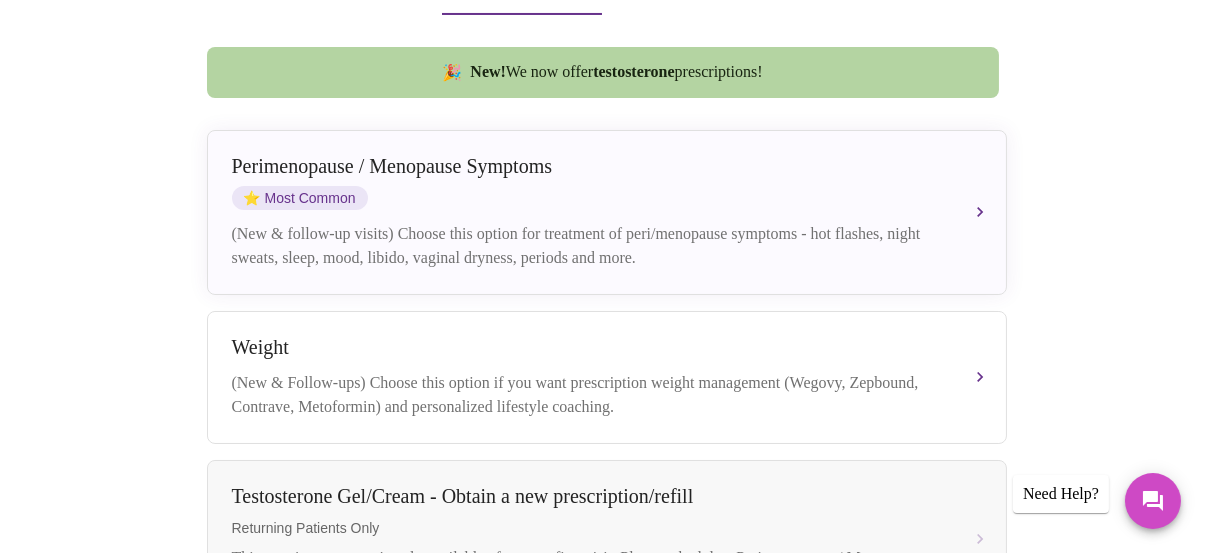 scroll, scrollTop: 490, scrollLeft: 0, axis: vertical 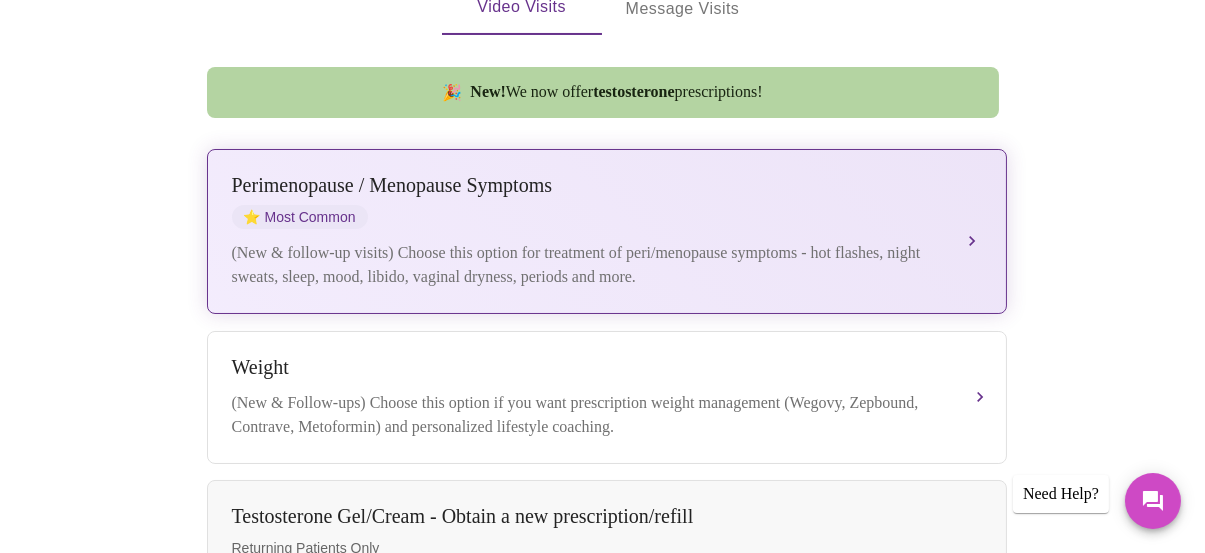 click on "Perimenopause / Menopause Symptoms  ⭐  Most Common (New & follow-up visits) Choose this option for treatment of peri/menopause symptoms - hot flashes, night sweats, sleep, mood, libido, vaginal dryness, periods and more." at bounding box center (607, 231) 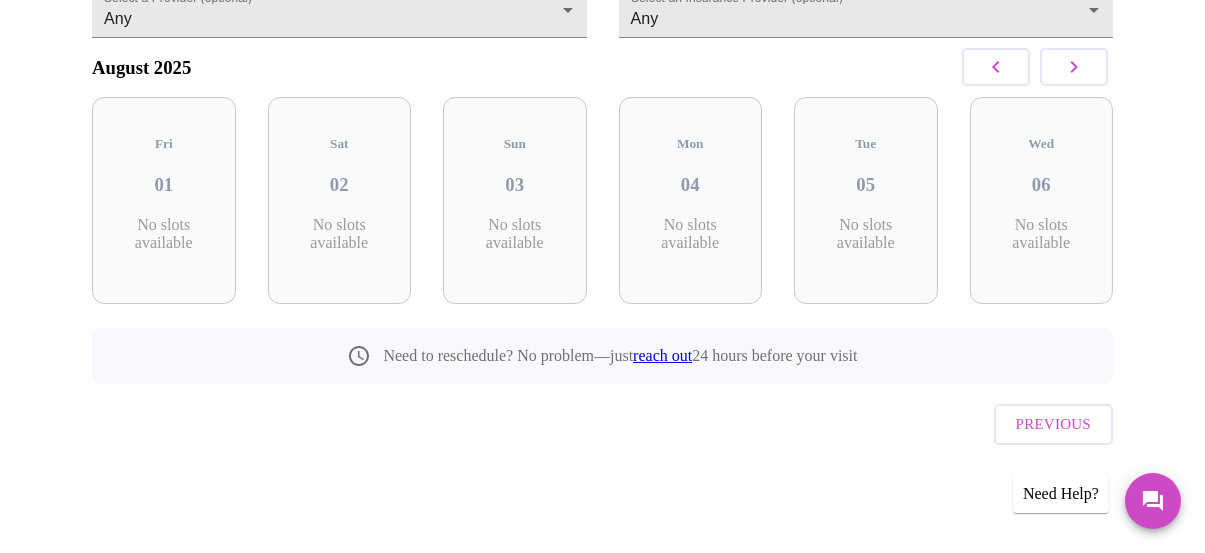scroll, scrollTop: 226, scrollLeft: 0, axis: vertical 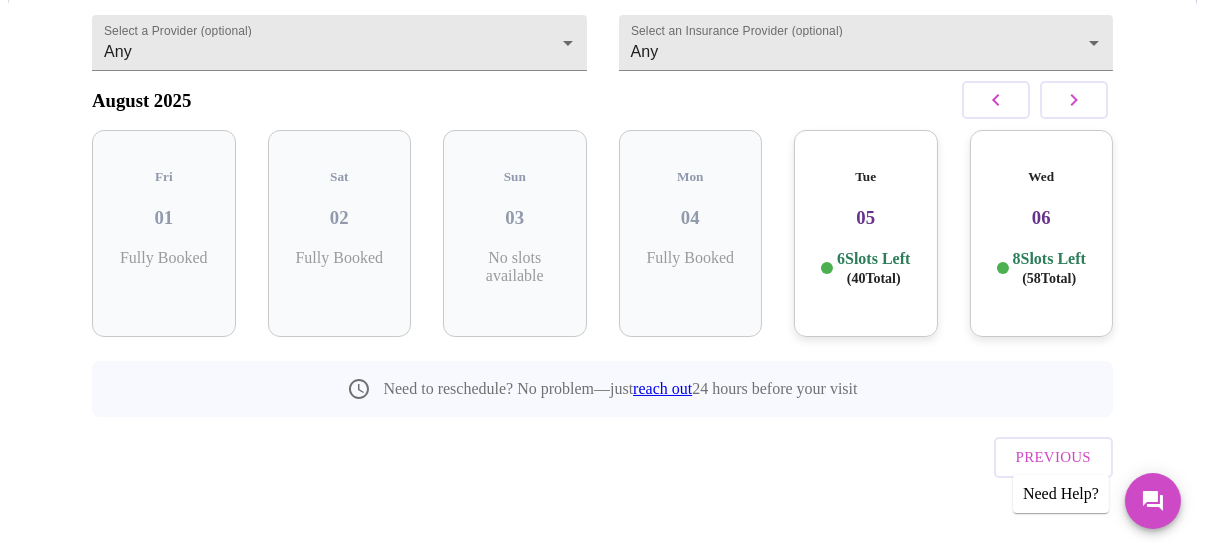 click on "05" at bounding box center [866, 218] 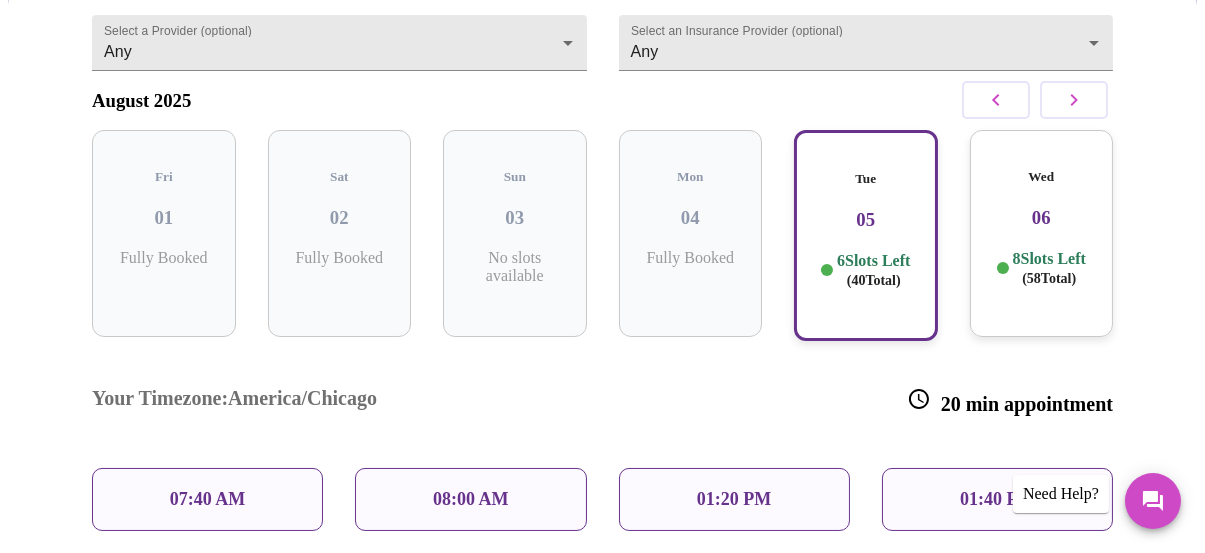 click on "07:40 AM" at bounding box center [207, 499] 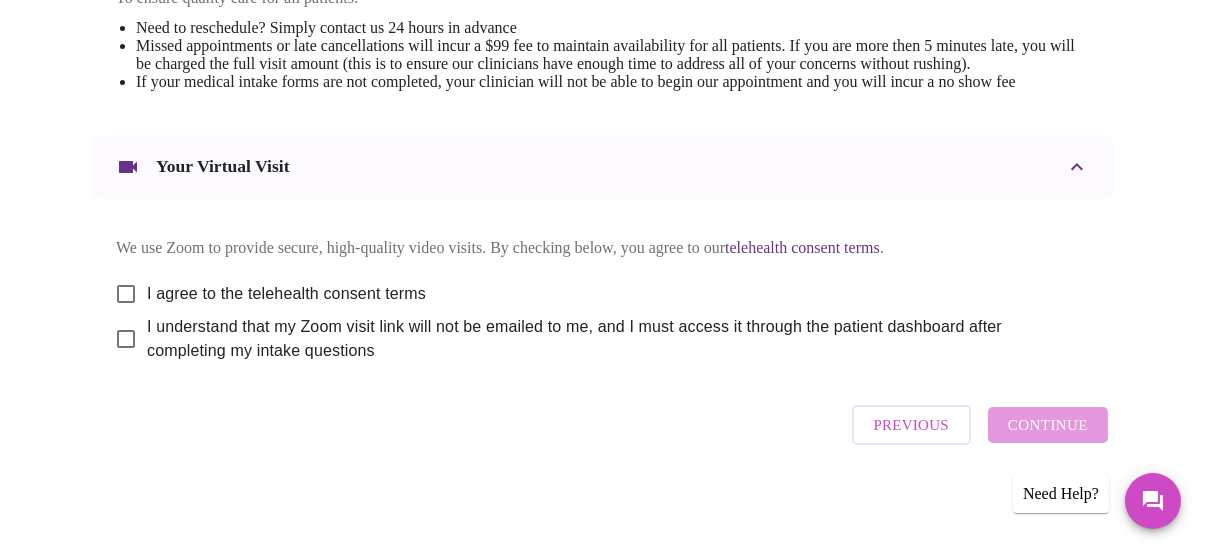 scroll, scrollTop: 977, scrollLeft: 0, axis: vertical 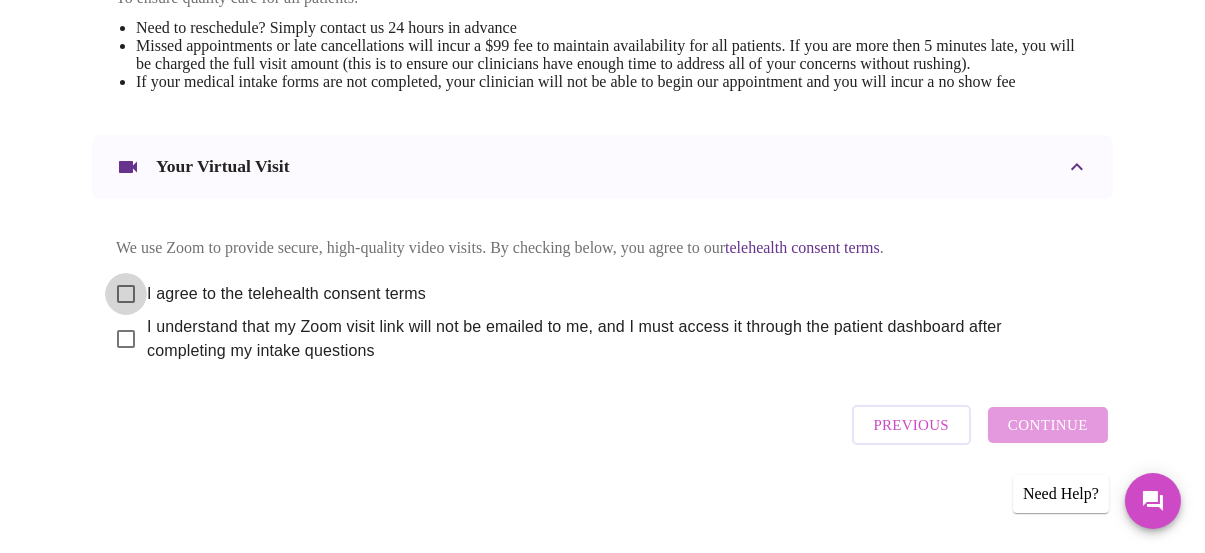 click on "I agree to the telehealth consent terms" at bounding box center (126, 294) 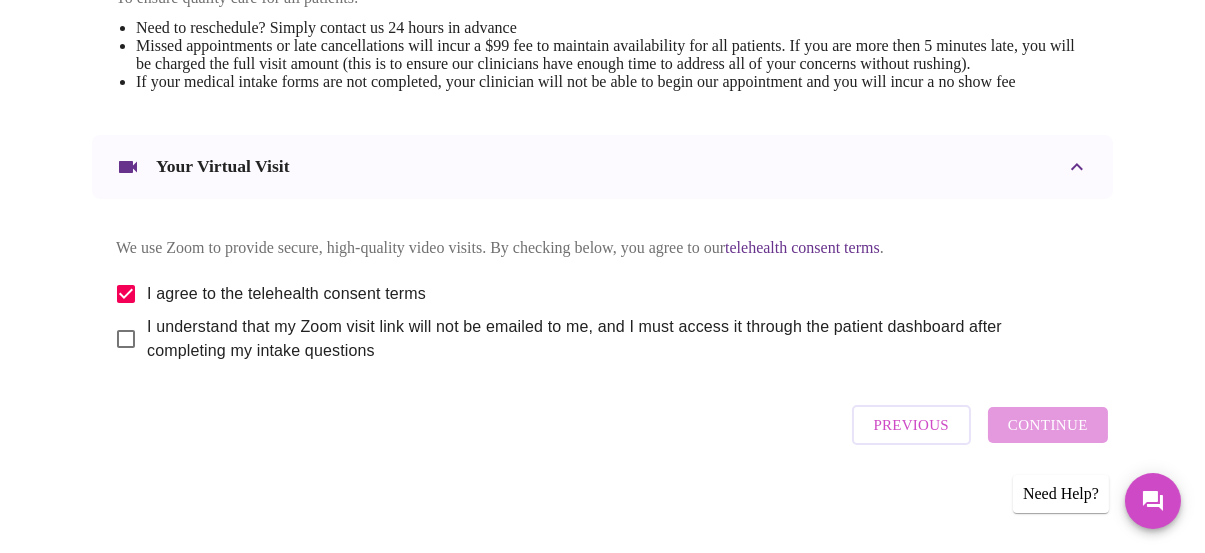 click on "I understand that my Zoom visit link will not be emailed to me, and I must access it through the patient dashboard after completing my intake questions" at bounding box center [126, 339] 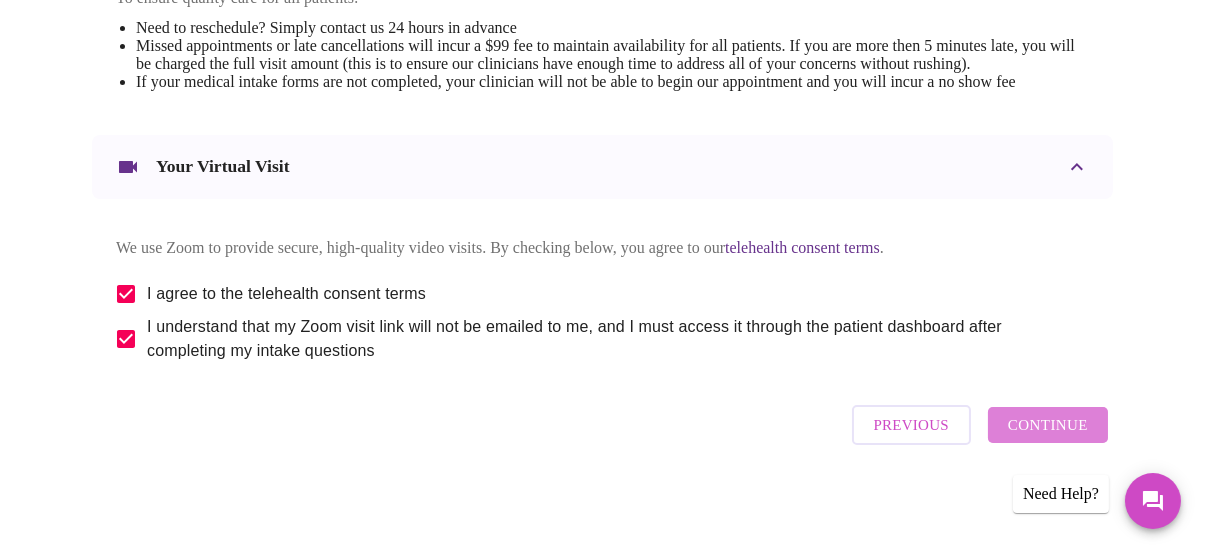 click on "Continue" at bounding box center [1048, 425] 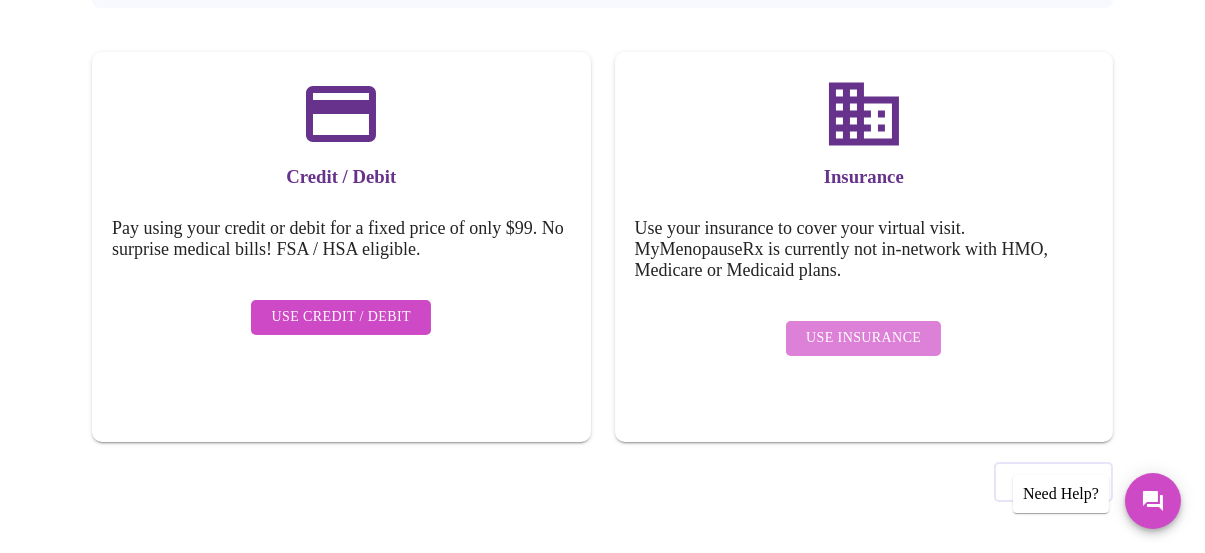 click on "Use Insurance" at bounding box center (863, 338) 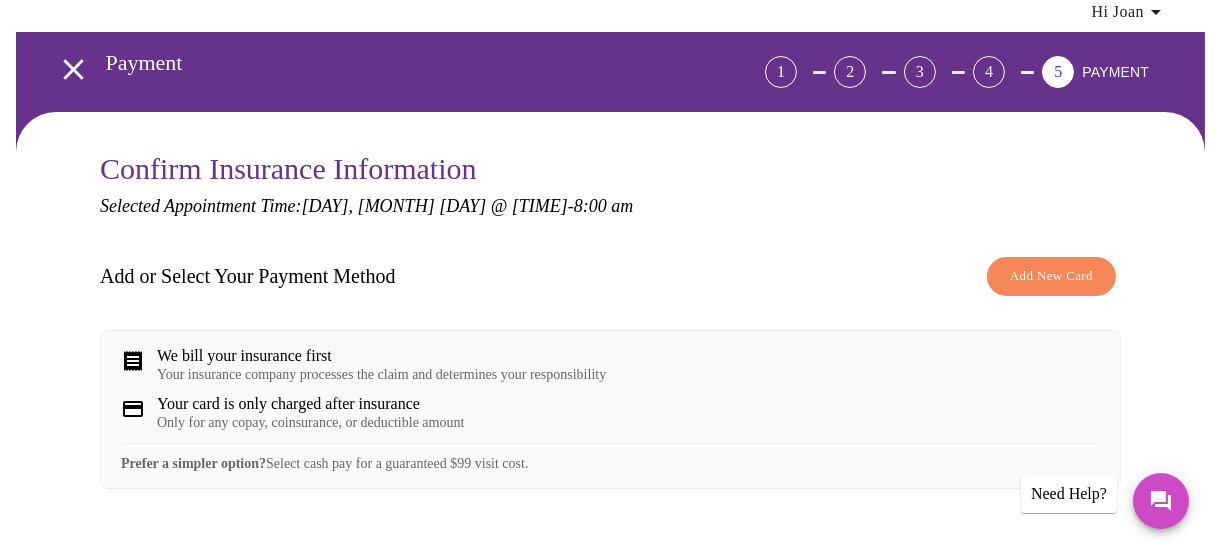 scroll, scrollTop: 200, scrollLeft: 0, axis: vertical 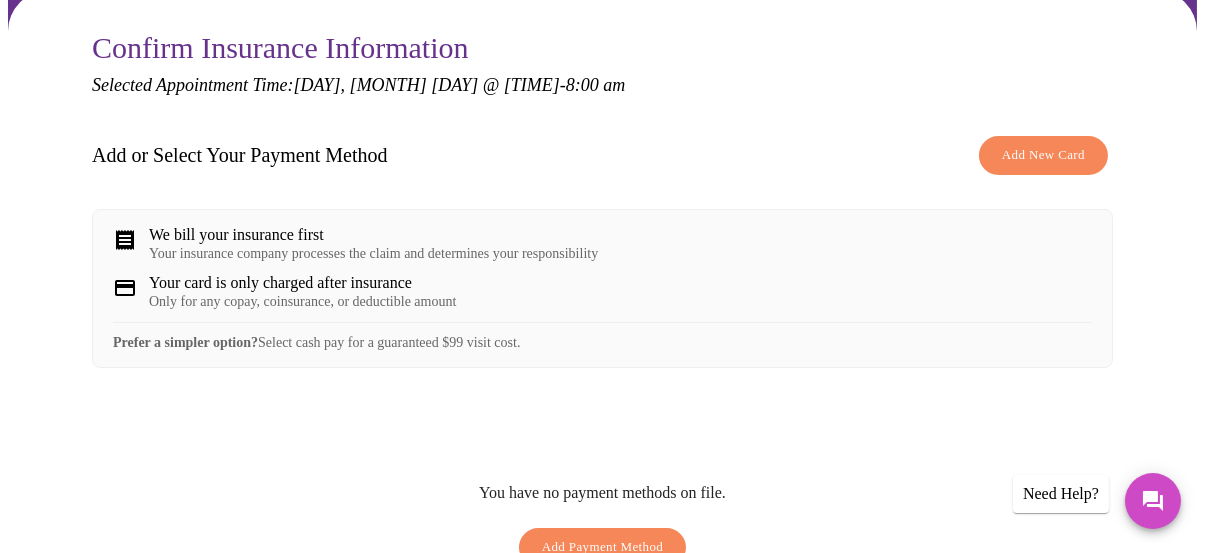 click on "Add New Card" at bounding box center (1043, 155) 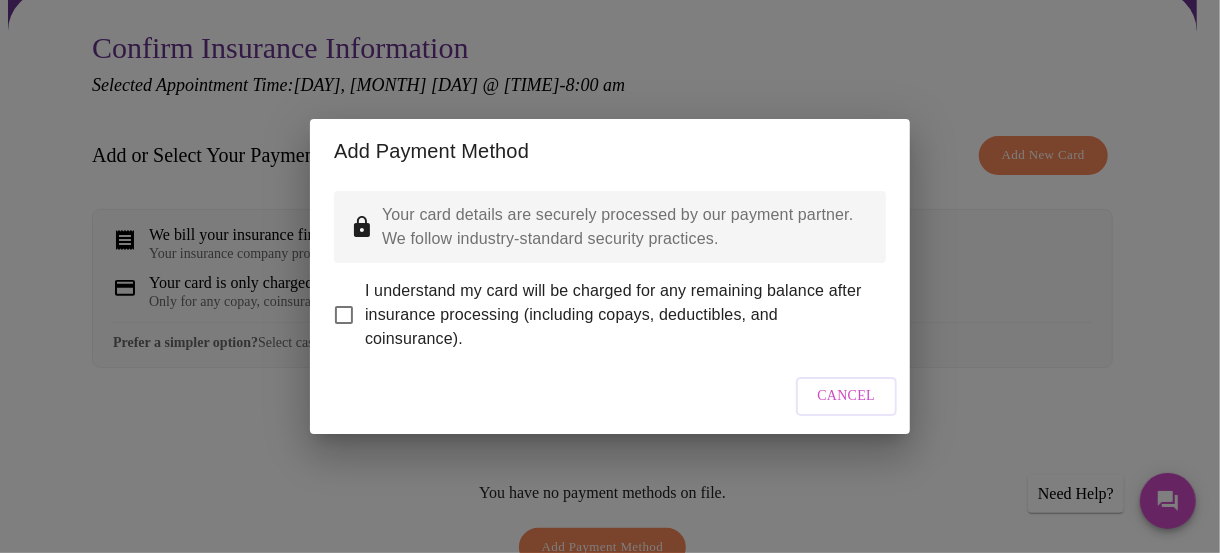 click on "I understand my card will be charged for any remaining balance after insurance processing (including copays, deductibles, and coinsurance)." at bounding box center [344, 315] 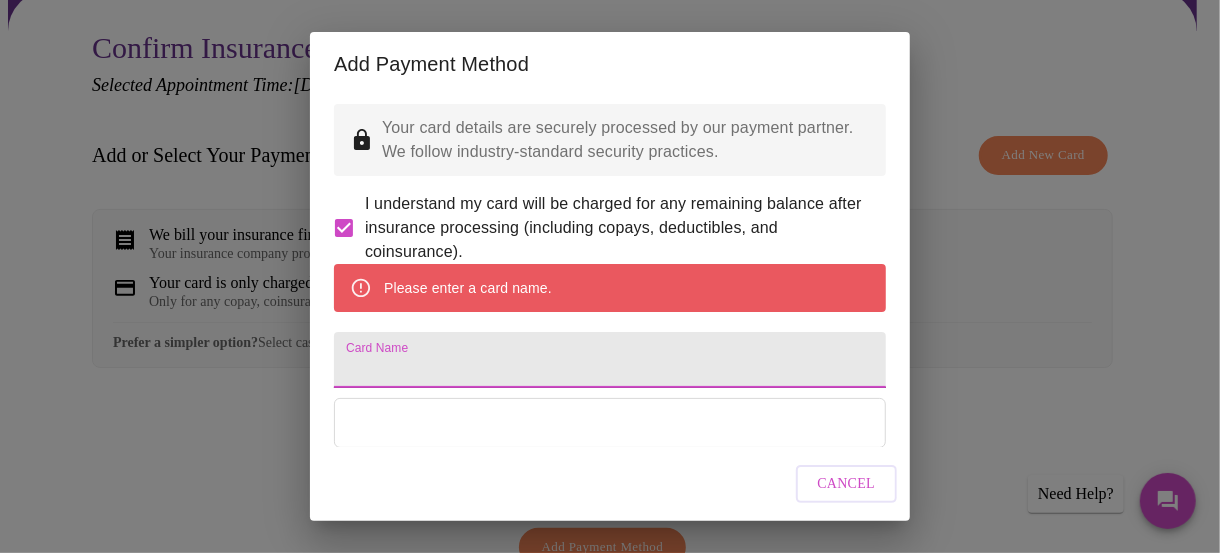 click on "Card Name" at bounding box center (610, 360) 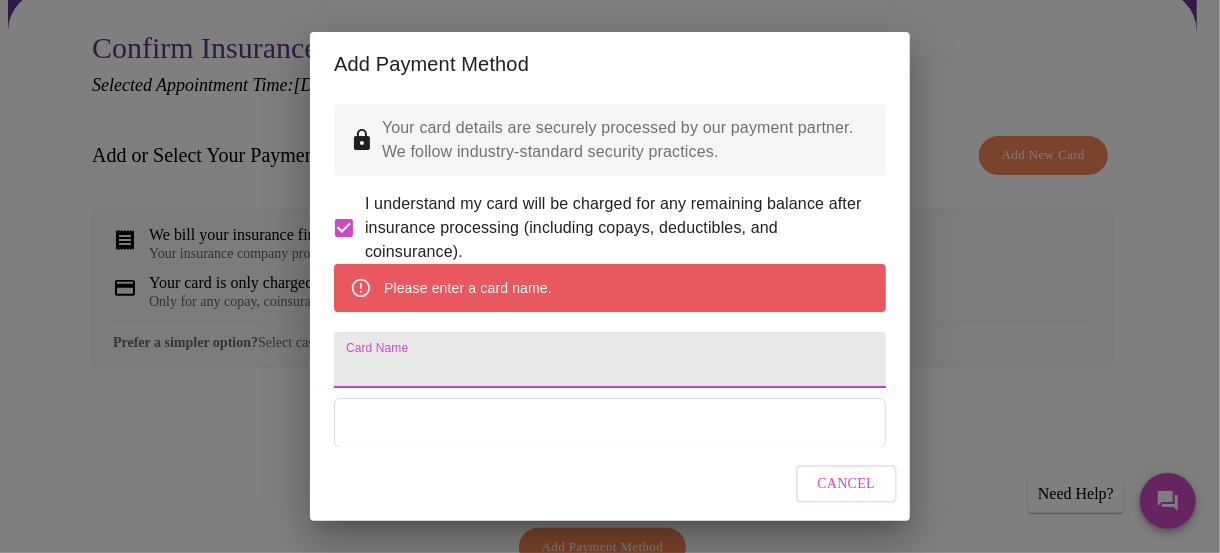 type on "D" 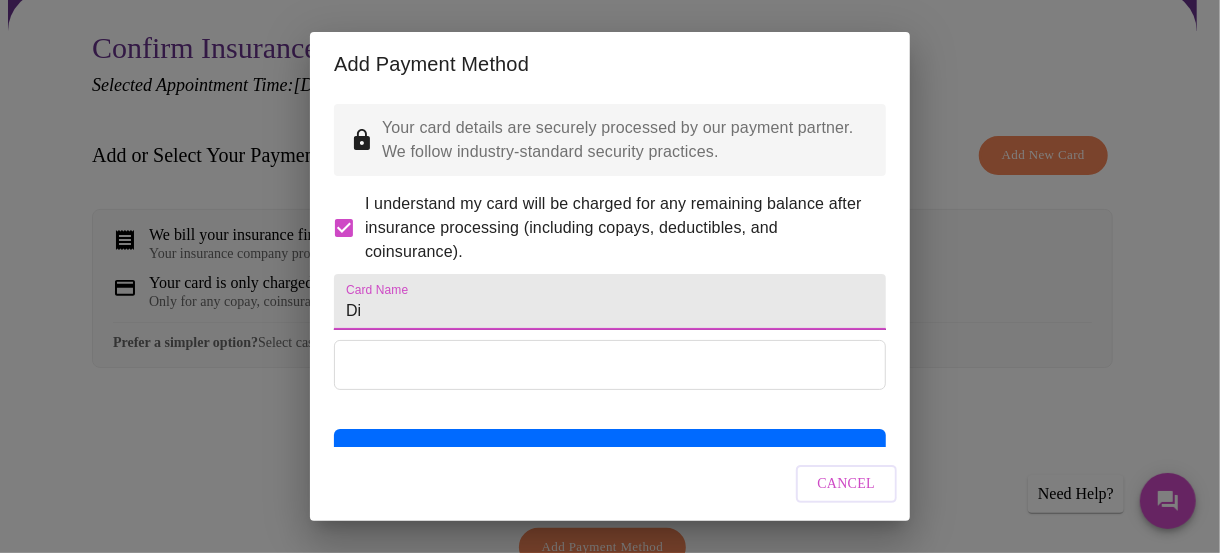 type on "D" 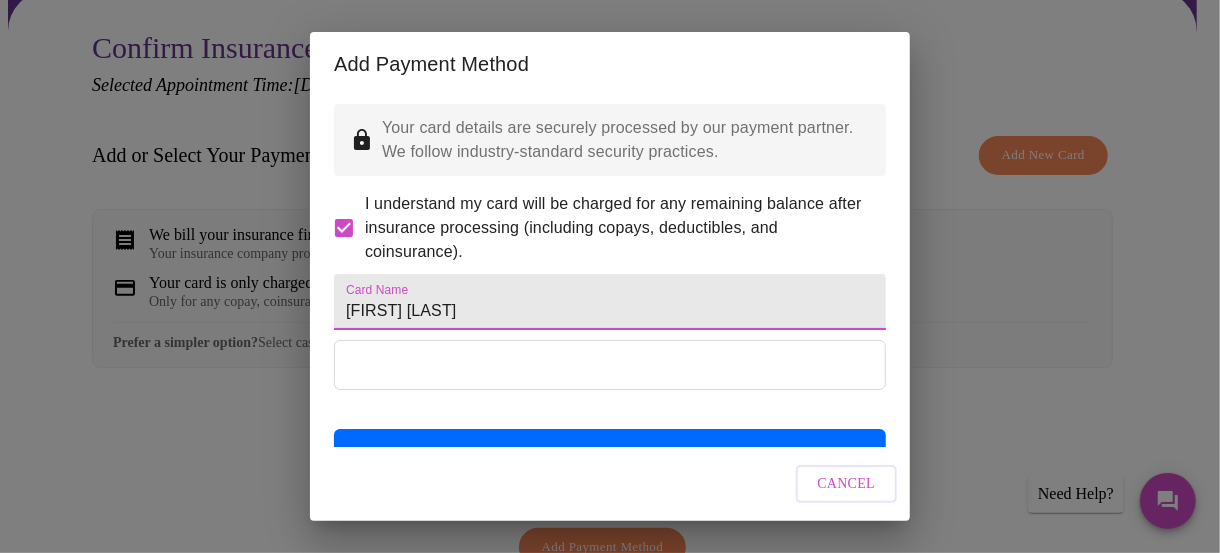 type on "[FIRST] [LAST]" 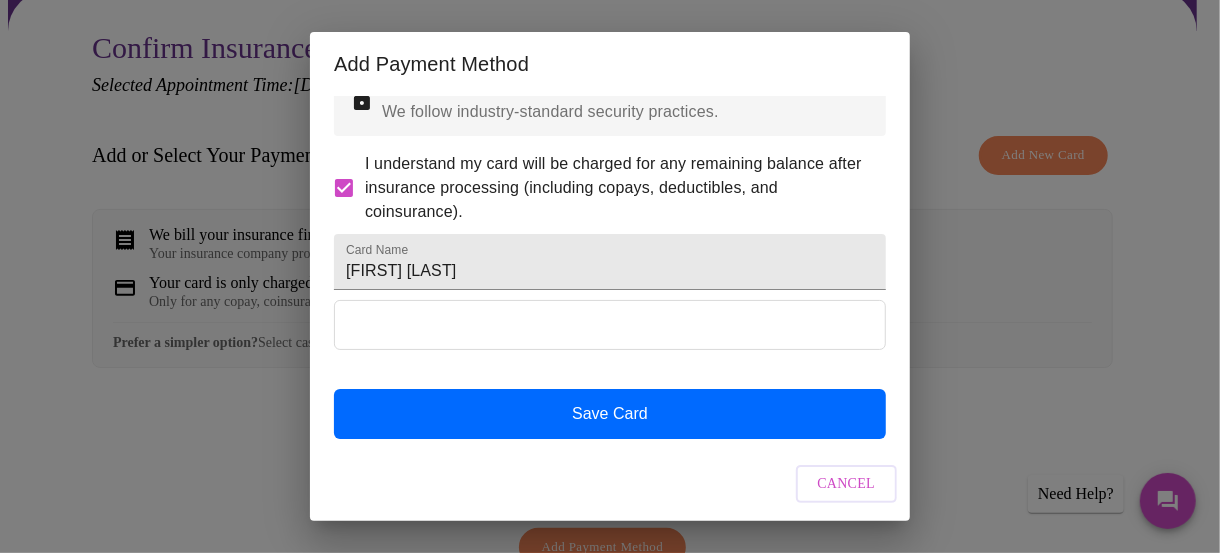 scroll, scrollTop: 91, scrollLeft: 0, axis: vertical 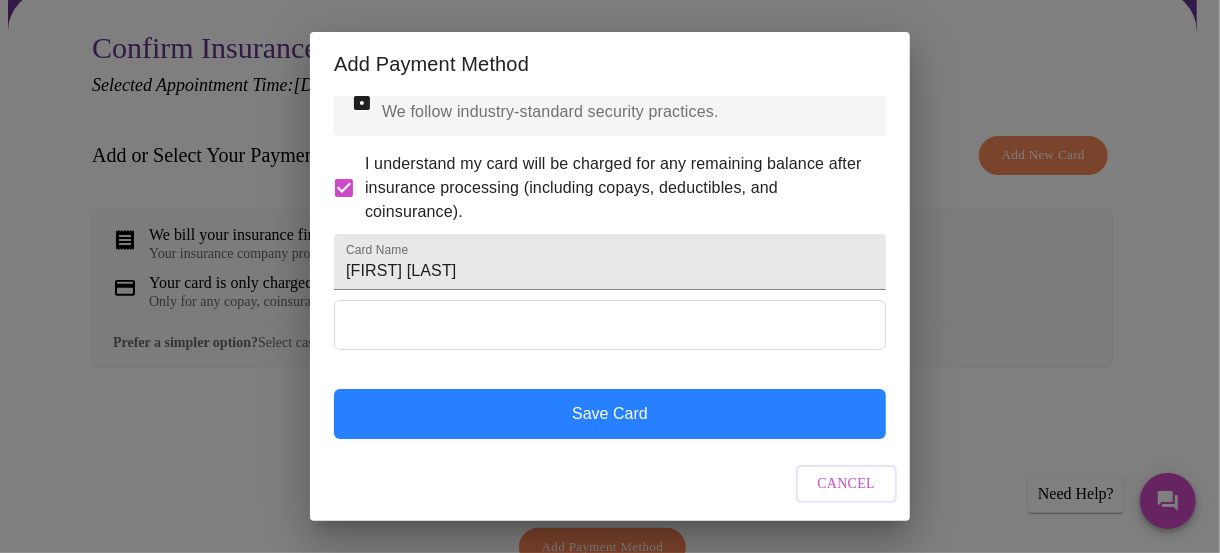 click on "Save Card" at bounding box center [610, 414] 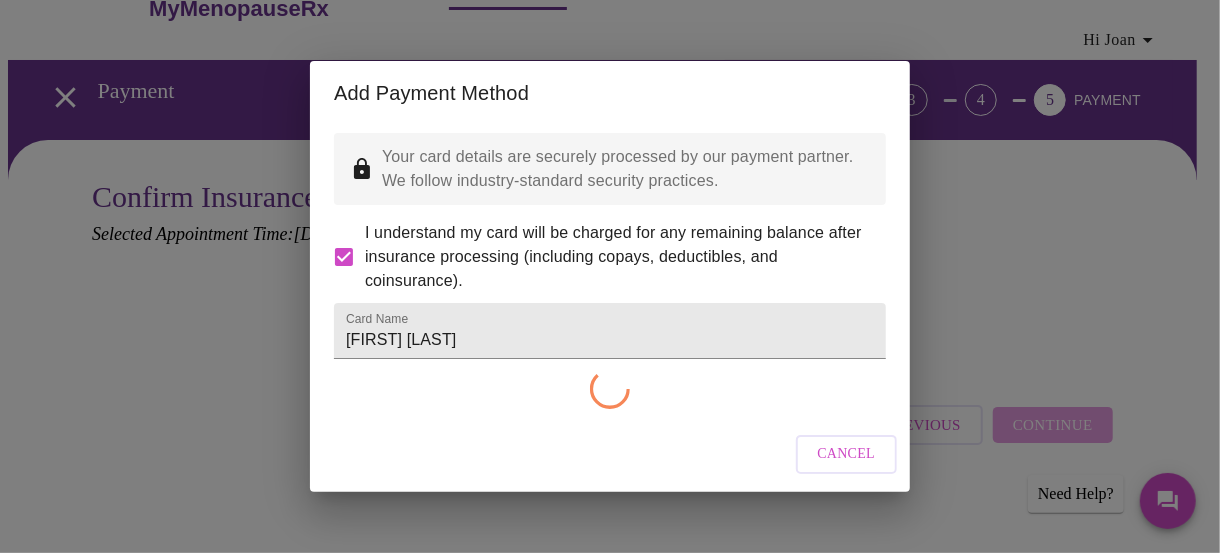 scroll, scrollTop: 0, scrollLeft: 0, axis: both 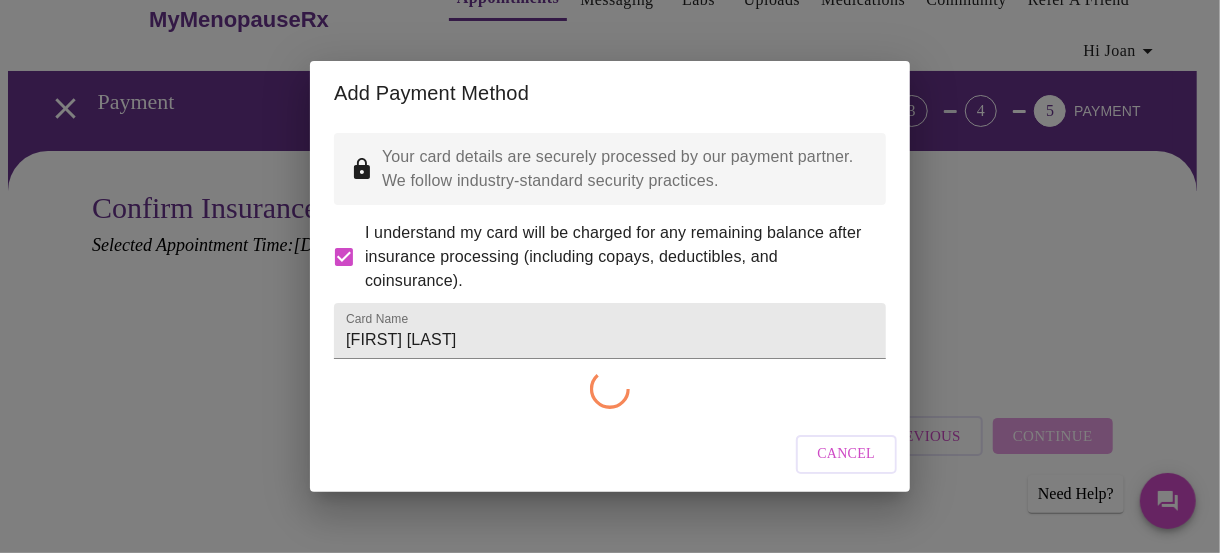 checkbox on "false" 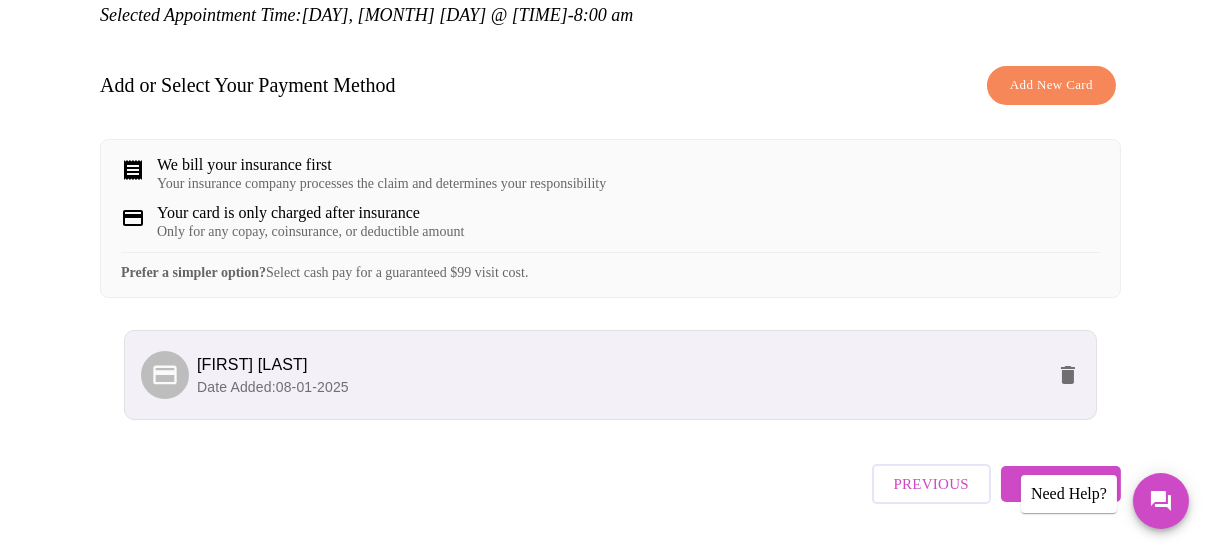 scroll, scrollTop: 240, scrollLeft: 0, axis: vertical 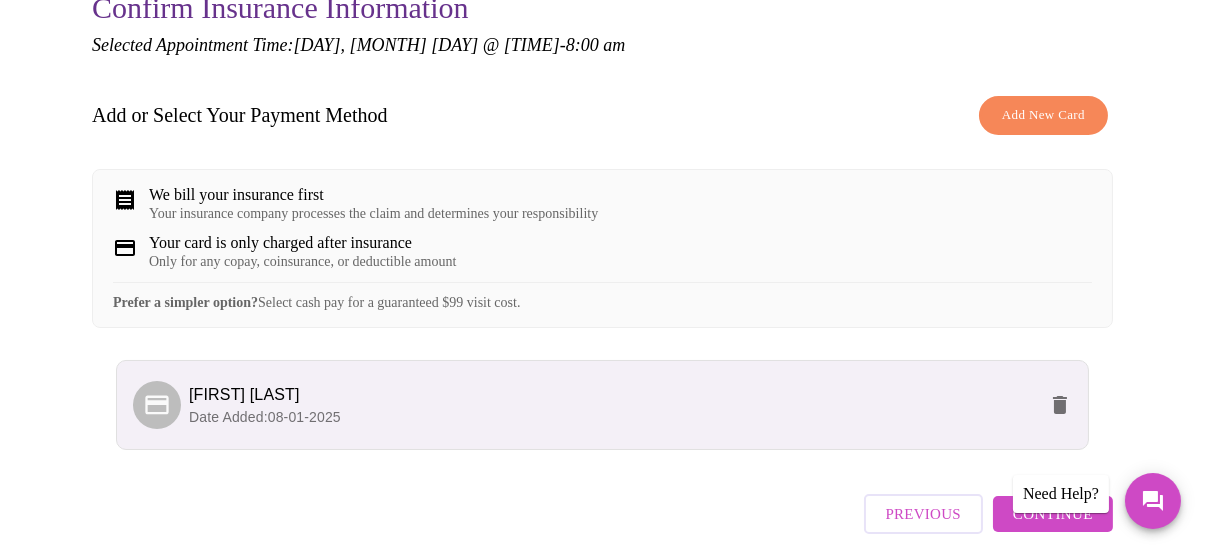 click on "Continue" at bounding box center (1053, 514) 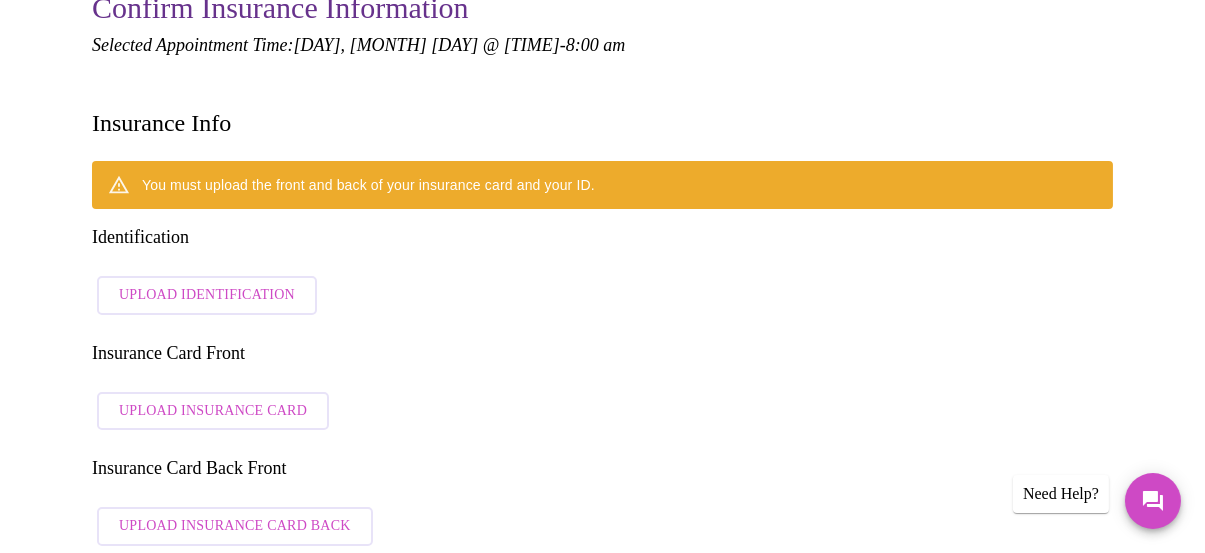click on "Upload Identification" at bounding box center (207, 295) 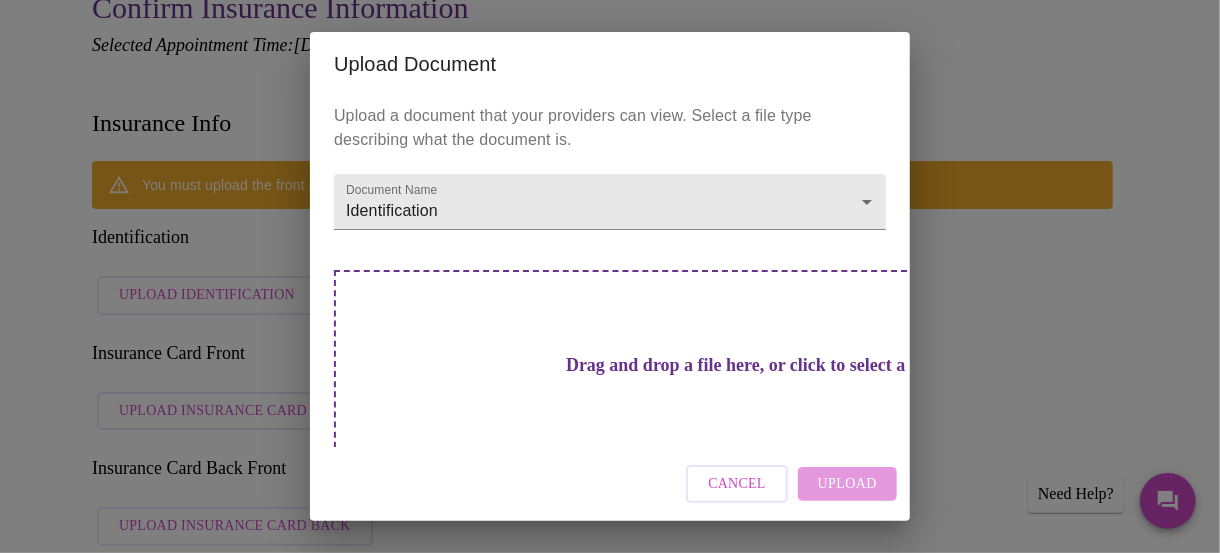 click on "Drag and drop a file here, or click to select a file" at bounding box center [750, 365] 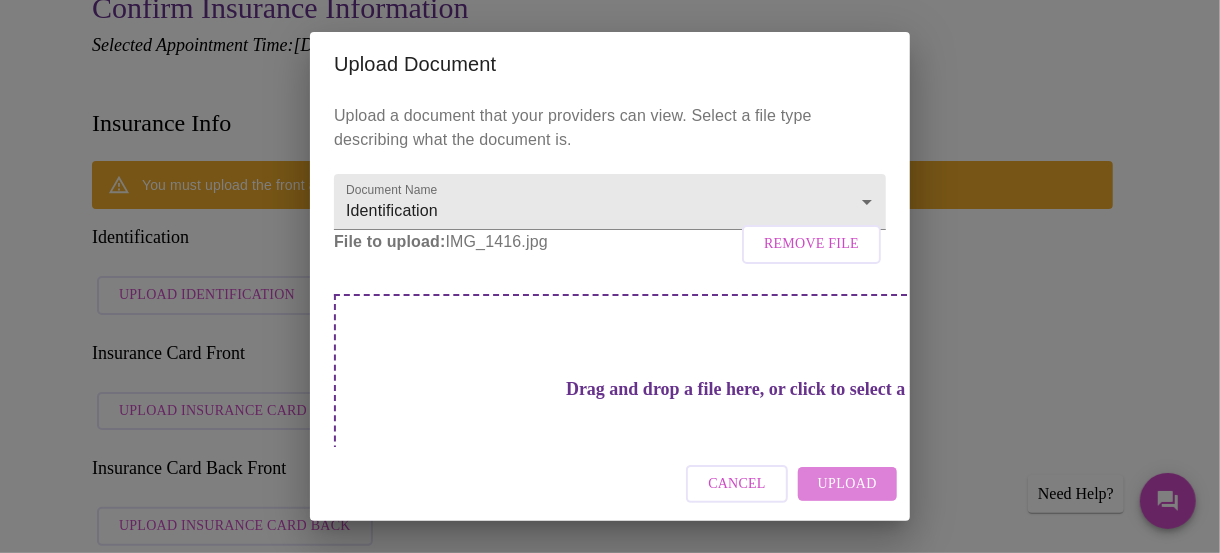 click on "Upload" at bounding box center [847, 484] 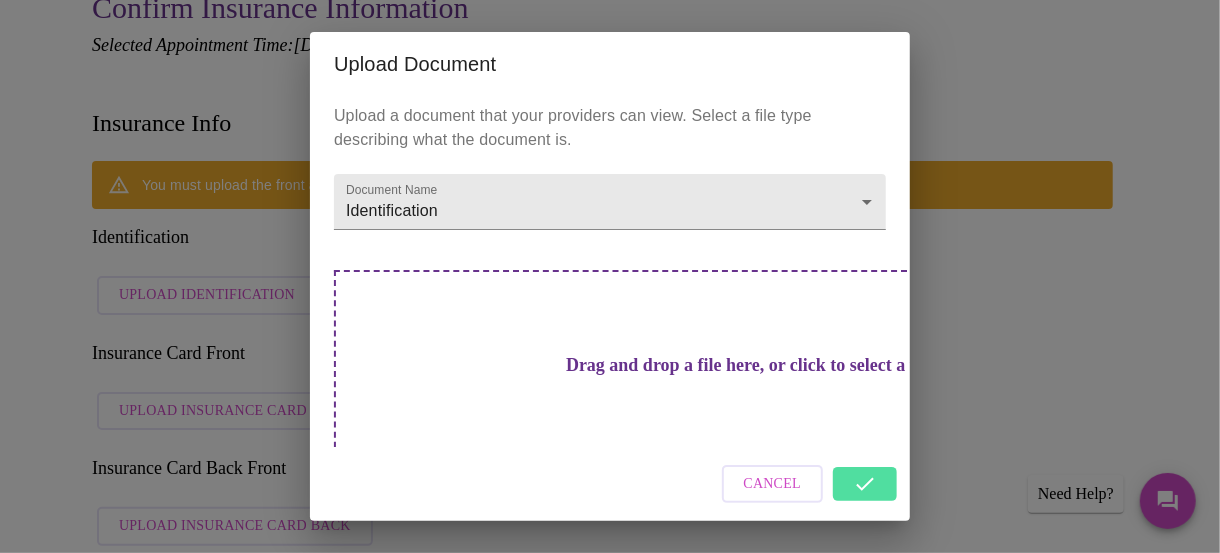 scroll, scrollTop: 31, scrollLeft: 0, axis: vertical 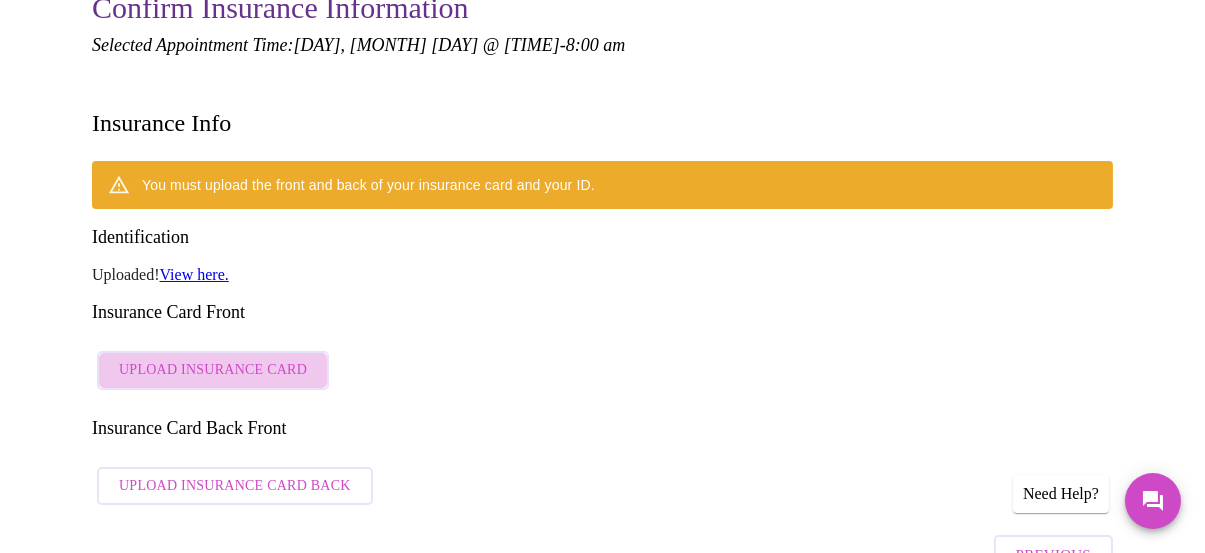 click on "Upload Insurance Card" at bounding box center [213, 370] 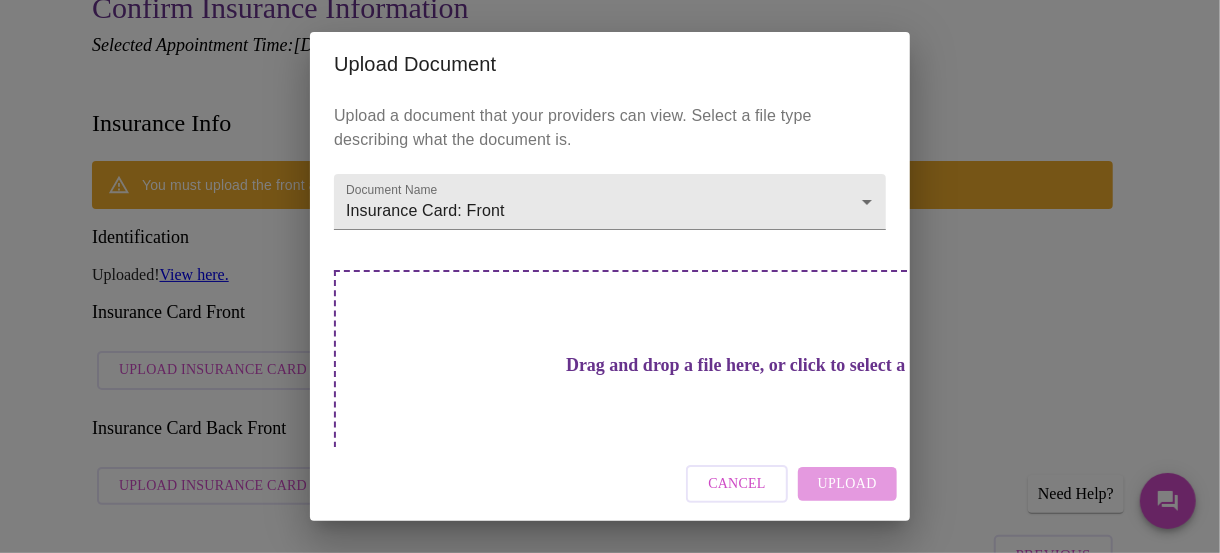 click on "Drag and drop a file here, or click to select a file" at bounding box center (750, 365) 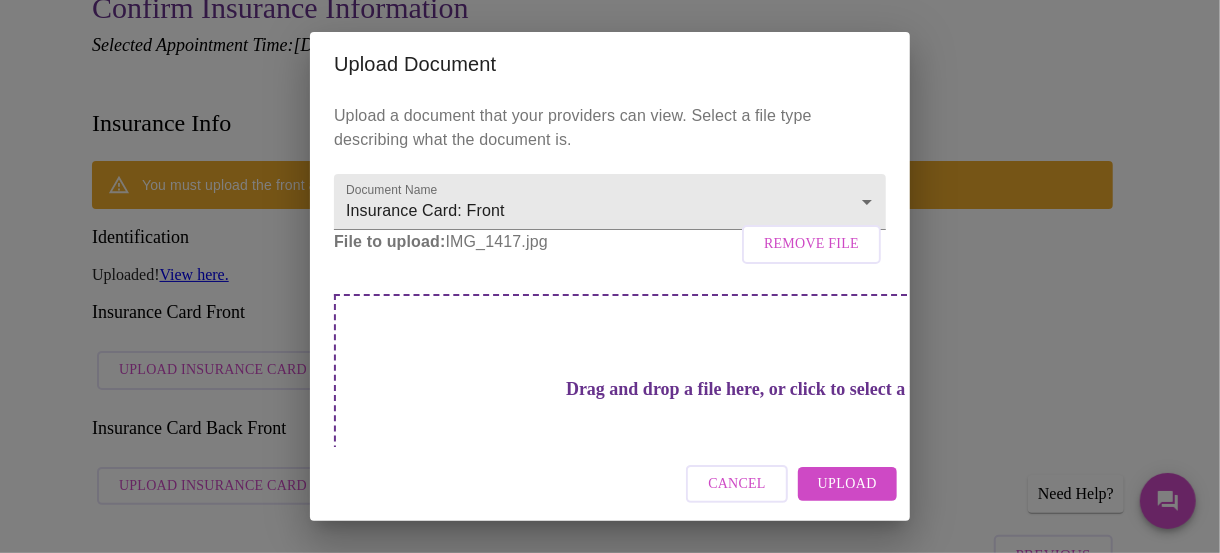 click on "Upload" at bounding box center [847, 484] 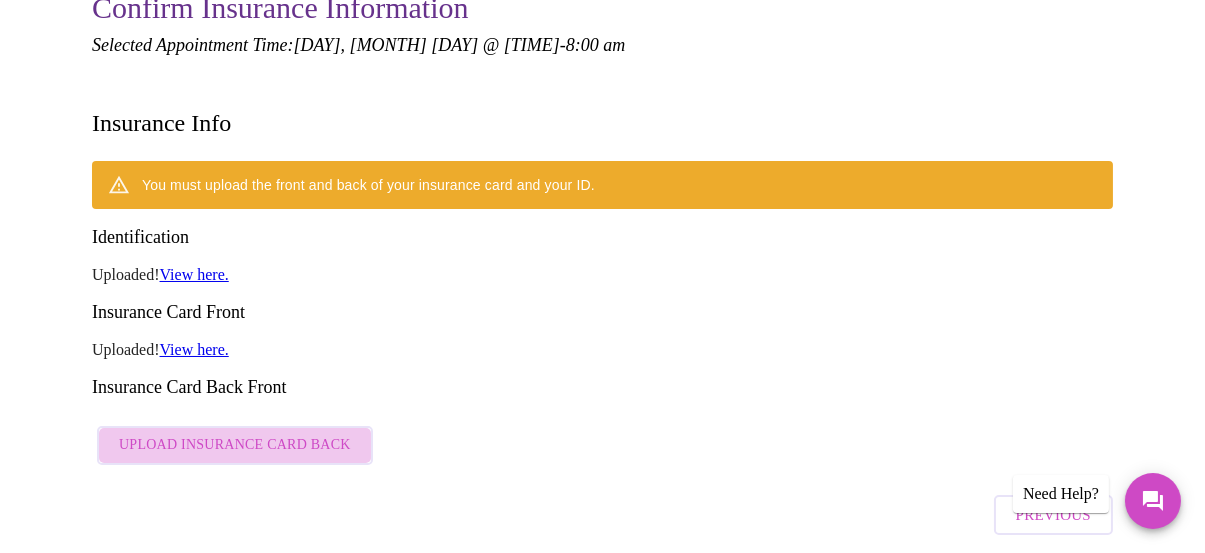 click on "Upload Insurance Card Back" at bounding box center (235, 445) 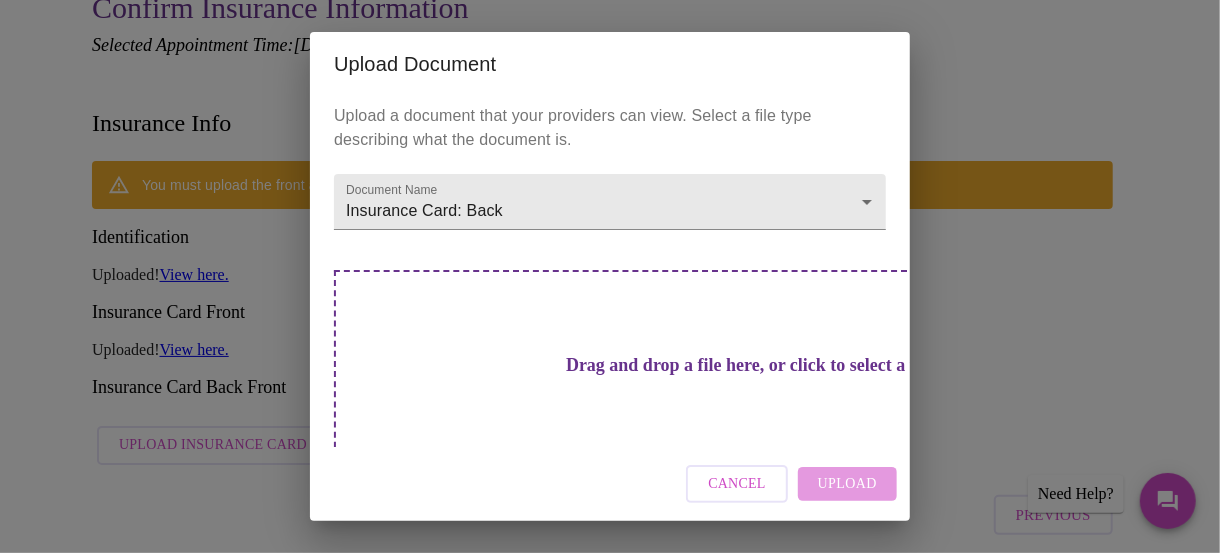 click on "Drag and drop a file here, or click to select a file" at bounding box center (750, 404) 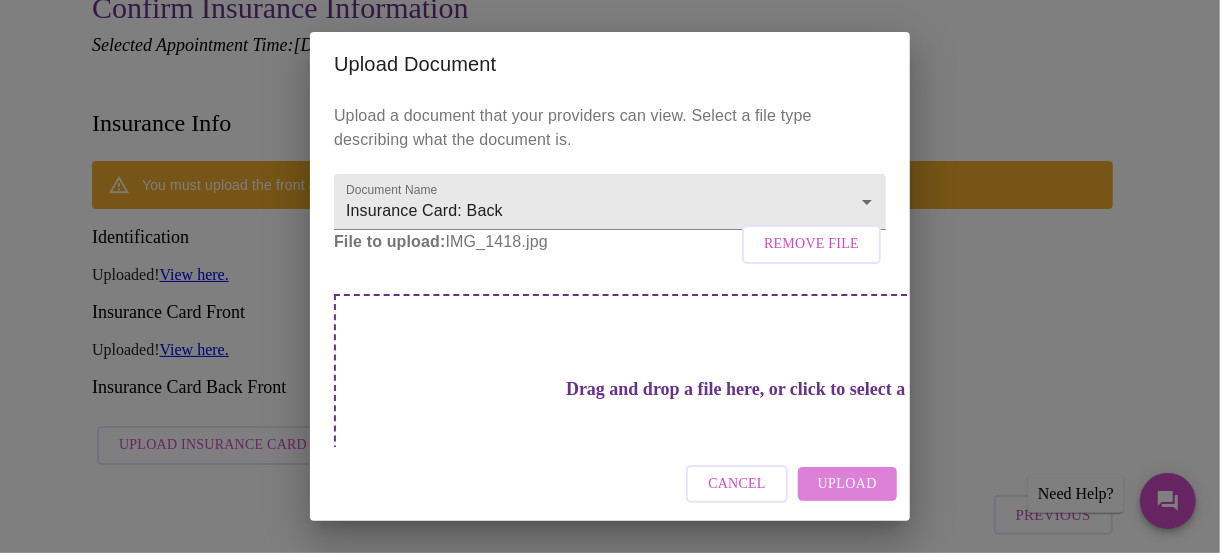 click on "Upload" at bounding box center (847, 484) 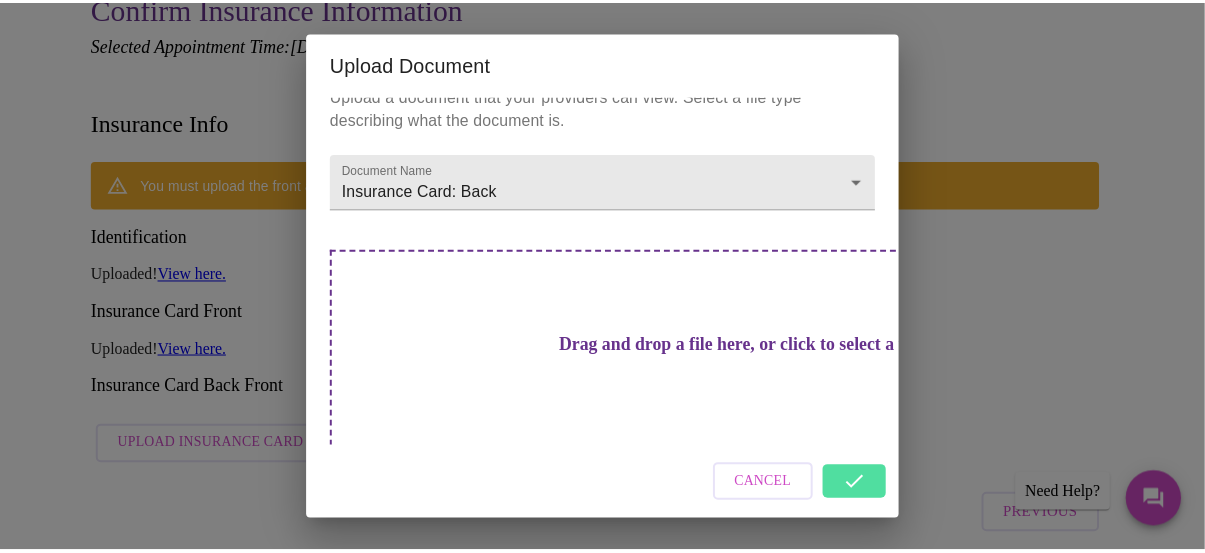 scroll, scrollTop: 31, scrollLeft: 0, axis: vertical 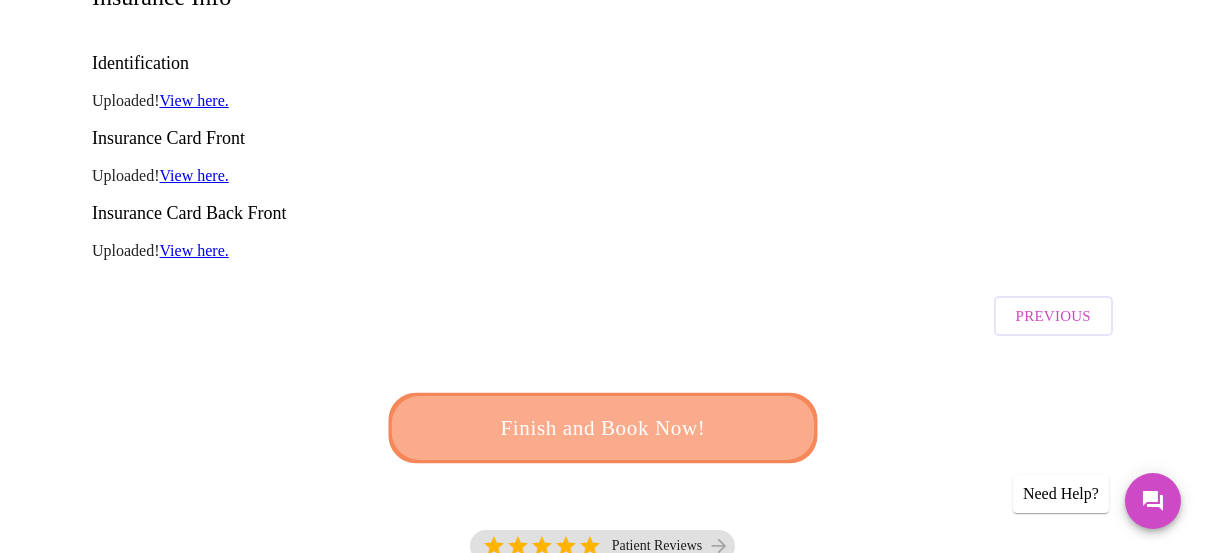 click on "Finish and Book Now!" at bounding box center [602, 428] 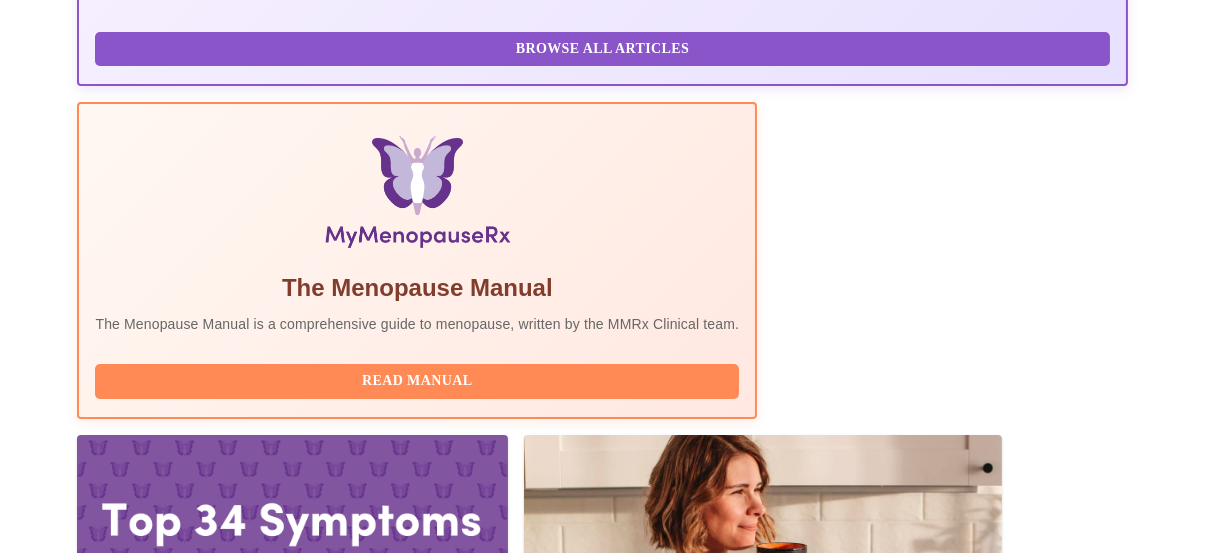 scroll, scrollTop: 566, scrollLeft: 0, axis: vertical 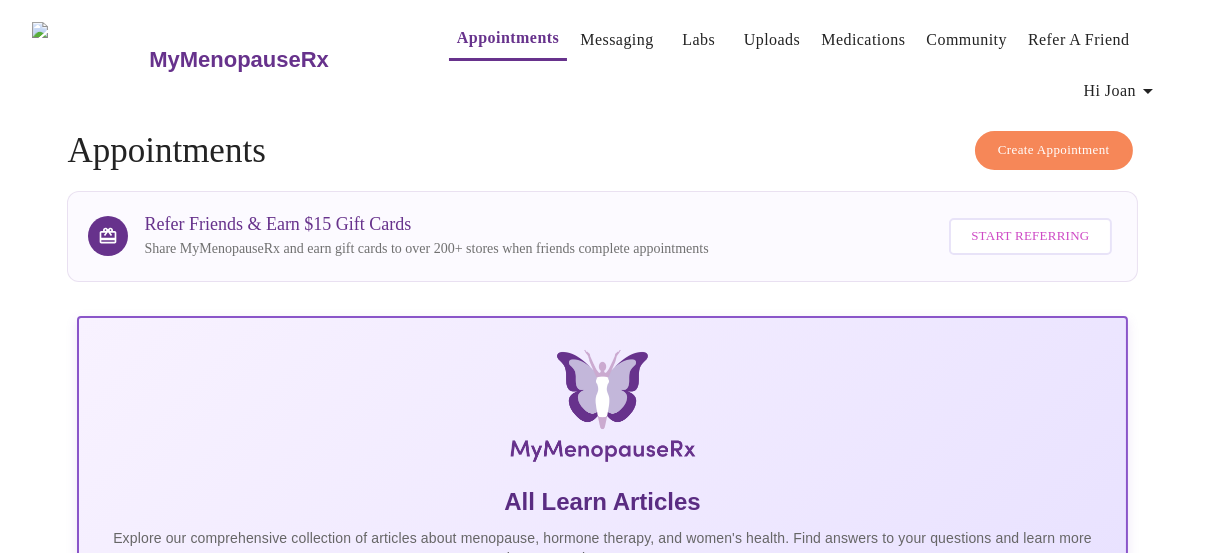 drag, startPoint x: 210, startPoint y: 269, endPoint x: 860, endPoint y: -77, distance: 736.35315 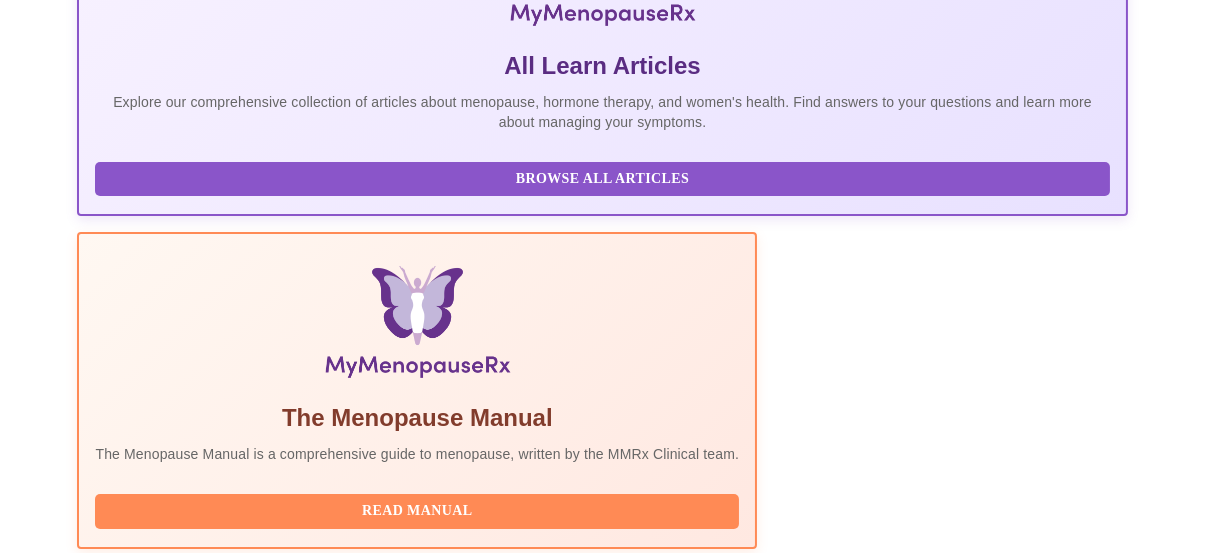 scroll, scrollTop: 566, scrollLeft: 0, axis: vertical 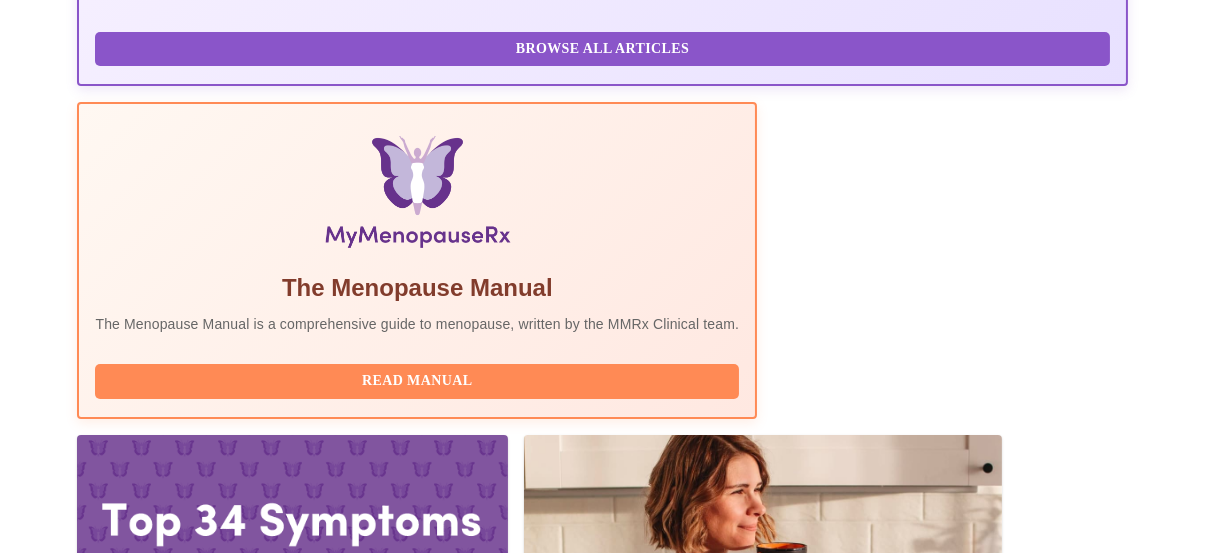 click on "Reschedule" at bounding box center (1047, 2013) 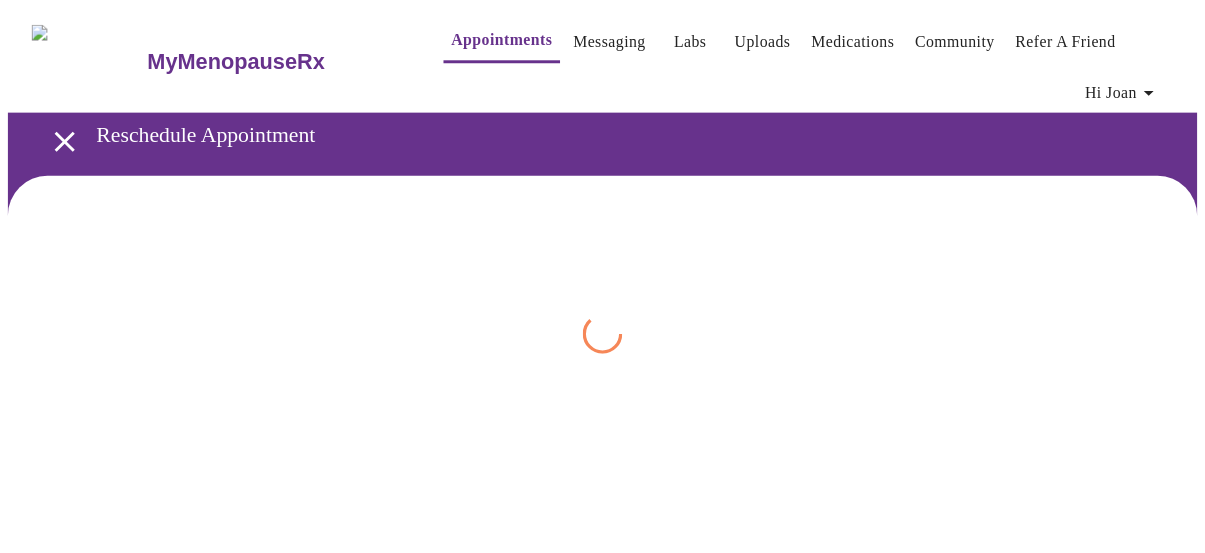 scroll, scrollTop: 0, scrollLeft: 0, axis: both 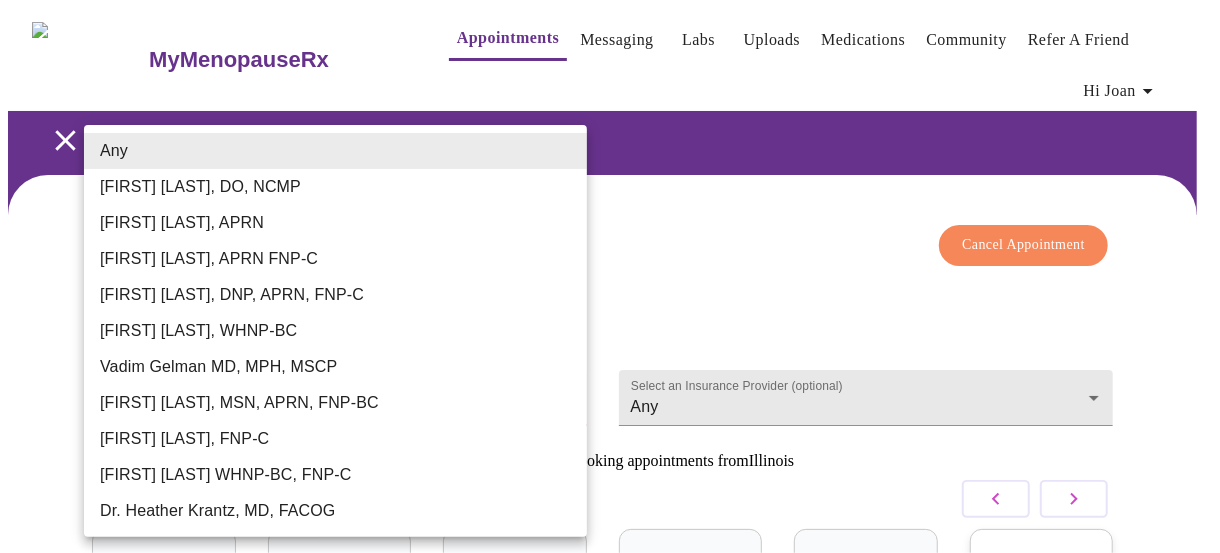click on "MyMenopauseRx Appointments Messaging Labs Uploads Medications Community Refer a Friend Hi [FIRST]   Reschedule Appointment Reschedule Appointment Cancel Appointment Current Appointment Time:  Aug 5, 2025 7:40 am Current Appointment Type:  Perimenopause / Menopause Symptoms  Select a Provider (optional) Any Any Select an Insurance Provider (optional) Any Any 4  Patients  currently booking appointments from  Illinois August 2025 Fri 01 Fully Booked Sat 02 Fully Booked Sun 03 No slots available Mon 04 Fully Booked Tue 05 Fully Booked Wed 06 8  Slots Left ( 58  Total) Need to reschedule? No problem—just  reach out  24 hours before your visit Settings Billing Invoices Log out Any [FIRST] [LAST], DO, NCMP [FIRST] [LAST], APRN [FIRST] [LAST], DNP, APRN, FNP-C [FIRST] [LAST], WHNP-BC [FIRST] [LAST] MD, MPH, MSCP [FIRST] [LAST], MSN, APRN, FNP-BC [FIRST] [LAST], FNP-C [FIRST] [LAST] WHNP-BC, FNP-C Dr. [FIRST] [LAST], MD, FACOG" at bounding box center (610, 457) 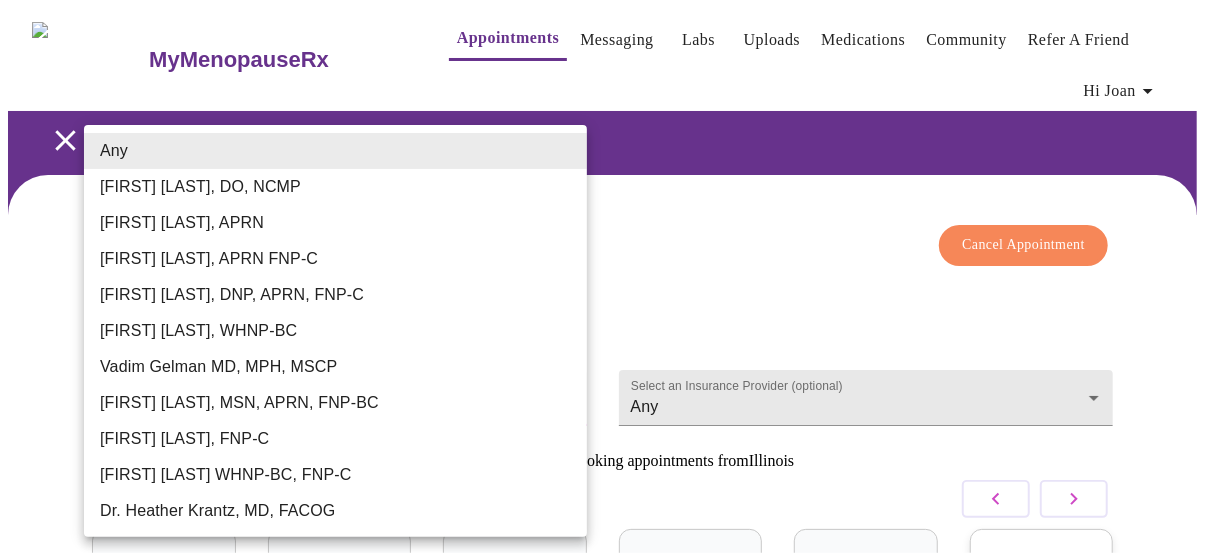 click on "[FIRST] [LAST], DO, NCMP" at bounding box center [335, 187] 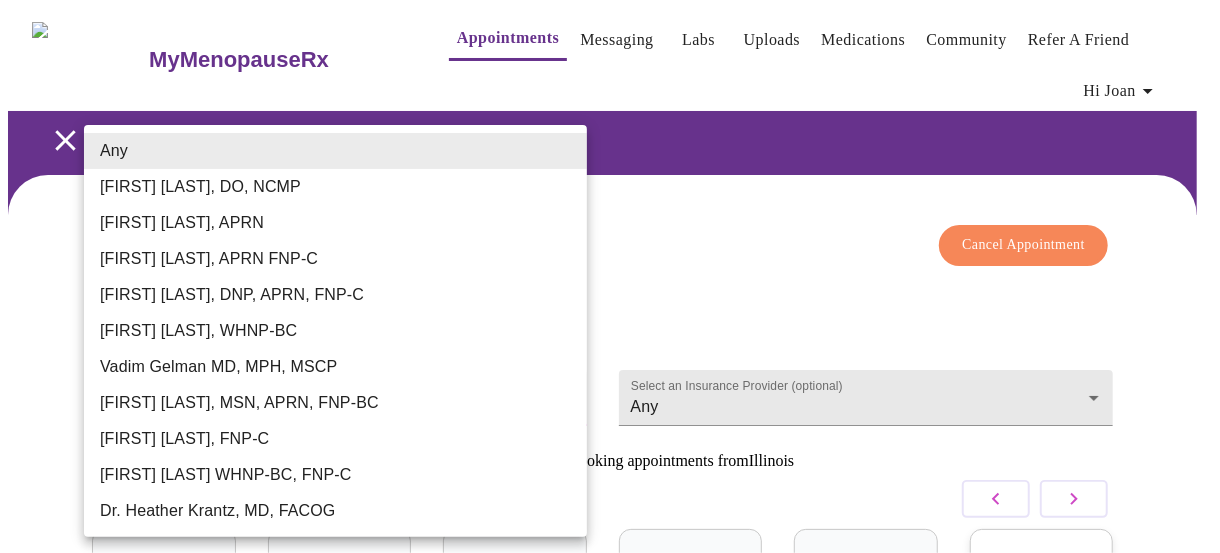 type on "[FIRST] [LAST], DO, NCMP" 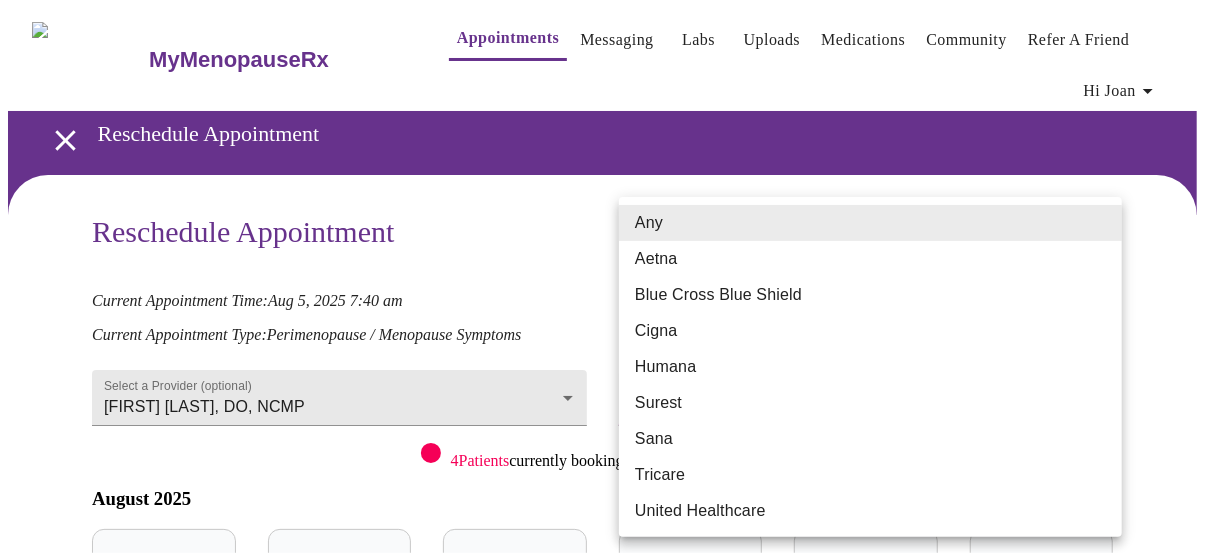 click on "MyMenopauseRx Appointments Messaging Labs Uploads Medications Community Refer a Friend Hi Joan   Reschedule Appointment Reschedule Appointment Cancel Appointment Current Appointment Time:  Aug 5, 2025 7:40 am Current Appointment Type:  Perimenopause / Menopause Symptoms  Select a Provider (optional) Barbra S Hanna, DO, NCMP Barbra S Hanna, DO, NCMP Select an Insurance Provider (optional) Any Any 4  Patients  currently booking appointments from  Illinois August 2025 Fri 01 No slots available Sat 02 No slots available Sun 03 No slots available Mon 04 No slots available Tue 05 No slots available Wed 06 No slots available Need to reschedule? No problem—just  reach out  24 hours before your visit Settings Billing Invoices Log out Any Aetna Blue Cross Blue Shield Cigna Humana Surest Sana Tricare United Healthcare" at bounding box center (610, 457) 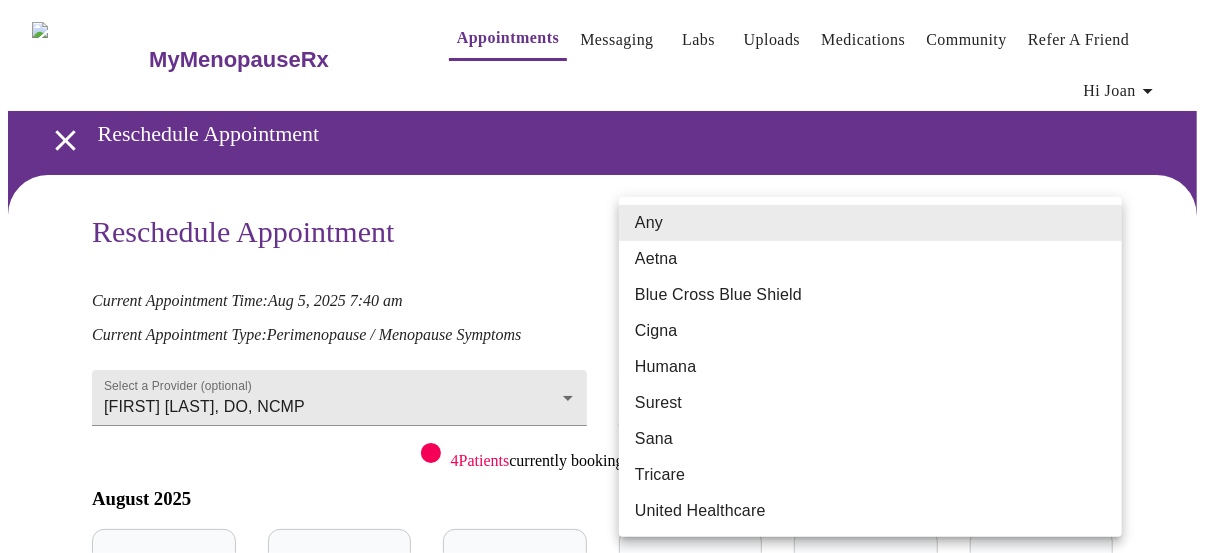 click on "Blue Cross Blue Shield" at bounding box center (870, 295) 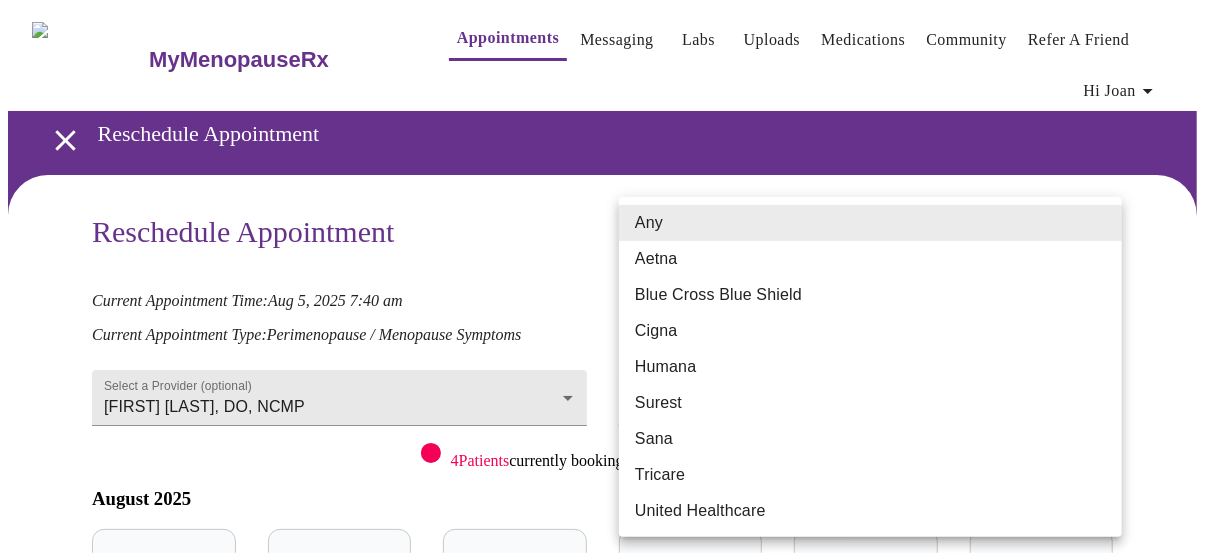 type on "Blue Cross Blue Shield" 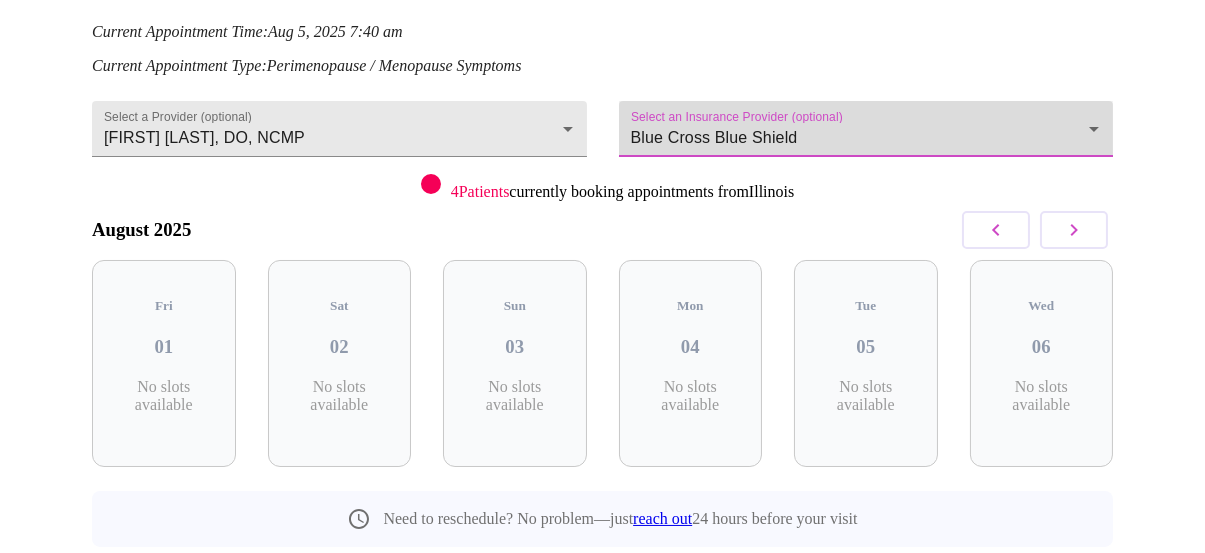 scroll, scrollTop: 300, scrollLeft: 0, axis: vertical 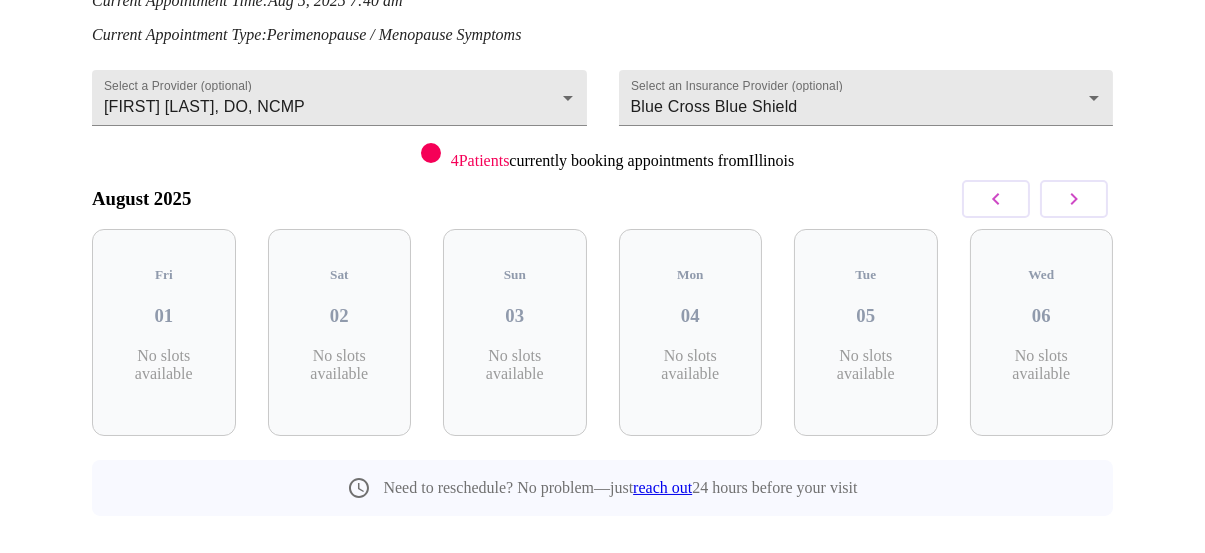 click on "Tue 05 No slots available" at bounding box center [866, 332] 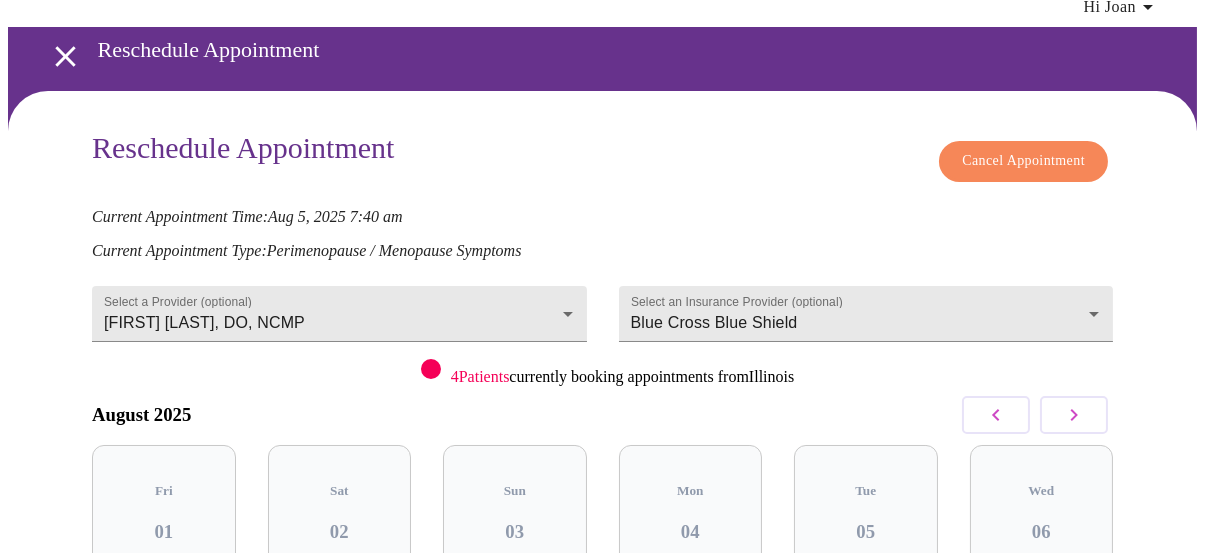 scroll, scrollTop: 114, scrollLeft: 0, axis: vertical 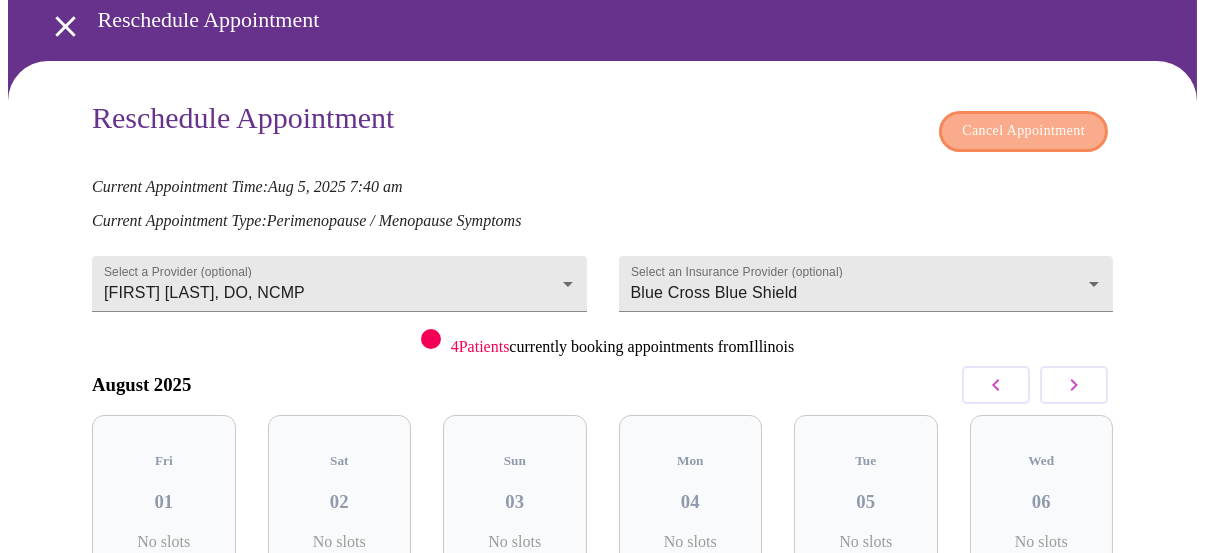 click on "Cancel Appointment" at bounding box center (1023, 131) 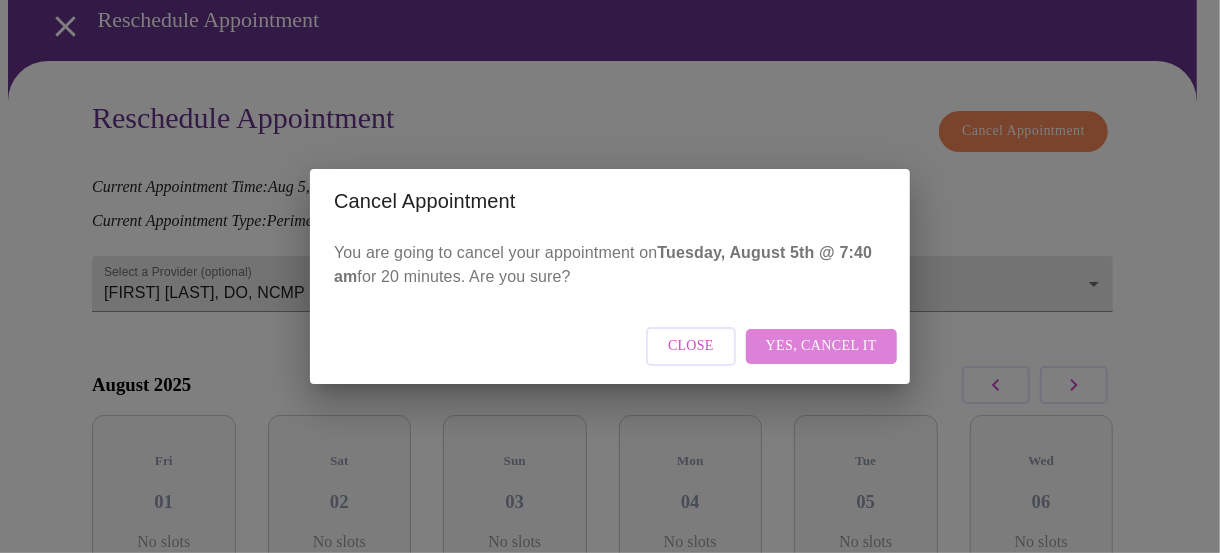 click on "Yes, cancel it" at bounding box center [821, 346] 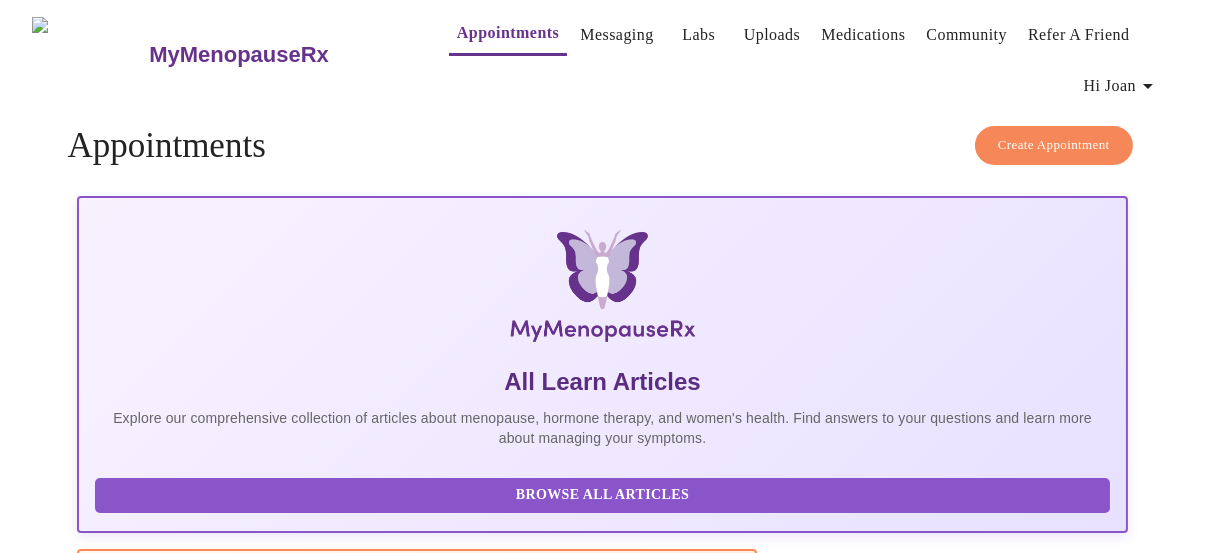 scroll, scrollTop: 0, scrollLeft: 0, axis: both 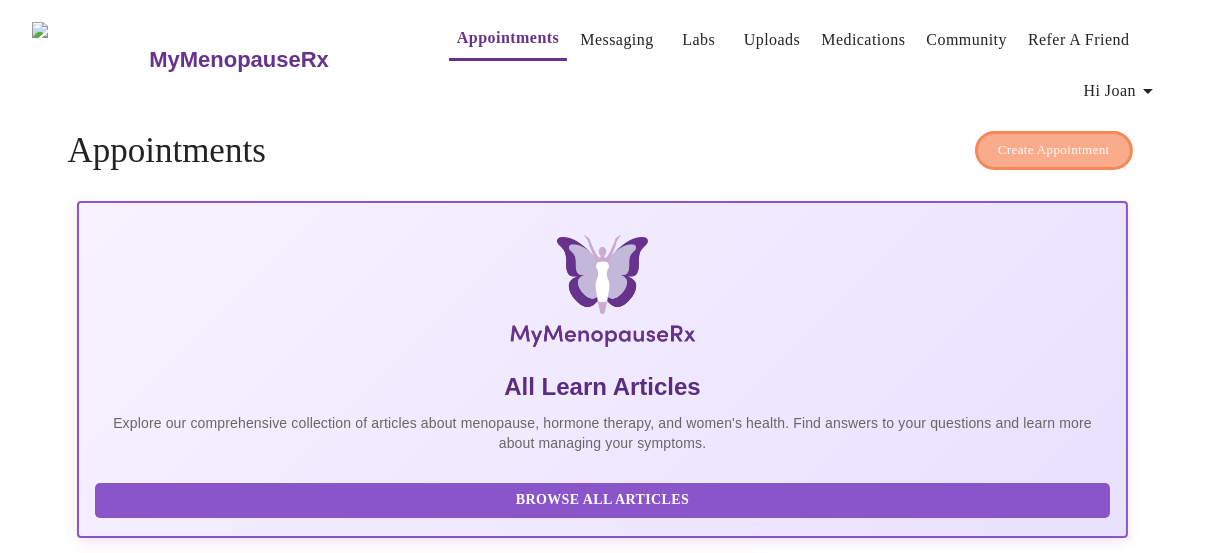 click on "Create Appointment" at bounding box center (1054, 150) 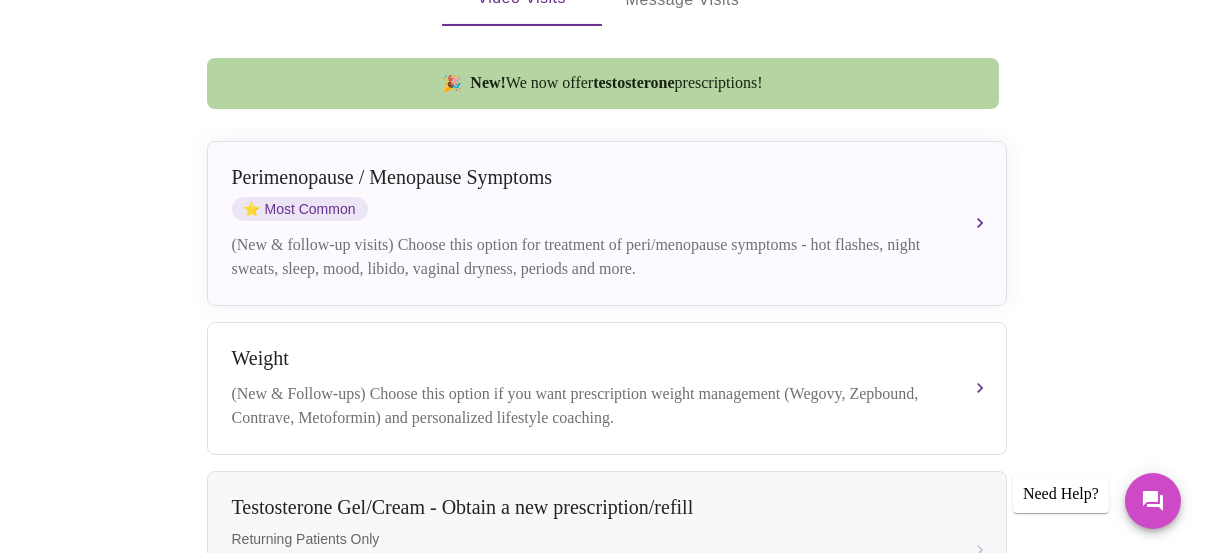 scroll, scrollTop: 500, scrollLeft: 0, axis: vertical 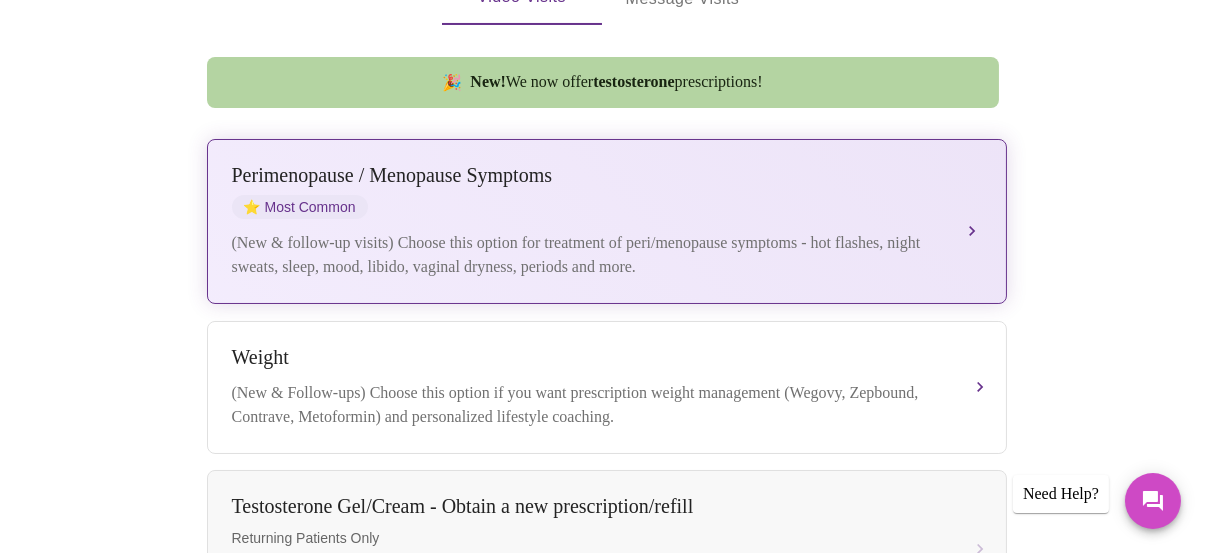 click on "Perimenopause / Menopause Symptoms  ⭐  Most Common (New & follow-up visits) Choose this option for treatment of peri/menopause symptoms - hot flashes, night sweats, sleep, mood, libido, vaginal dryness, periods and more." at bounding box center [607, 221] 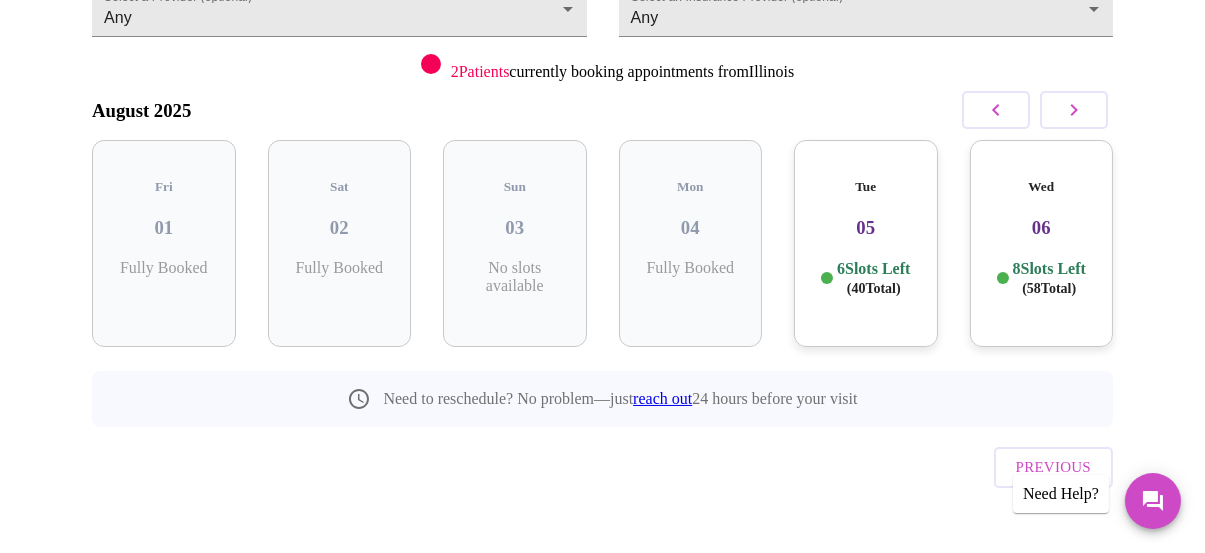 click on "6  Slots Left ( 40  Total)" at bounding box center (873, 278) 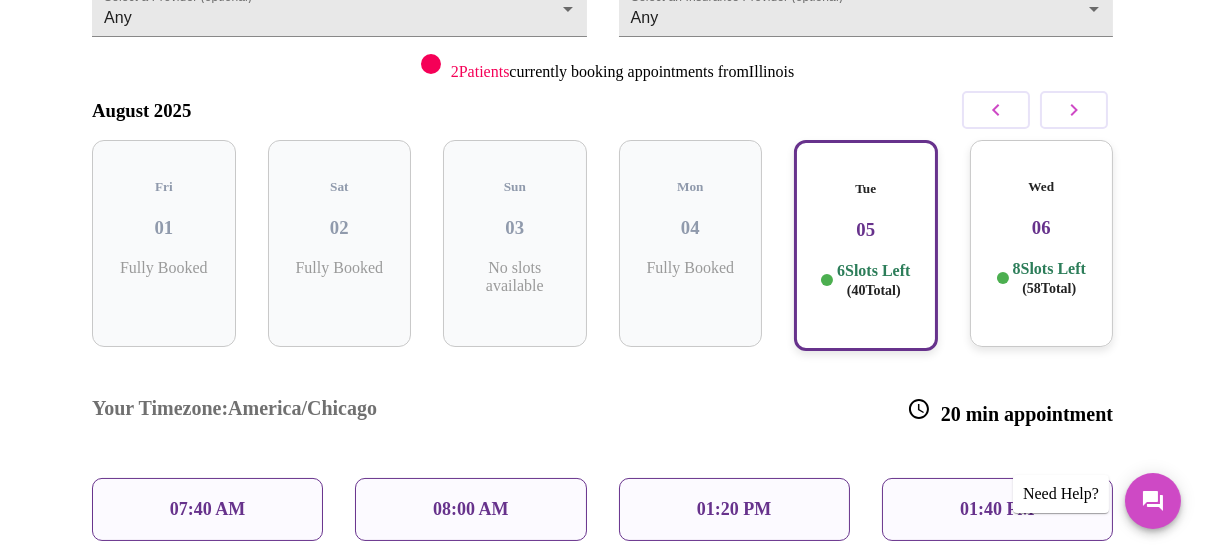 click on "08:00 AM" at bounding box center (471, 509) 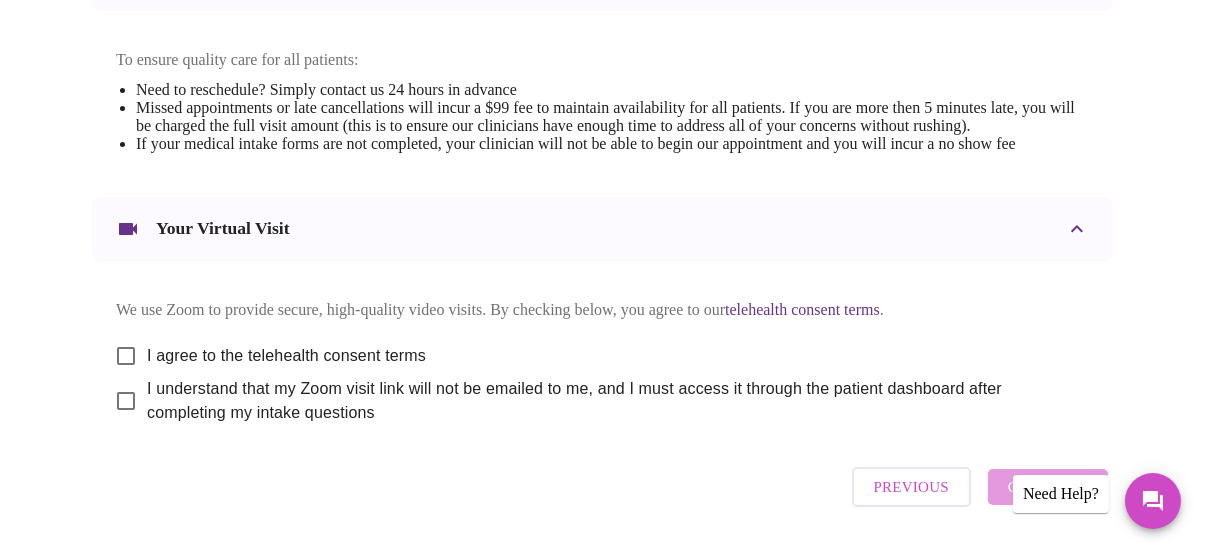 scroll, scrollTop: 977, scrollLeft: 0, axis: vertical 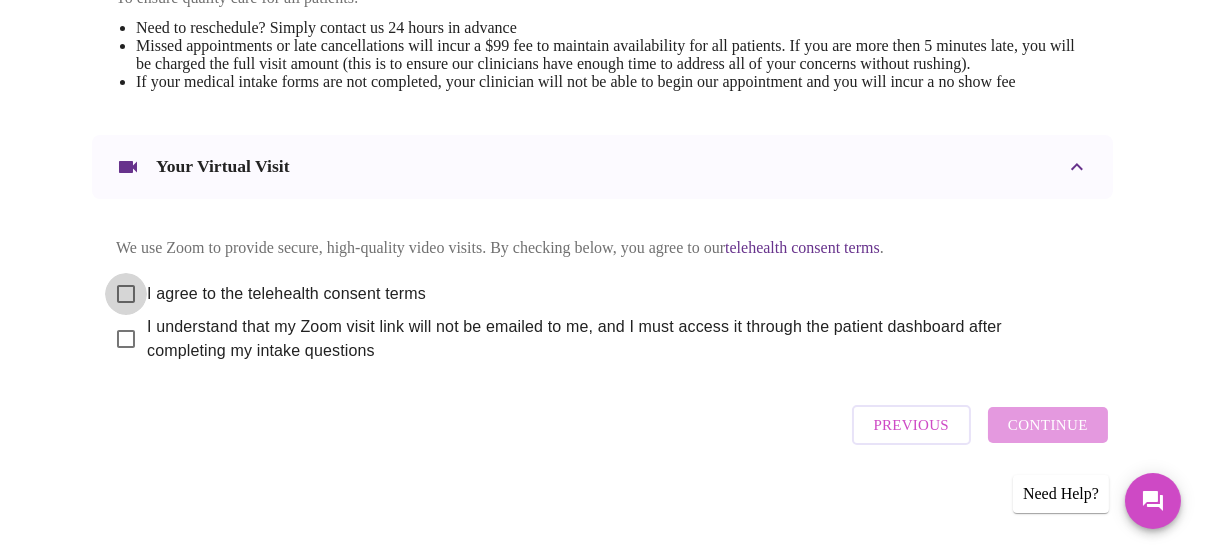 click on "I agree to the telehealth consent terms" at bounding box center (126, 294) 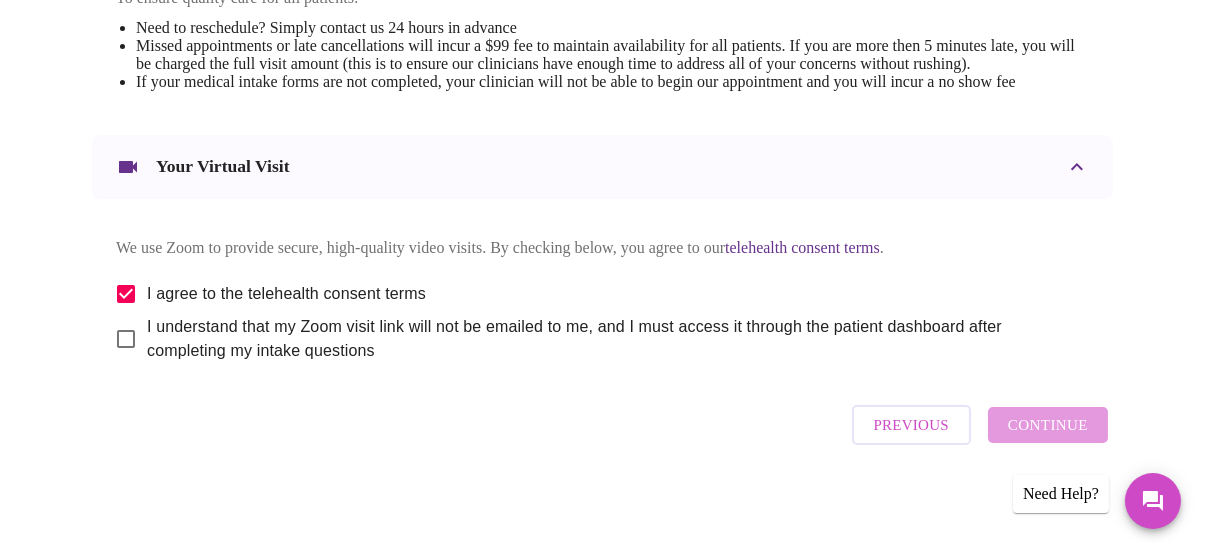 click on "I understand that my Zoom visit link will not be emailed to me, and I must access it through the patient dashboard after completing my intake questions" at bounding box center [126, 339] 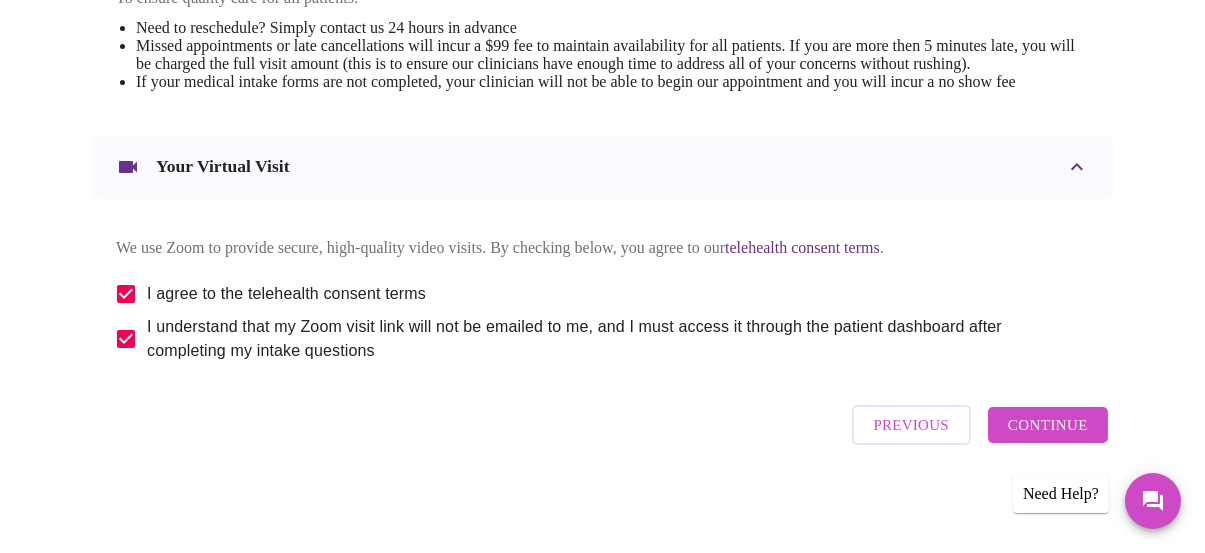 click on "Continue" at bounding box center [1048, 425] 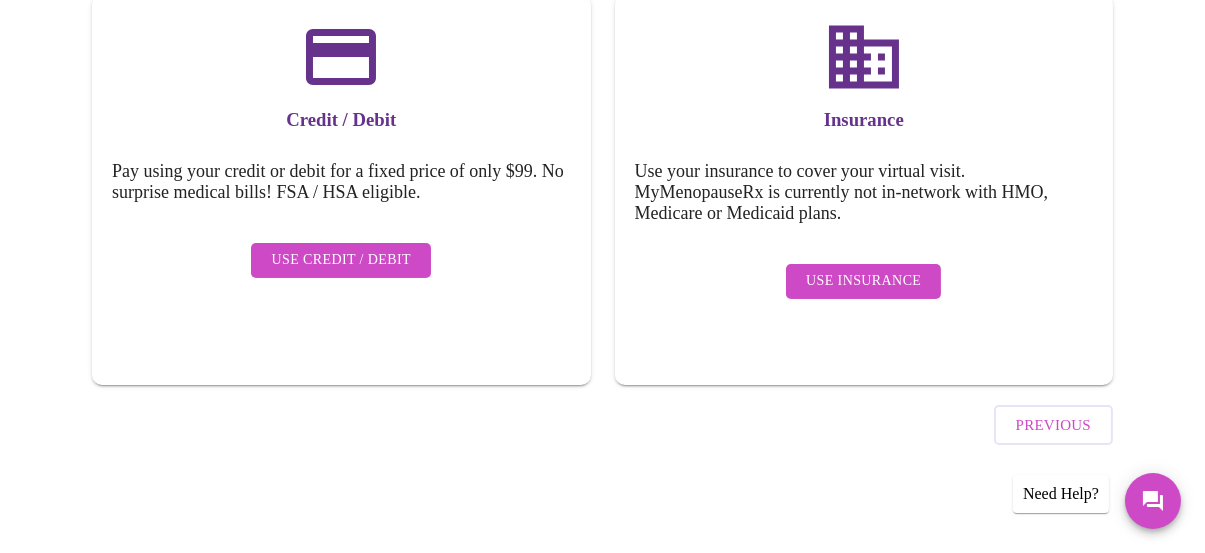 scroll, scrollTop: 325, scrollLeft: 0, axis: vertical 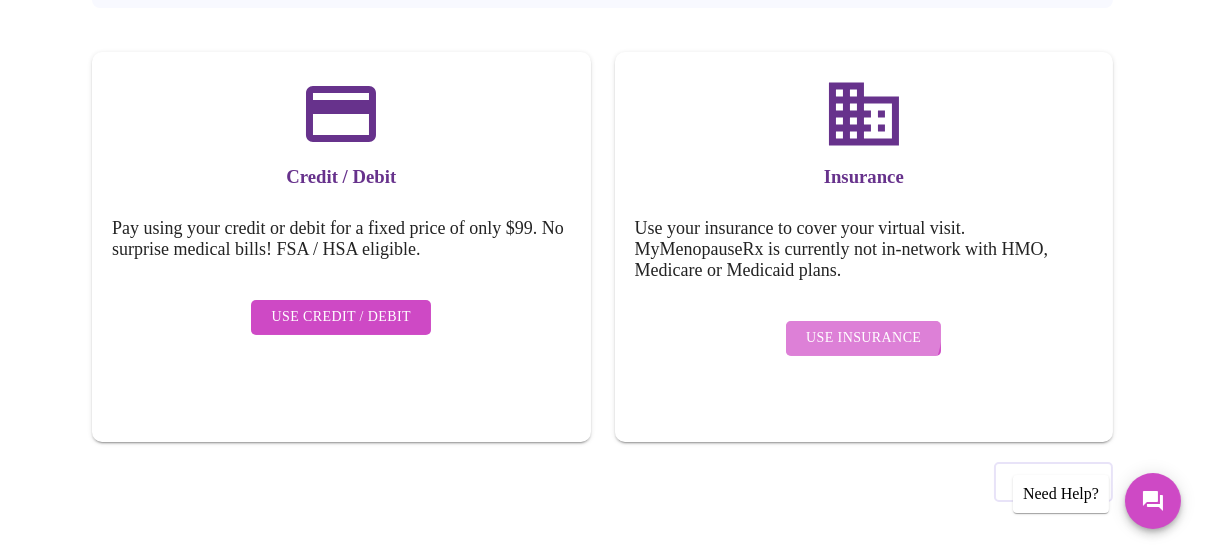 click on "Use Insurance" at bounding box center (863, 338) 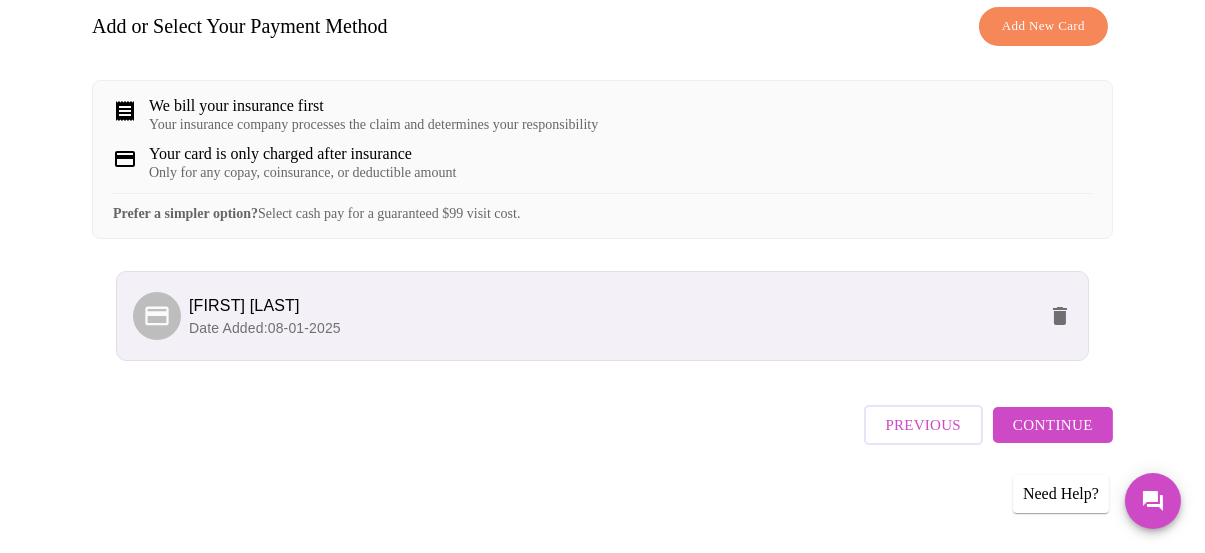 scroll, scrollTop: 340, scrollLeft: 0, axis: vertical 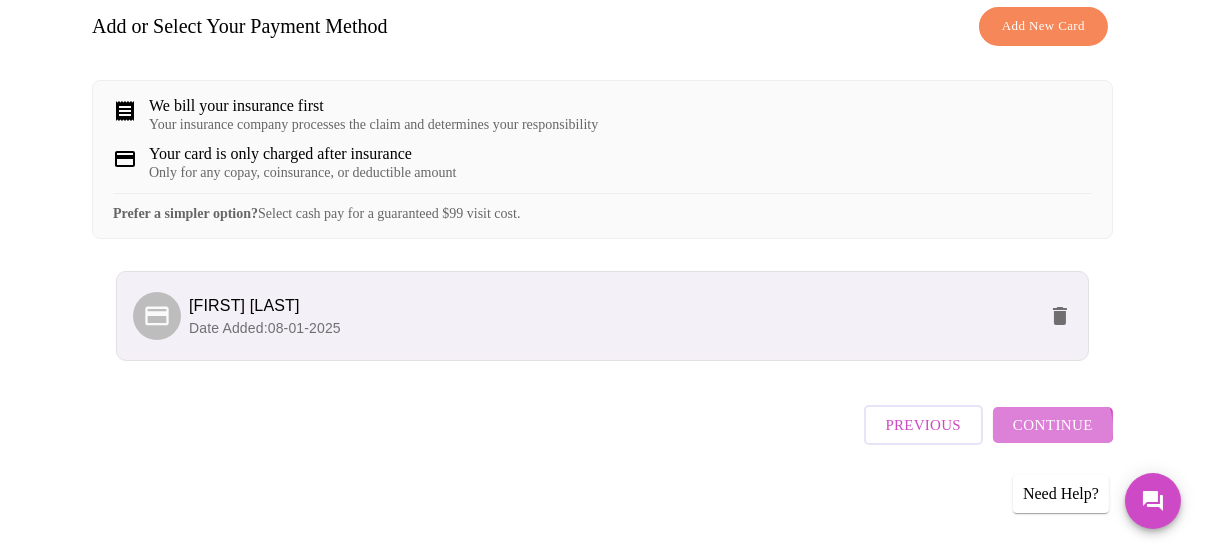 click on "Continue" at bounding box center [1053, 425] 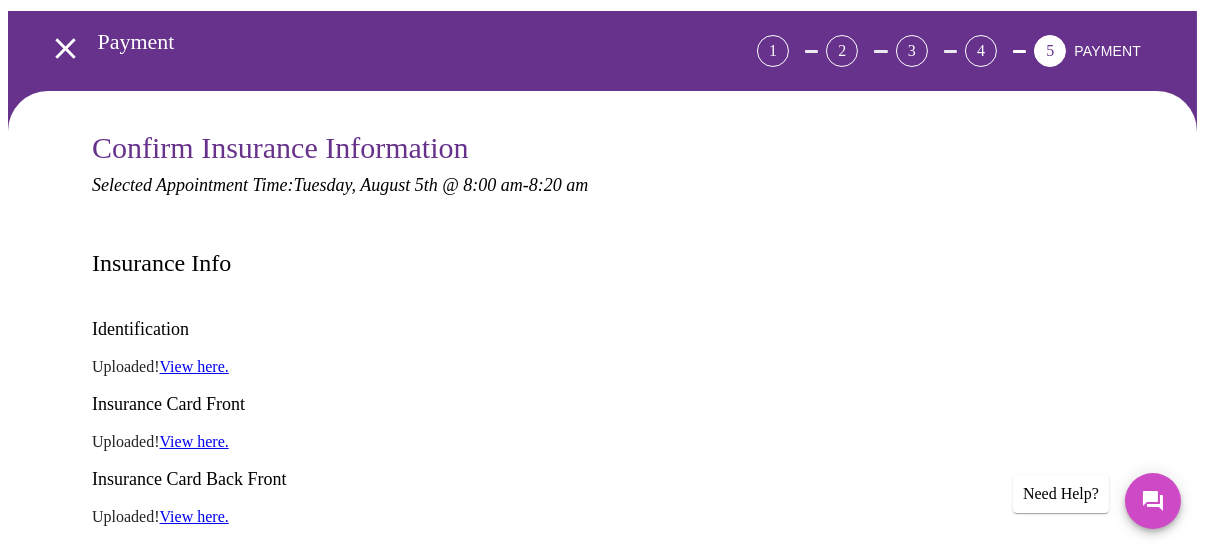scroll, scrollTop: 200, scrollLeft: 0, axis: vertical 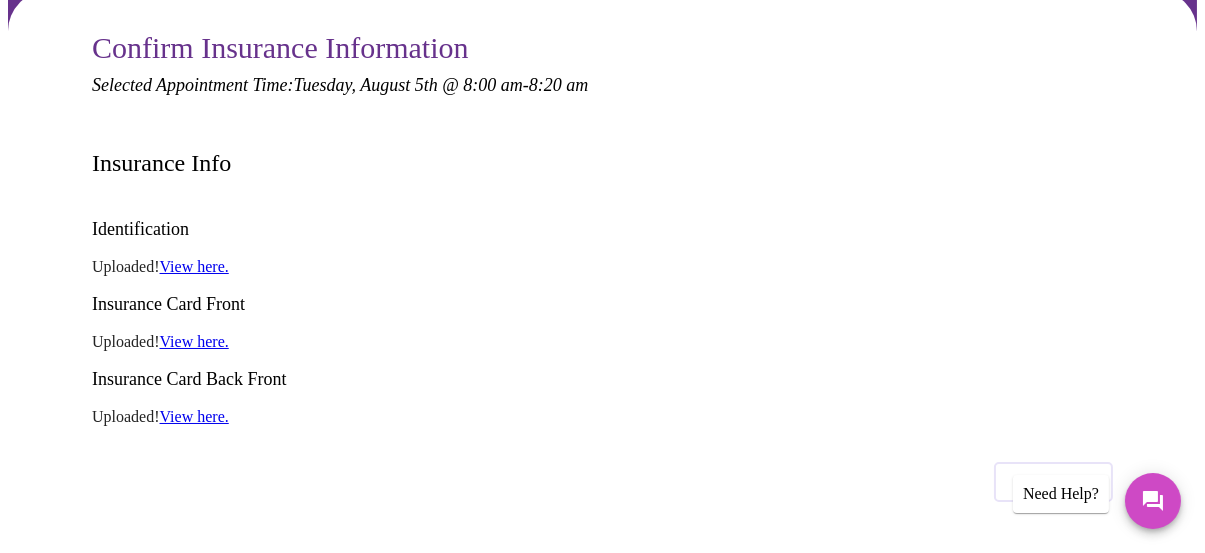 click on "Finish and Book Now!" at bounding box center [602, 594] 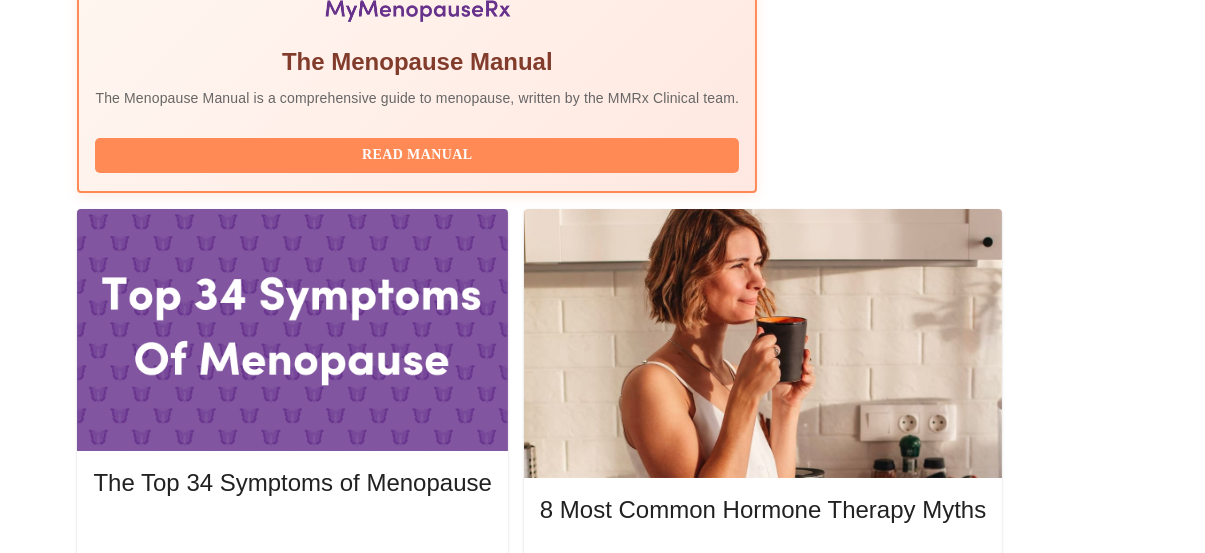 scroll, scrollTop: 692, scrollLeft: 0, axis: vertical 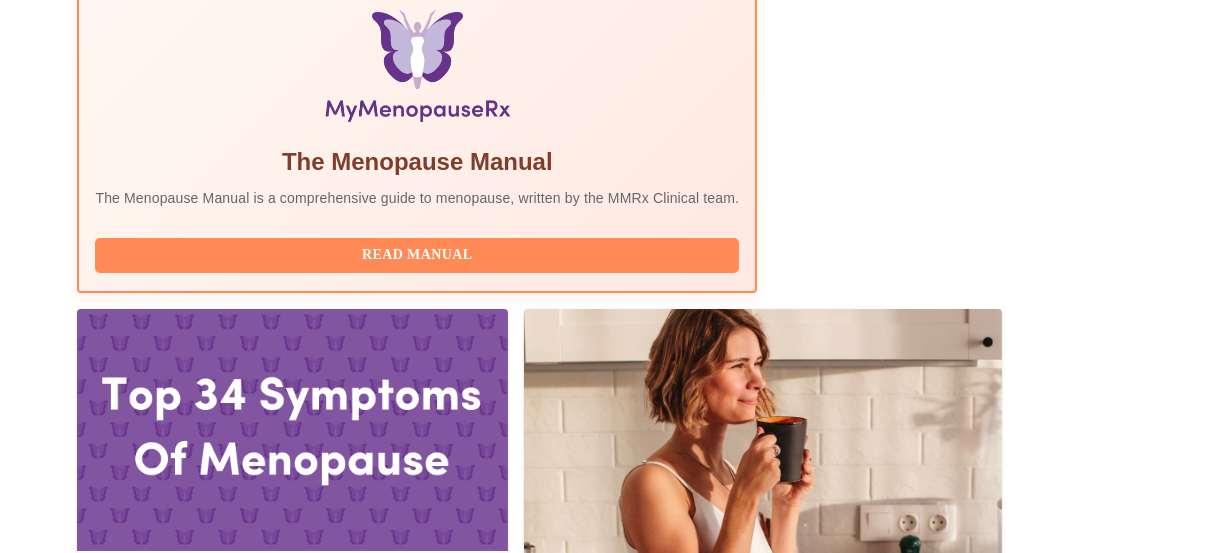 click on "Reschedule" at bounding box center (1047, 1887) 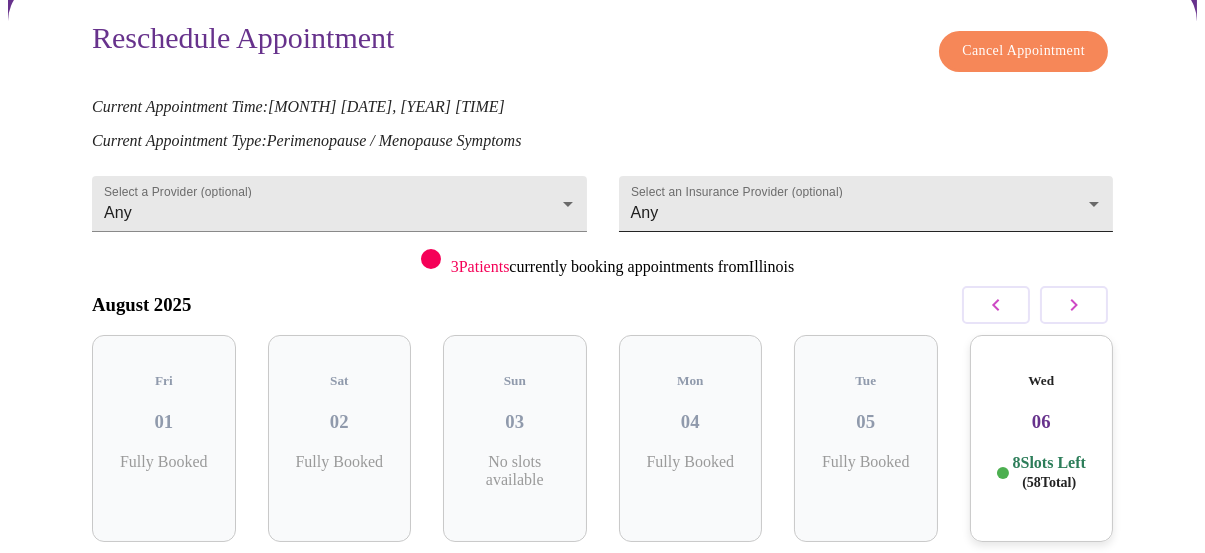 scroll, scrollTop: 200, scrollLeft: 0, axis: vertical 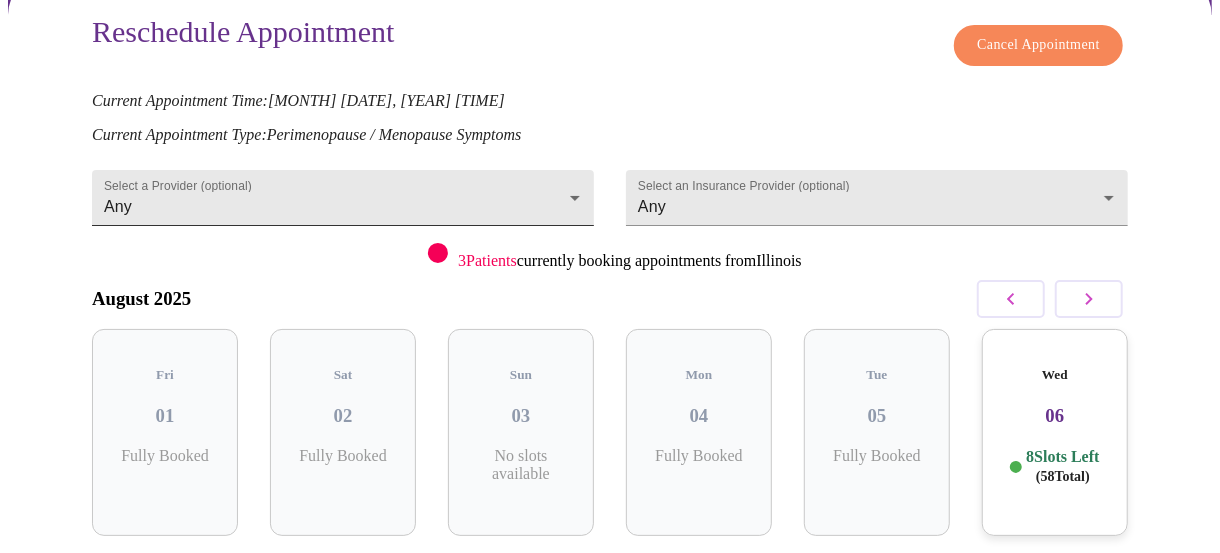 click on "MyMenopauseRx Appointments Messaging Labs Uploads Medications Community Refer a Friend Hi [FIRST]   Reschedule Appointment Reschedule Appointment Cancel Appointment Current Appointment Time:  [MONTH] [DATE], [YEAR] [TIME] Current Appointment Type:  Perimenopause / Menopause Symptoms  Select a Provider (optional) Any Any Select an Insurance Provider (optional) Any Any 3  Patients  currently booking appointments from  [STATE] [MONTH] [YEAR] Fri 01 Fully Booked Sat 02 Fully Booked Sun 03 No slots available Mon 04 Fully Booked Tue 05 Fully Booked Wed 06 8  Slots Left ( 58  Total) Need to reschedule? No problem—just  reach out  24 hours before your visit Settings Billing Invoices Log out" at bounding box center [610, 257] 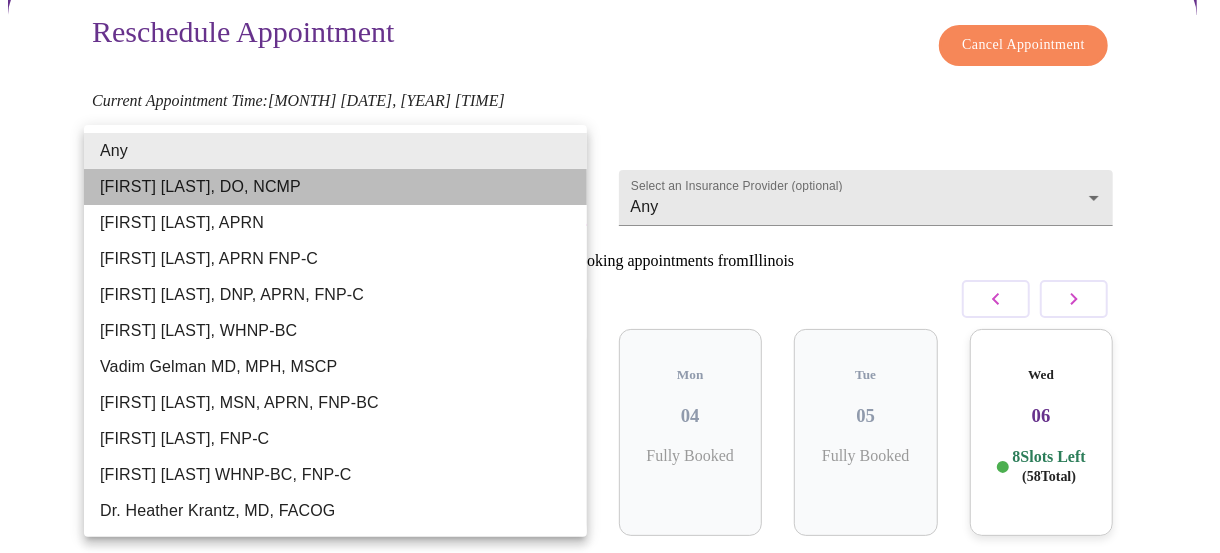click on "[FIRST] [LAST], DO, NCMP" at bounding box center (335, 187) 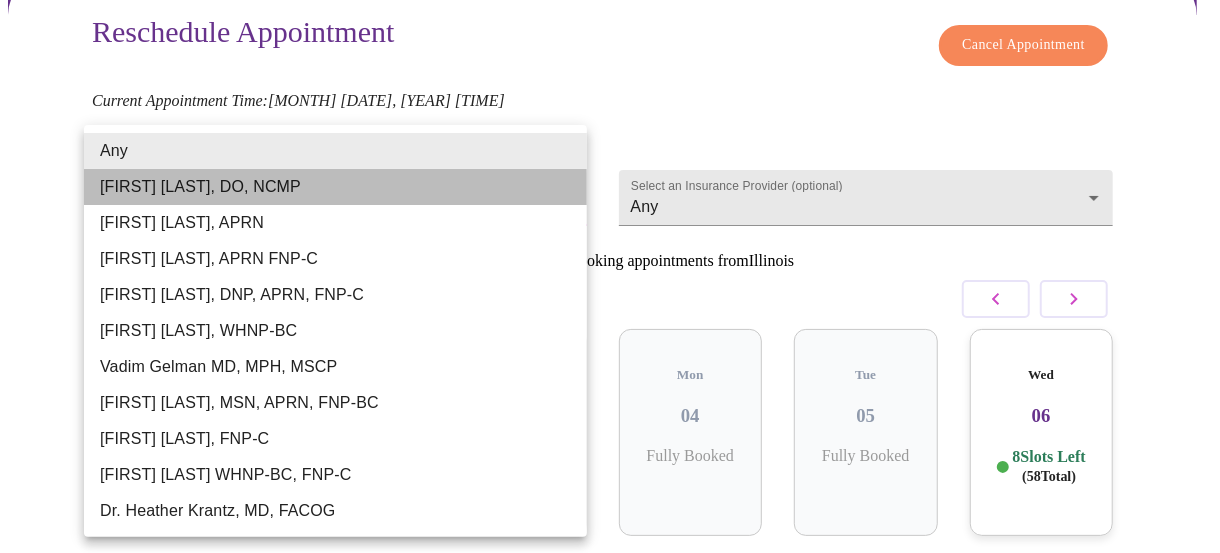 type on "Barbra S Hanna, DO, NCMP" 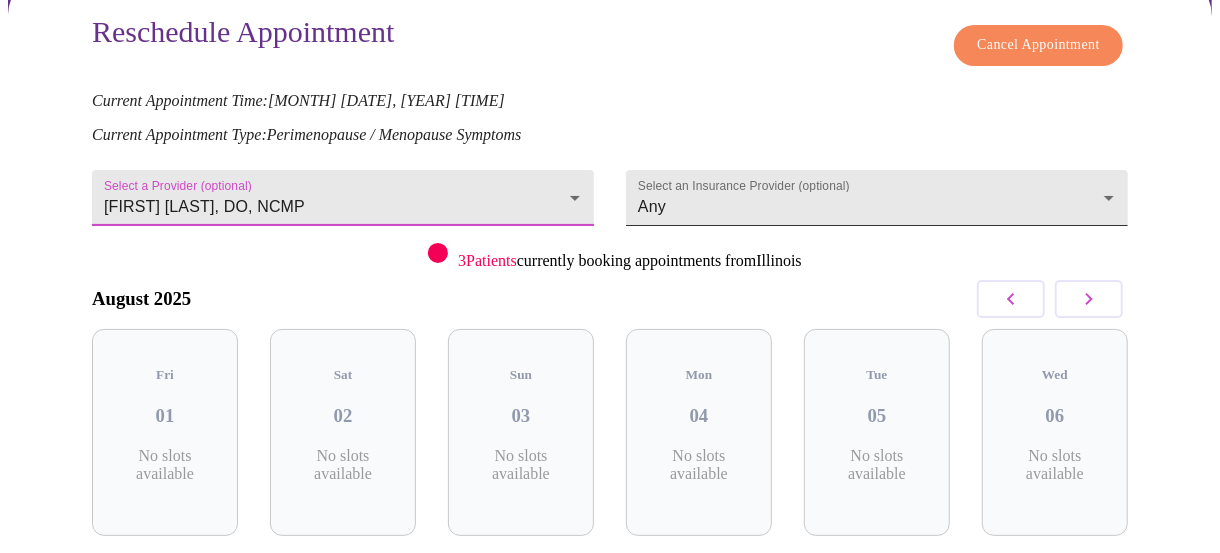 click on "MyMenopauseRx Appointments Messaging Labs Uploads Medications Community Refer a Friend Hi Joan   Reschedule Appointment Reschedule Appointment Cancel Appointment Current Appointment Time:  Aug 5, 2025 8:00 am Current Appointment Type:  Perimenopause / Menopause Symptoms  Select a Provider (optional) Barbra S Hanna, DO, NCMP Barbra S Hanna, DO, NCMP Select an Insurance Provider (optional) Any Any 3  Patients  currently booking appointments from  Illinois August 2025 Fri 01 No slots available Sat 02 No slots available Sun 03 No slots available Mon 04 No slots available Tue 05 No slots available Wed 06 No slots available Need to reschedule? No problem—just  reach out  24 hours before your visit Settings Billing Invoices Log out" at bounding box center [610, 257] 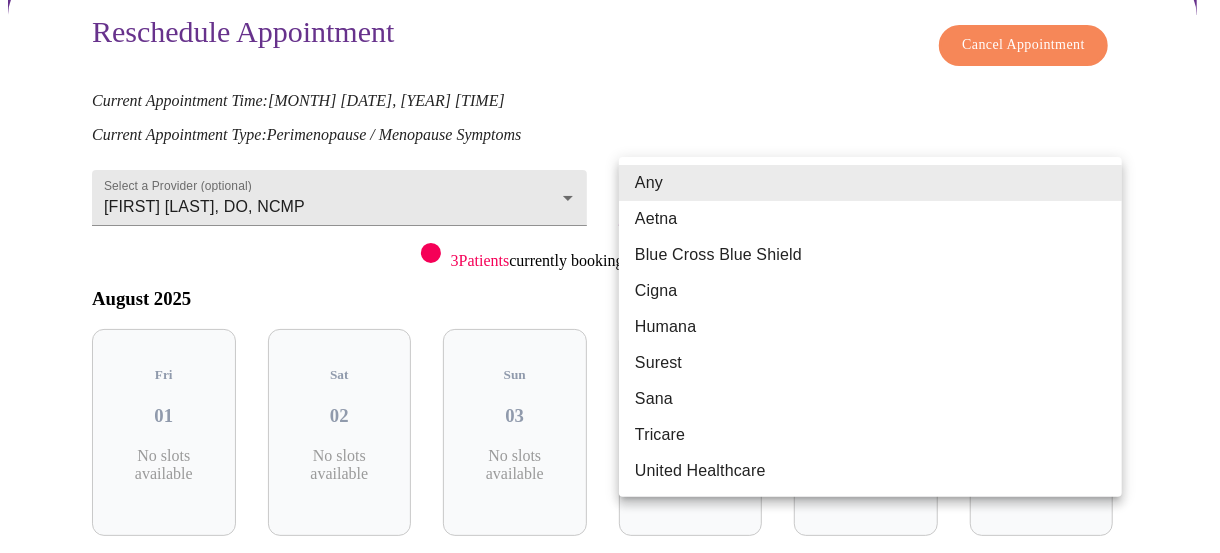 click on "Blue Cross Blue Shield" at bounding box center [870, 255] 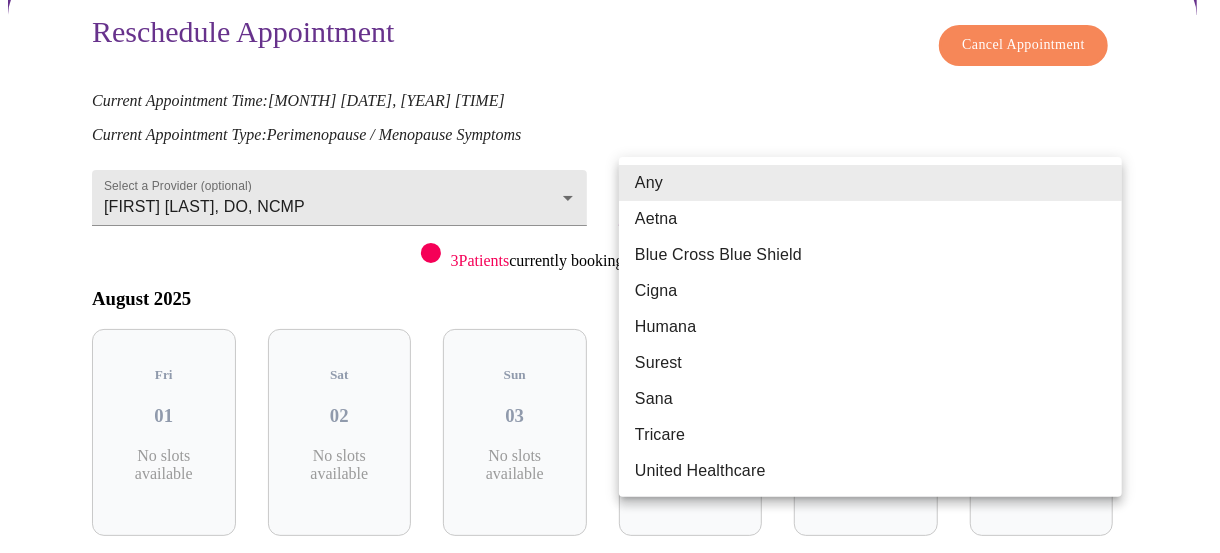 type on "Blue Cross Blue Shield" 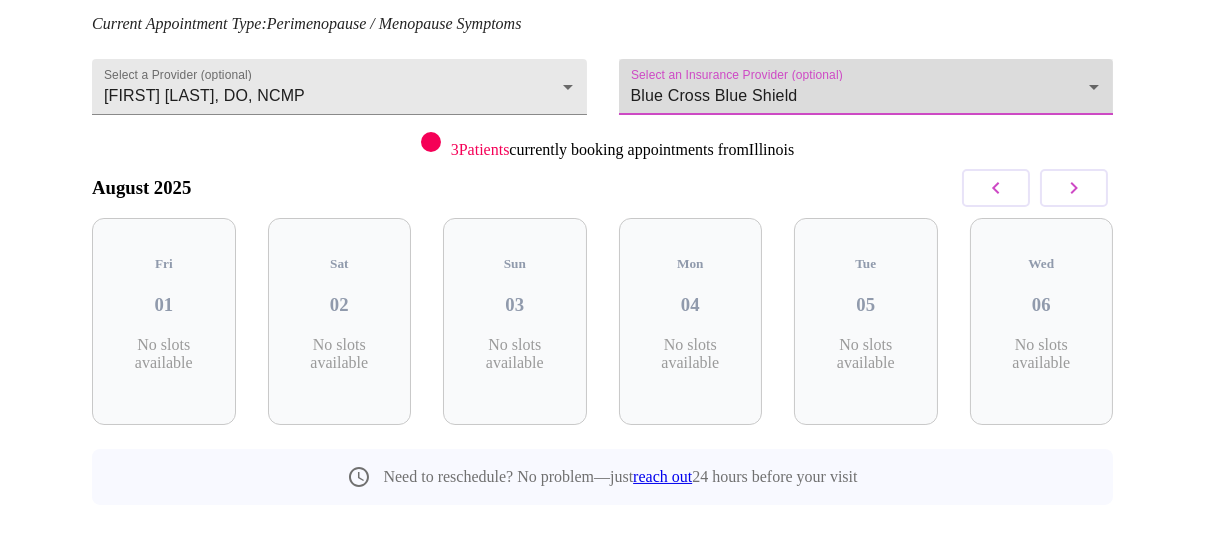scroll, scrollTop: 314, scrollLeft: 0, axis: vertical 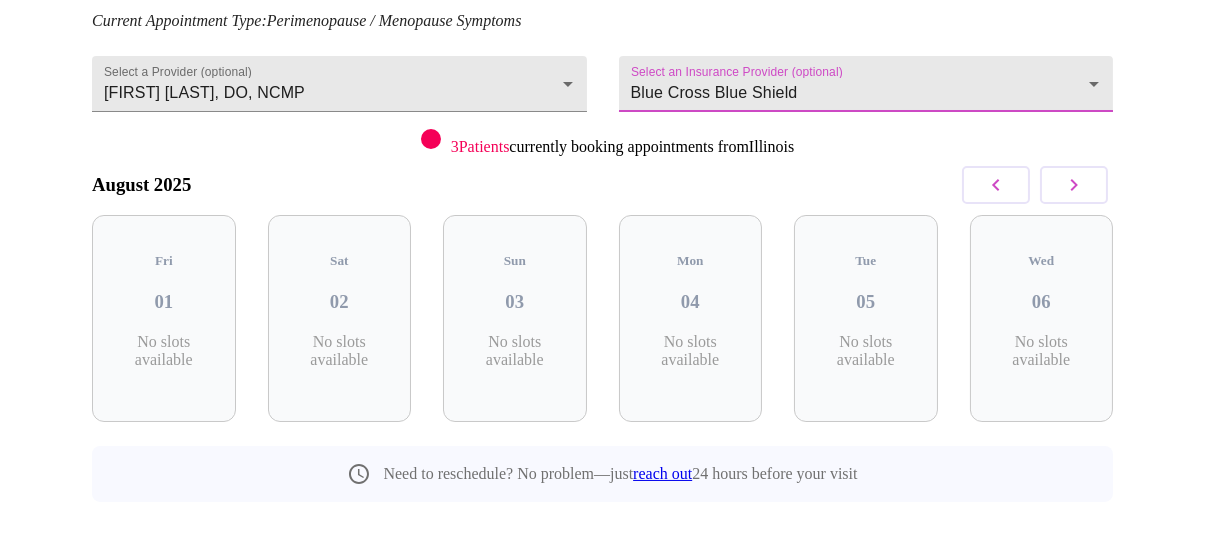 click at bounding box center (1074, 185) 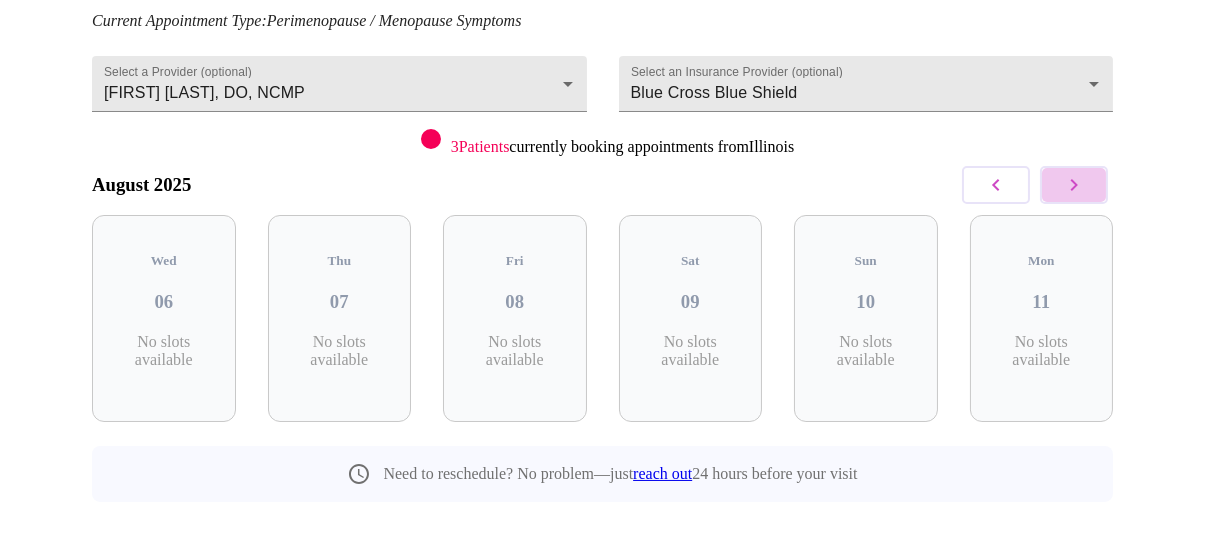 click at bounding box center (1074, 185) 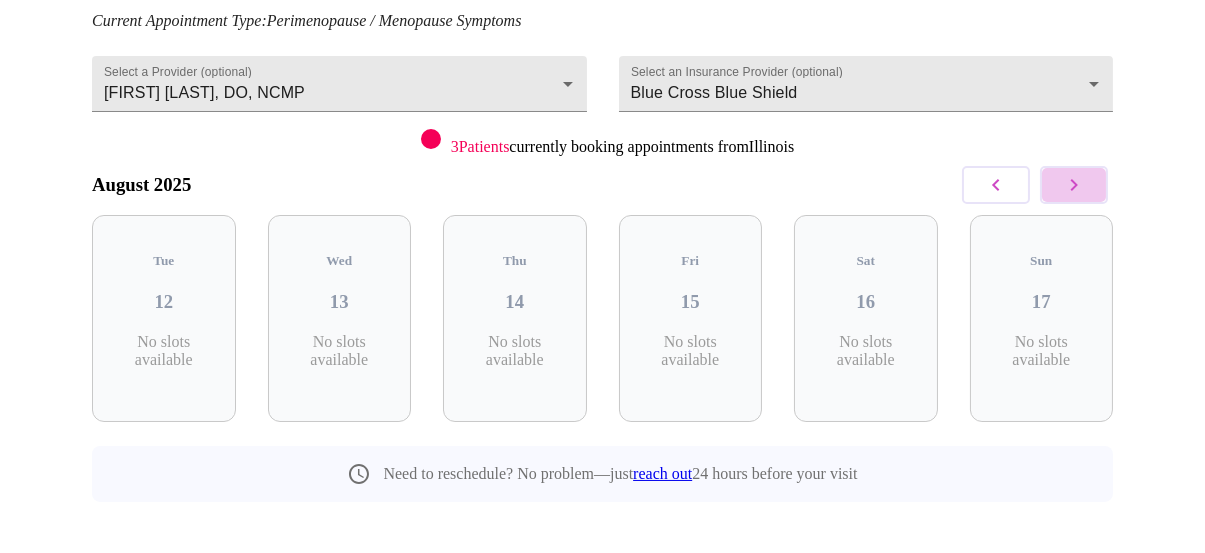 click at bounding box center (1074, 185) 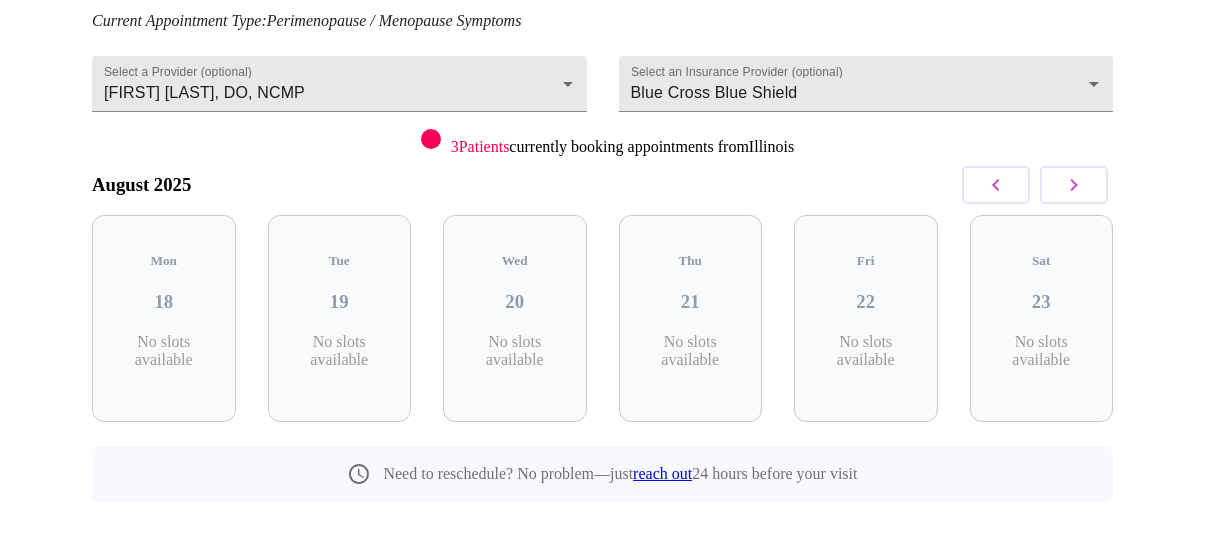 click at bounding box center [1074, 185] 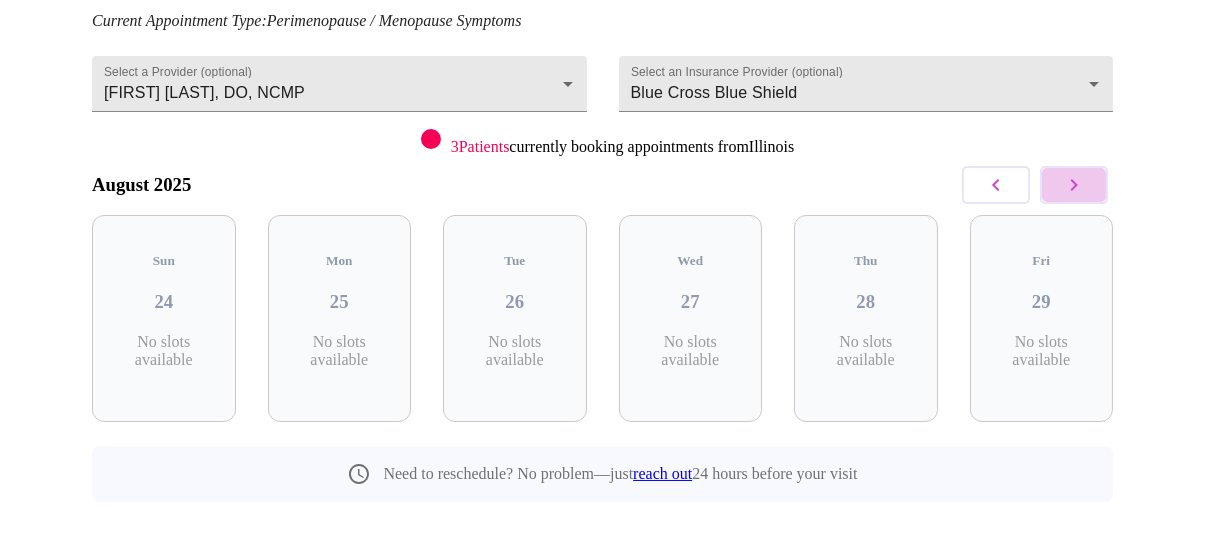 click at bounding box center (1074, 185) 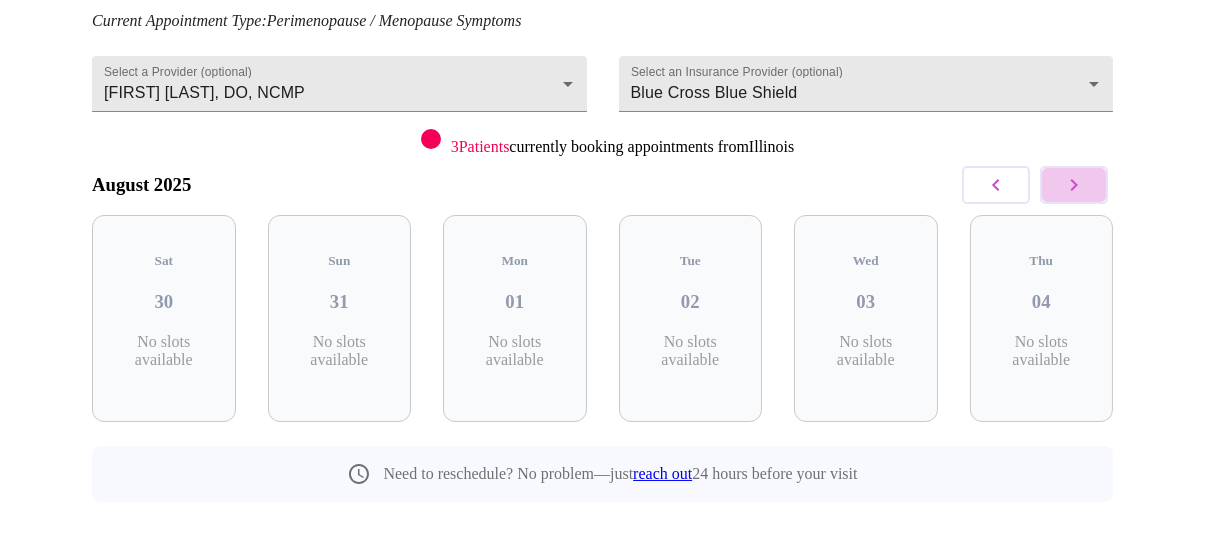 click at bounding box center (1074, 185) 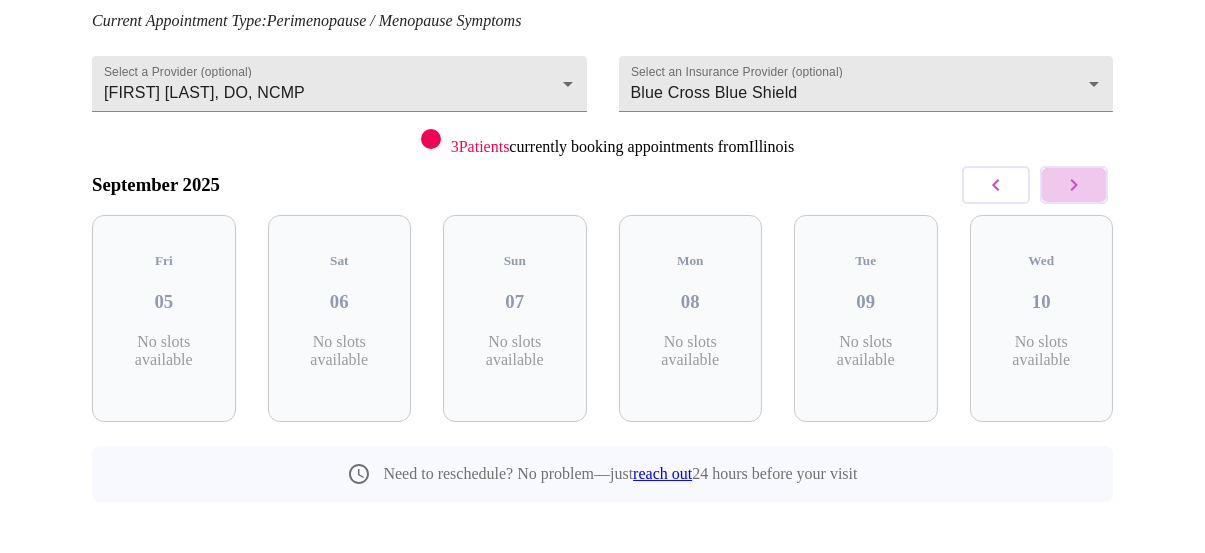 click at bounding box center [1074, 185] 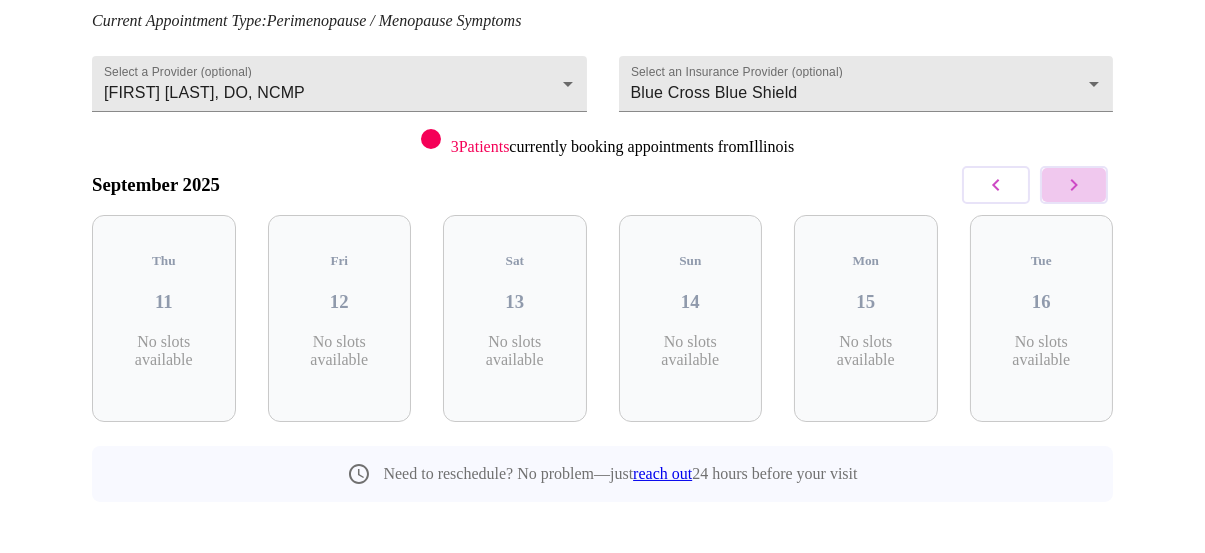 click at bounding box center (1074, 185) 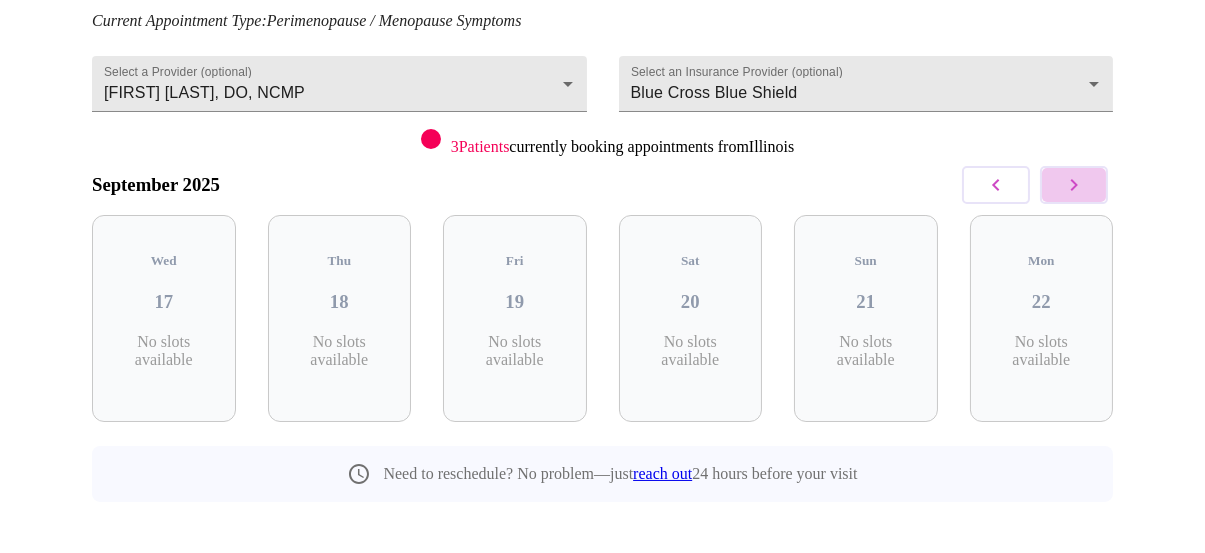 click at bounding box center (1074, 185) 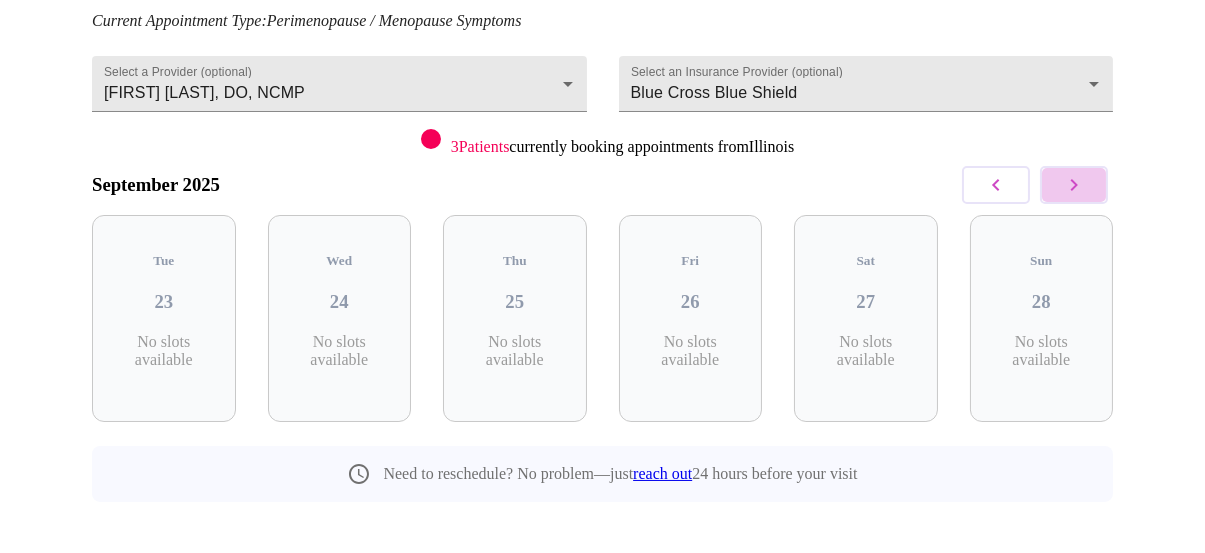 click at bounding box center (1074, 185) 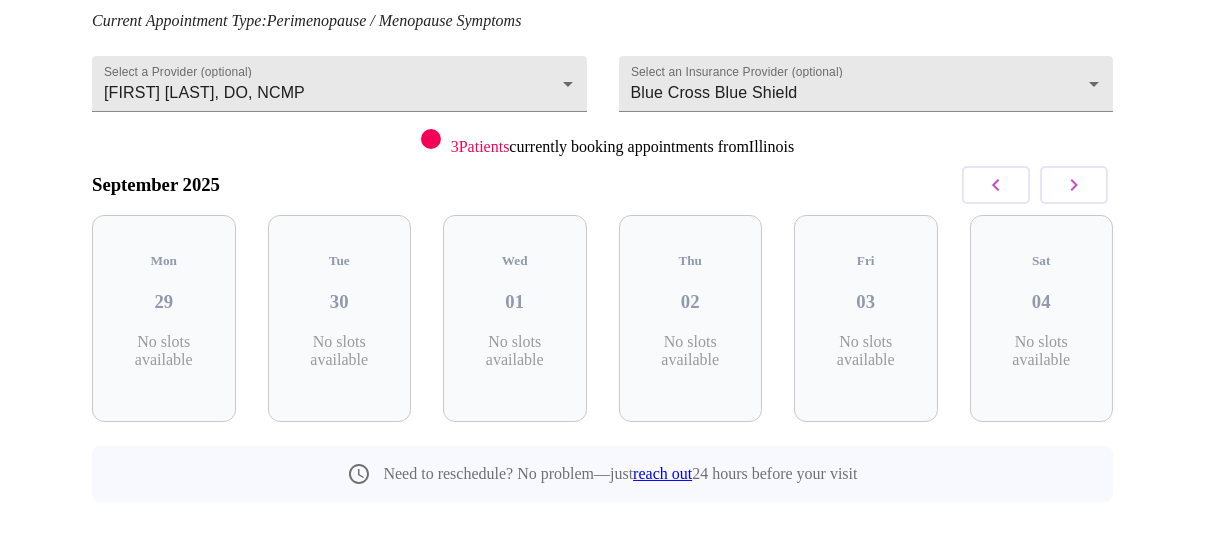 click at bounding box center [1074, 185] 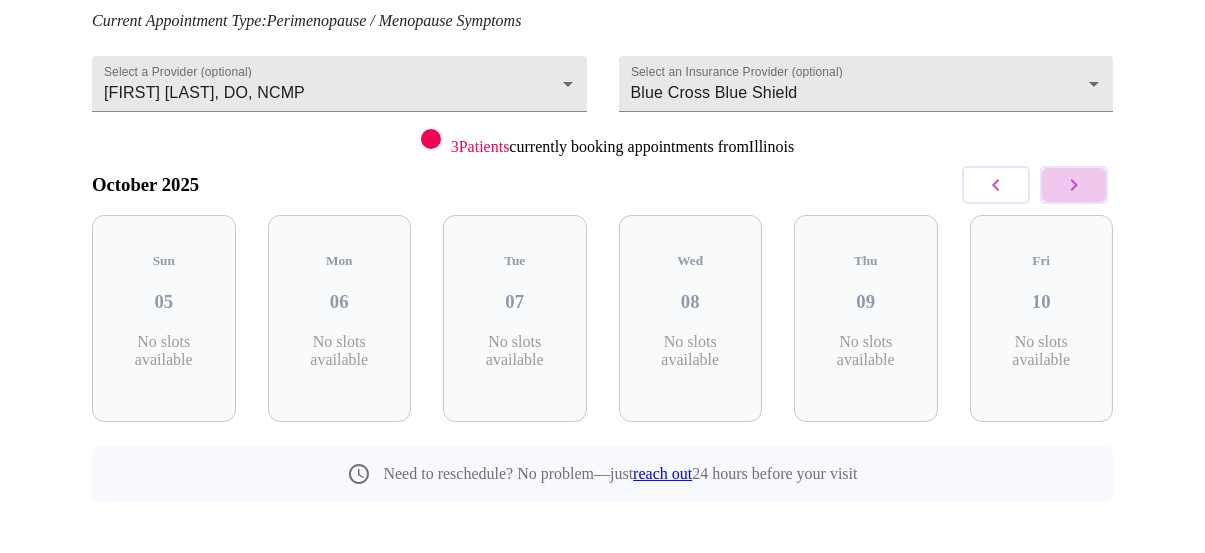 click at bounding box center (1074, 185) 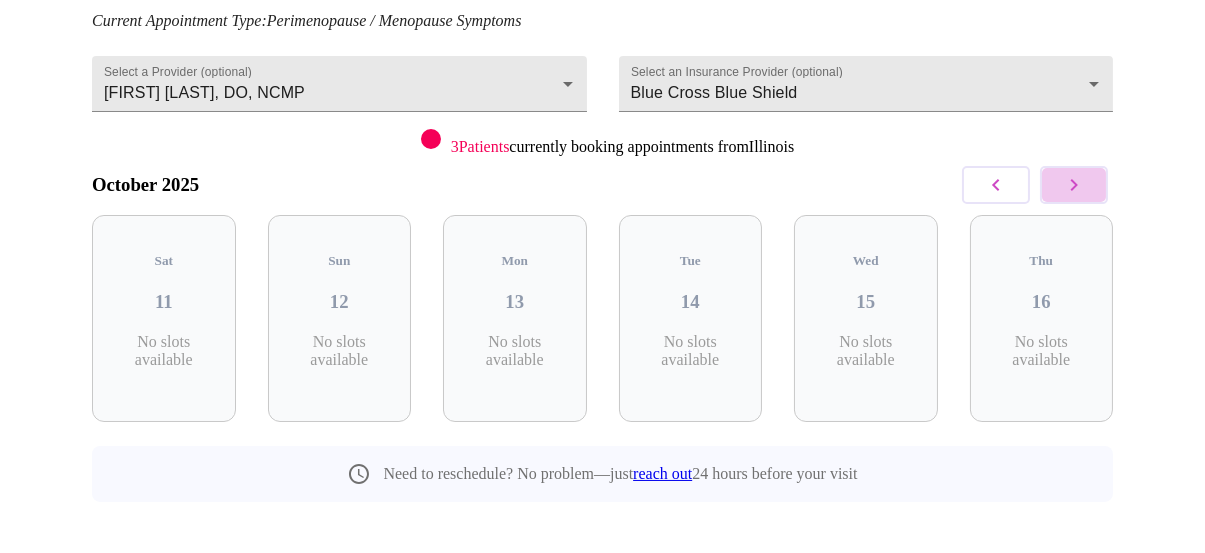 click at bounding box center (1074, 185) 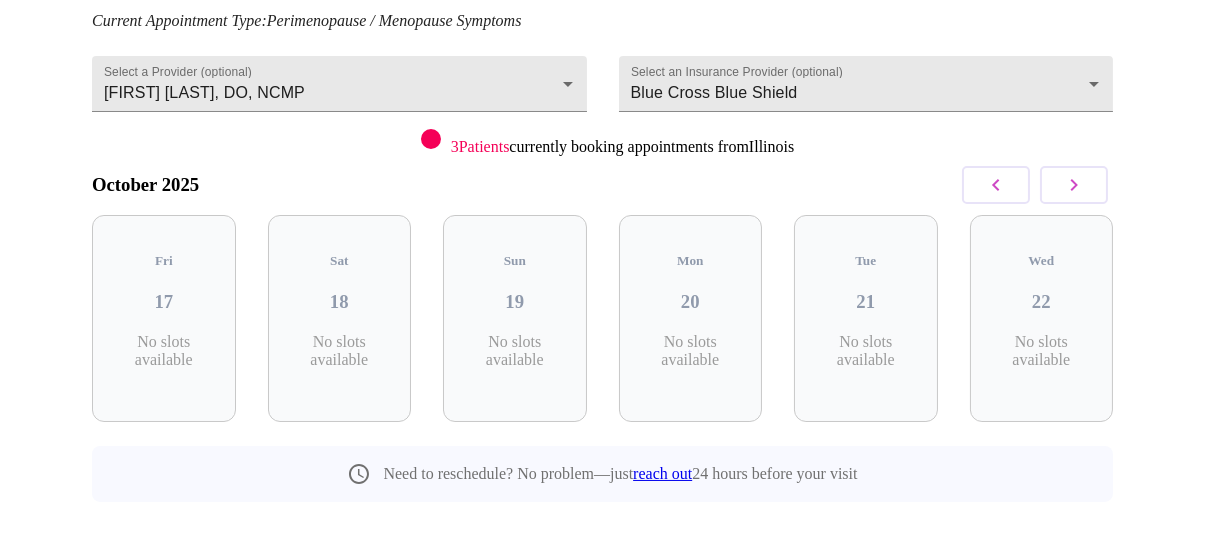 click at bounding box center [1074, 185] 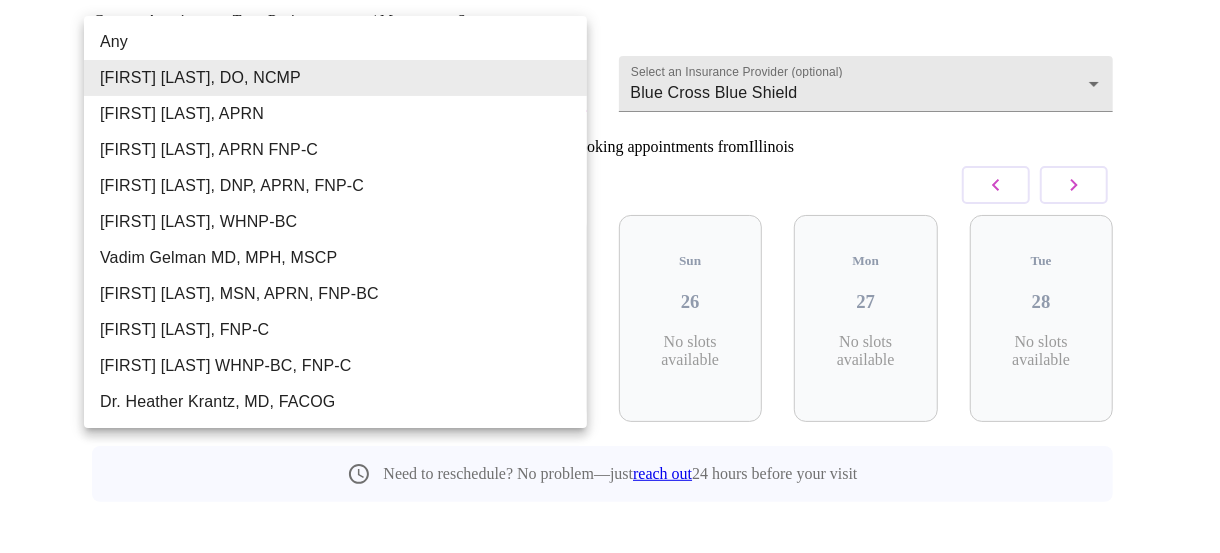 click on "MyMenopauseRx Appointments Messaging Labs Uploads Medications Community Refer a Friend Hi Joan   Reschedule Appointment Reschedule Appointment Cancel Appointment Current Appointment Time:  Aug 5, 2025 8:00 am Current Appointment Type:  Perimenopause / Menopause Symptoms  Select a Provider (optional) Barbra S Hanna, DO, NCMP Barbra S Hanna, DO, NCMP Select an Insurance Provider (optional) Blue Cross Blue Shield Blue Cross Blue Shield 3  Patients  currently booking appointments from  Illinois October 2025 Thu 23 No slots available Fri 24 No slots available Sat 25 No slots available Sun 26 No slots available Mon 27 No slots available Tue 28 No slots available Need to reschedule? No problem—just  reach out  24 hours before your visit Settings Billing Invoices Log out Any Barbra S Hanna, DO, NCMP Emilie McLain, APRN Kelly Perisin, APRN FNP-C Jillian Montefusco, DNP, APRN, FNP-C Meghan Matz, WHNP-BC Vadim Gelman MD, MPH, MSCP Larissa Wright, MSN, APRN, FNP-BC Elizabeth Hederman, FNP-C" at bounding box center [610, 143] 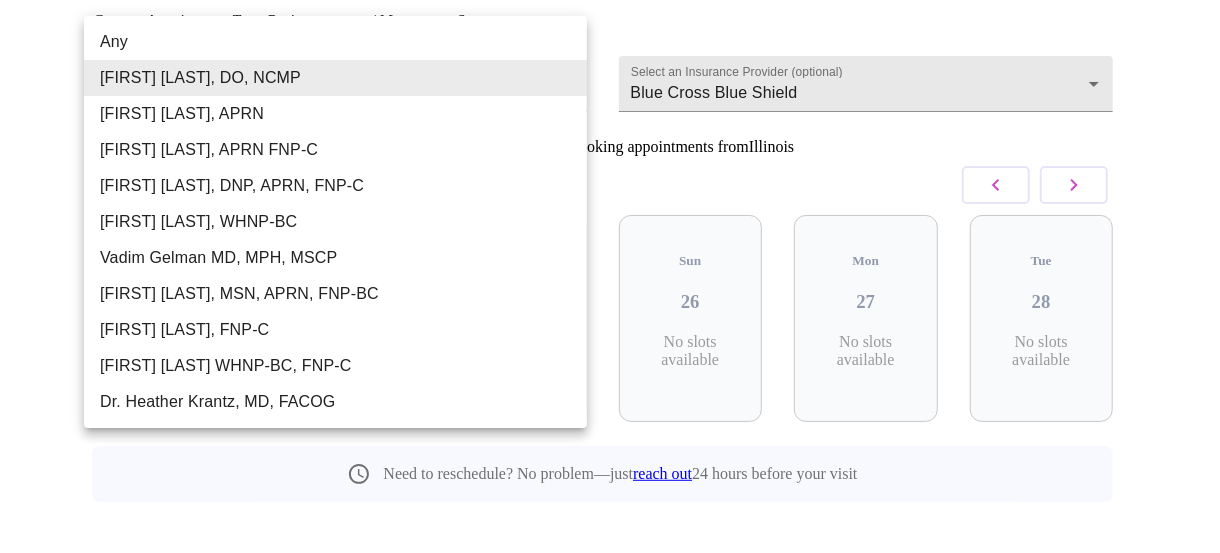 click at bounding box center (610, 276) 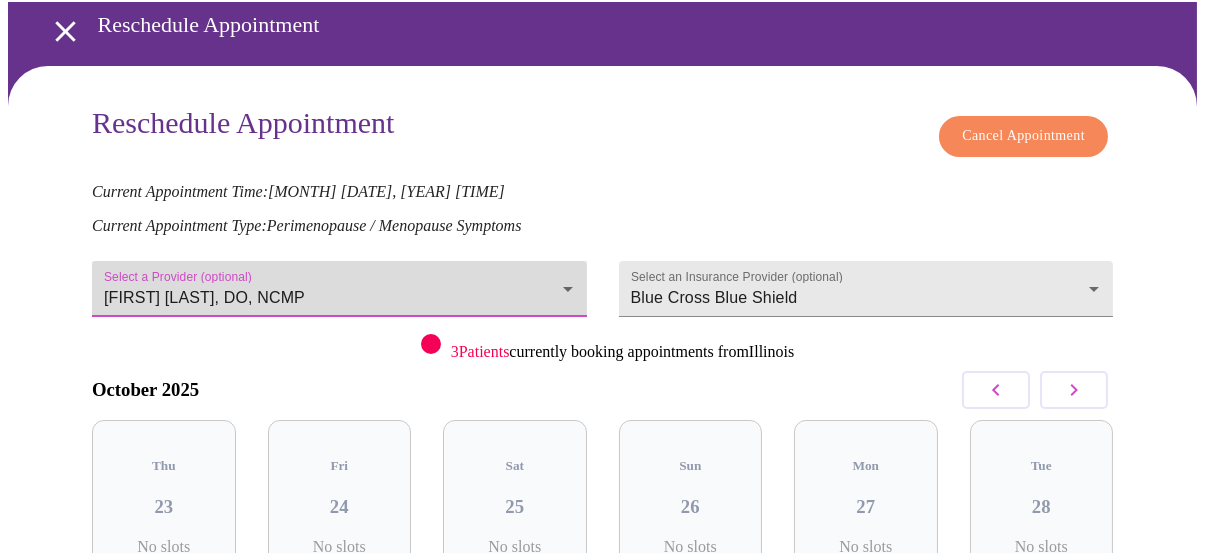 scroll, scrollTop: 0, scrollLeft: 0, axis: both 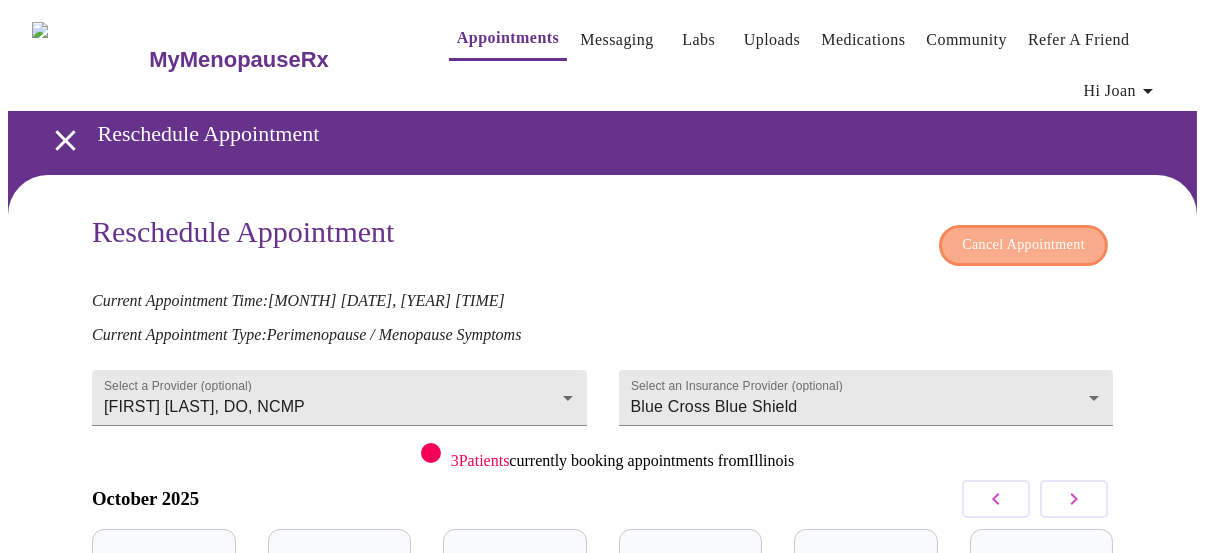 click on "Cancel Appointment" at bounding box center [1023, 245] 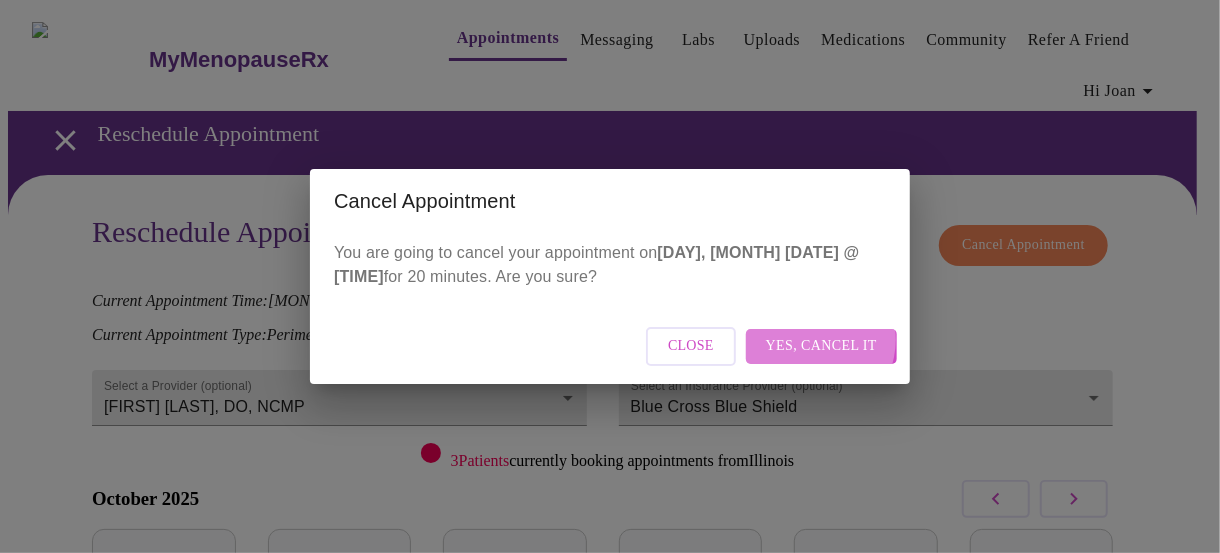 click on "Yes, cancel it" at bounding box center [821, 346] 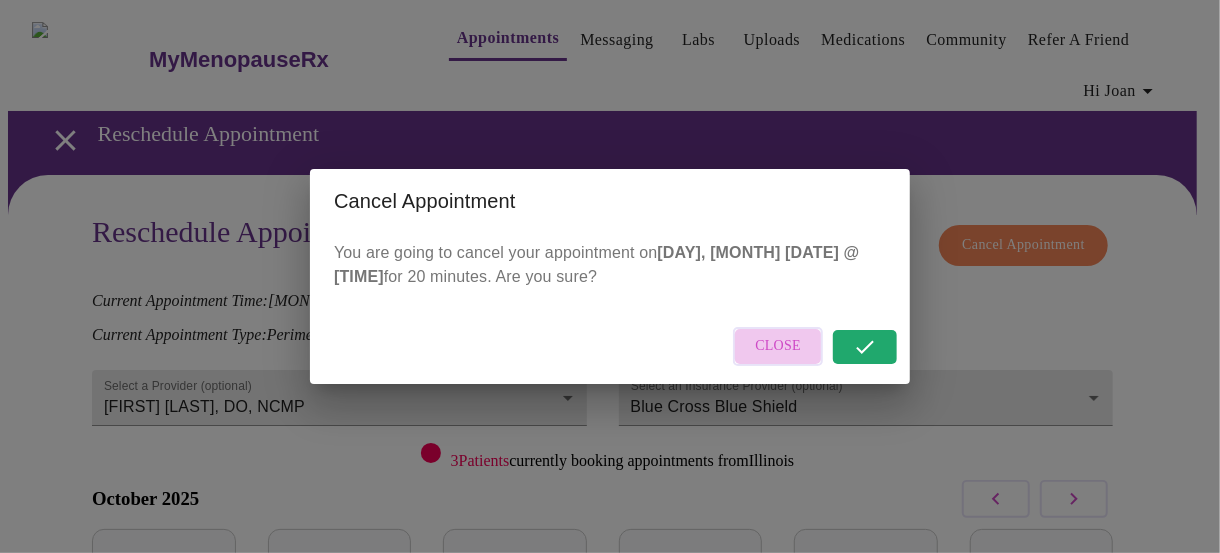 click on "Close" at bounding box center [778, 346] 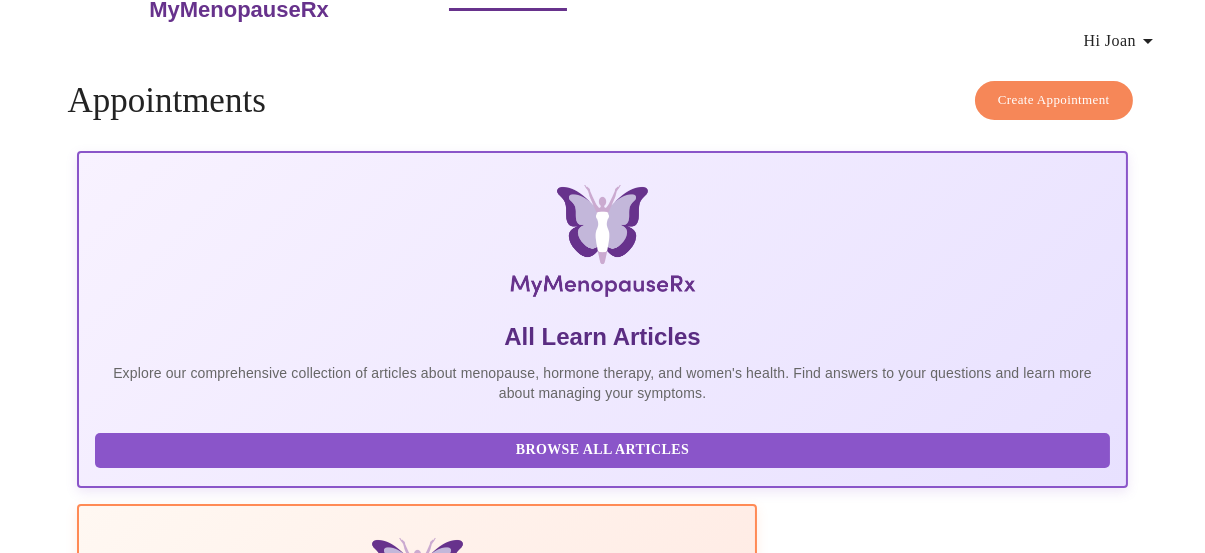 scroll, scrollTop: 0, scrollLeft: 0, axis: both 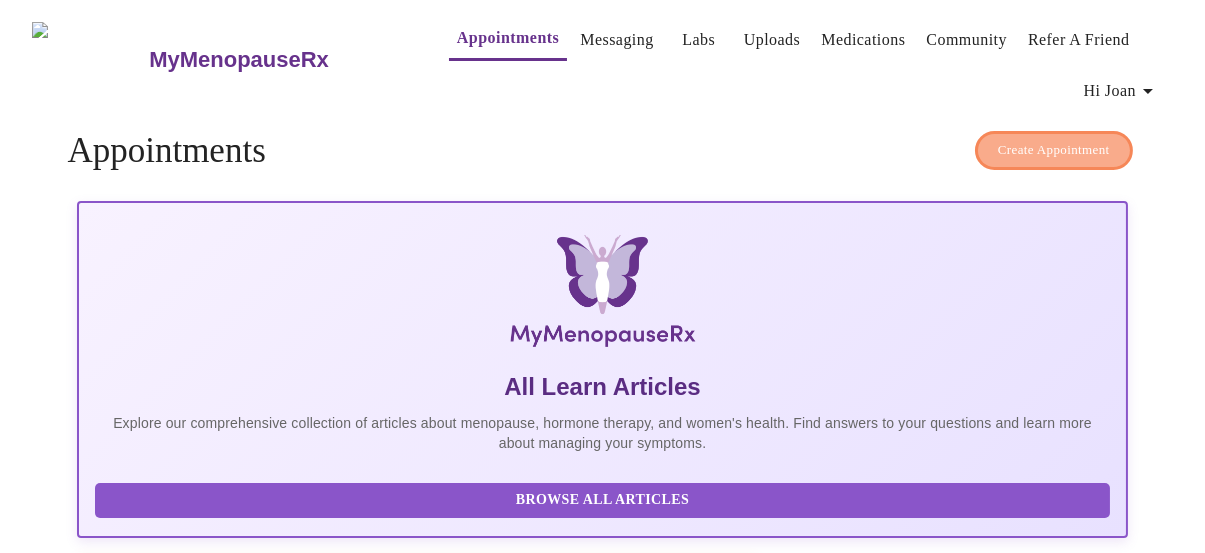 click on "Create Appointment" at bounding box center (1054, 150) 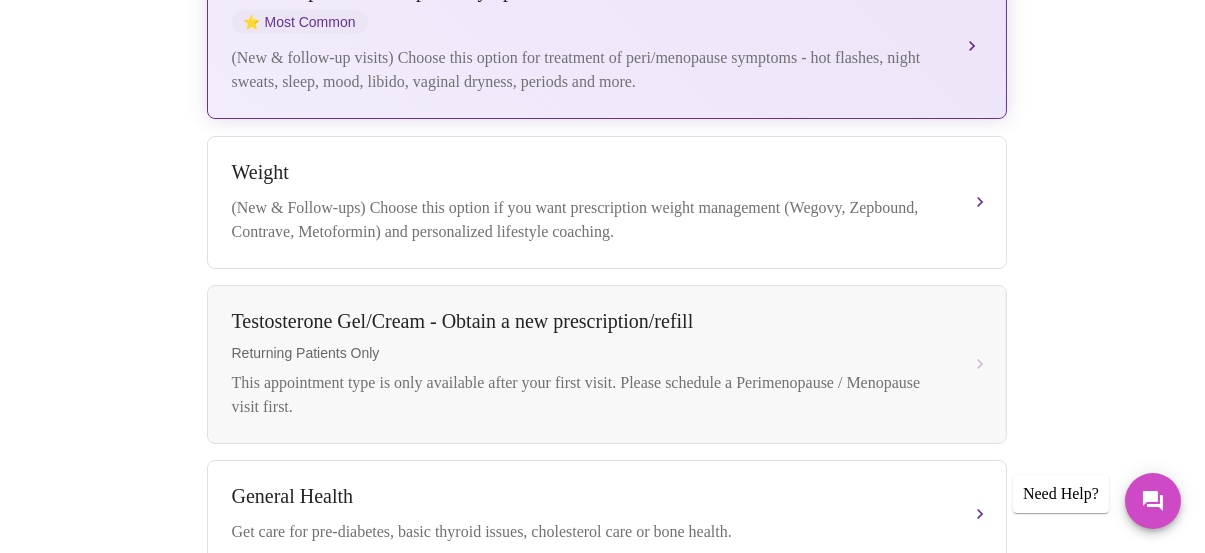 scroll, scrollTop: 600, scrollLeft: 0, axis: vertical 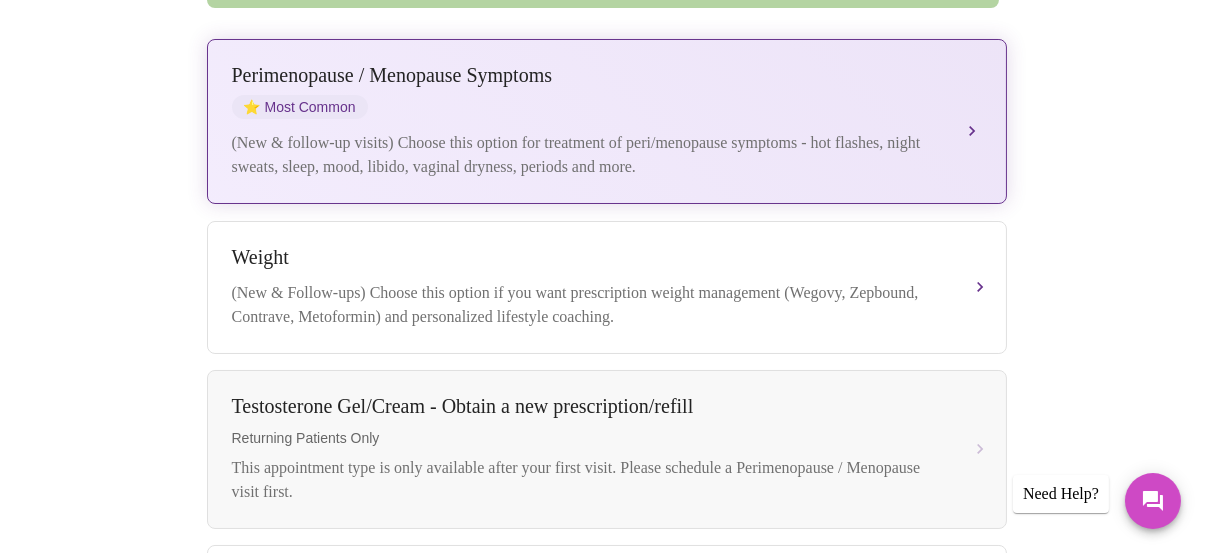 click on "Perimenopause / Menopause Symptoms  ⭐  Most Common (New & follow-up visits) Choose this option for treatment of peri/menopause symptoms - hot flashes, night sweats, sleep, mood, libido, vaginal dryness, periods and more." at bounding box center (607, 121) 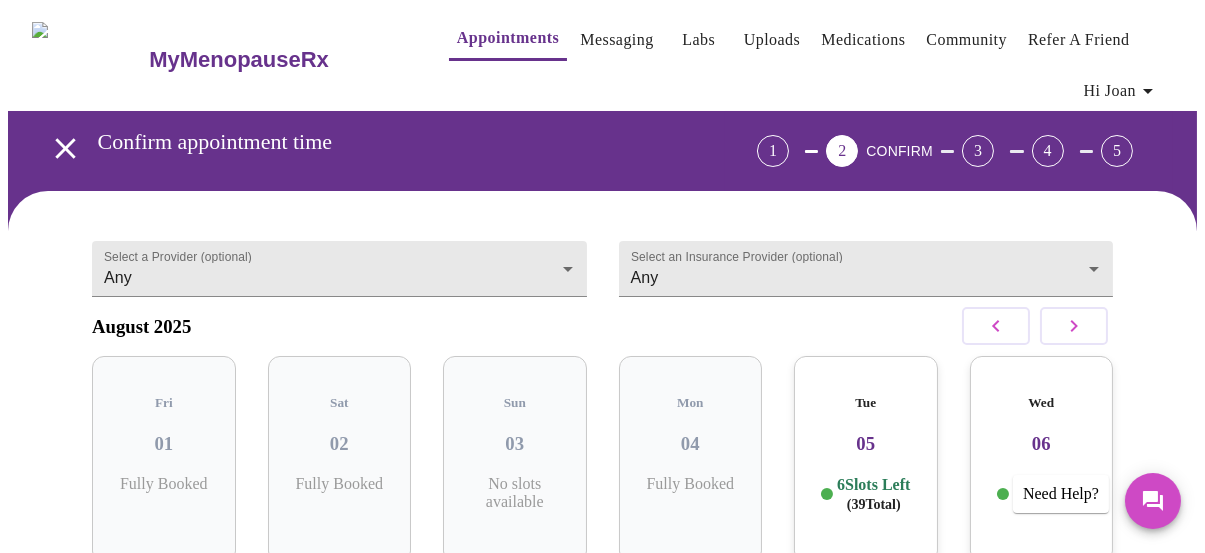scroll, scrollTop: 100, scrollLeft: 0, axis: vertical 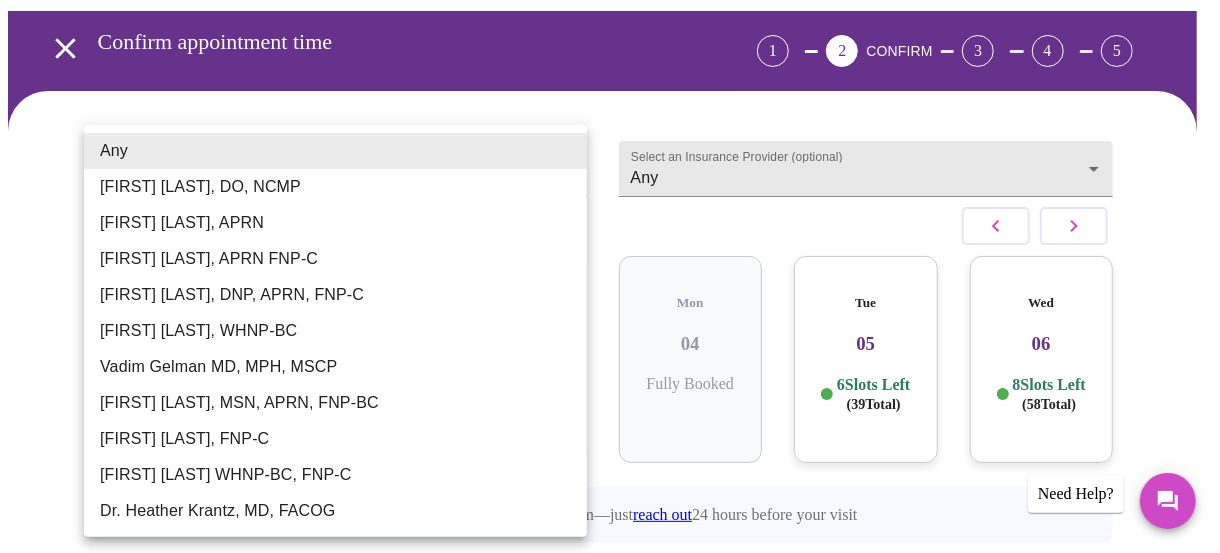 click on "MyMenopauseRx Appointments Messaging Labs Uploads Medications Community Refer a Friend Hi Joan   Confirm appointment time 1 2 CONFIRM 3 4 5 Select a Provider (optional) Any Any Select an Insurance Provider (optional) Any Any August 2025 Fri 01 Fully Booked Sat 02 Fully Booked Sun 03 No slots available Mon 04 Fully Booked Tue 05 6  Slots Left ( 39  Total) Wed 06 8  Slots Left ( 58  Total) Need to reschedule? No problem—just  reach out  24 hours before your visit Previous Need Help? Settings Billing Invoices Log out Any Barbra S Hanna, DO, NCMP Emilie McLain, APRN Kelly Perisin, APRN FNP-C Jillian Montefusco, DNP, APRN, FNP-C Meghan Matz, WHNP-BC Vadim Gelman MD, MPH, MSCP Larissa Wright, MSN, APRN, FNP-BC Elizabeth Hederman, FNP-C Jenny Kowalczyk WHNP-BC, FNP-C Dr. Heather Krantz, MD, FACOG" at bounding box center [610, 306] 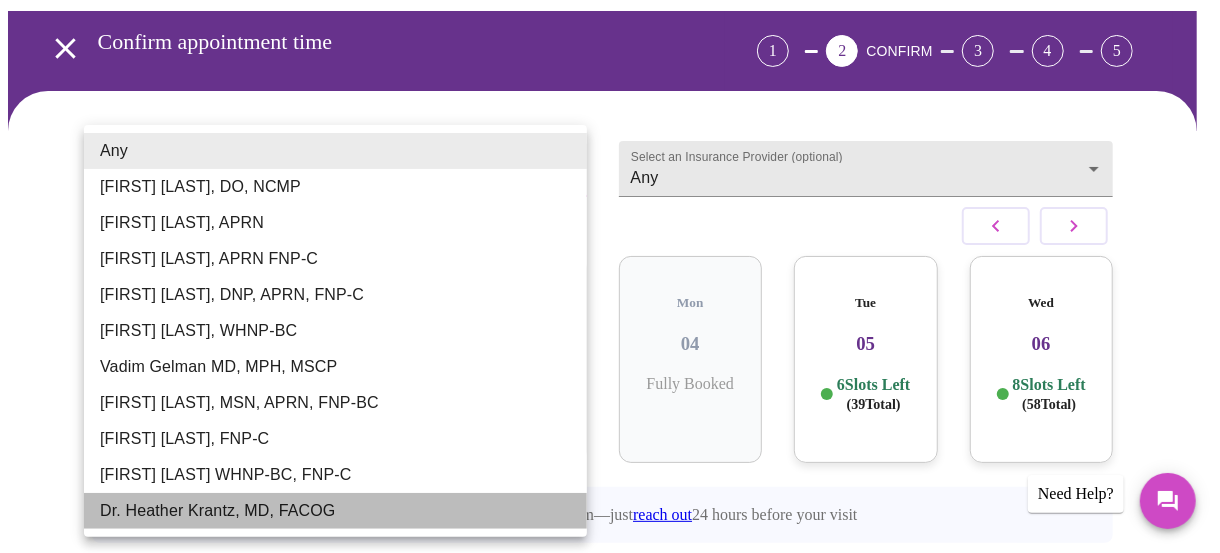 click on "Dr. Heather Krantz, MD, FACOG" at bounding box center [335, 511] 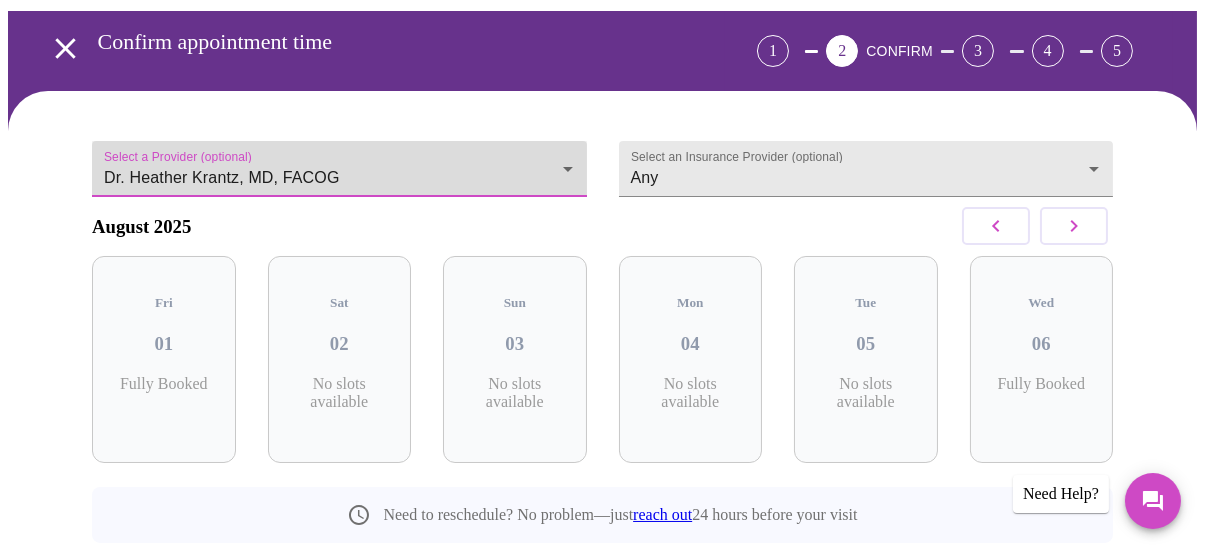 scroll, scrollTop: 200, scrollLeft: 0, axis: vertical 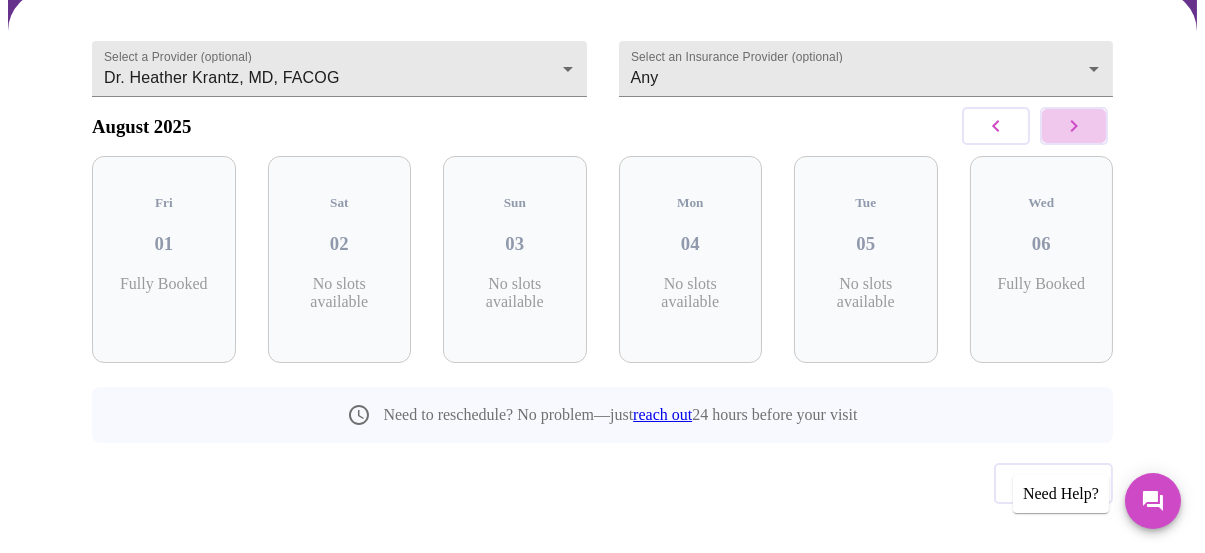click 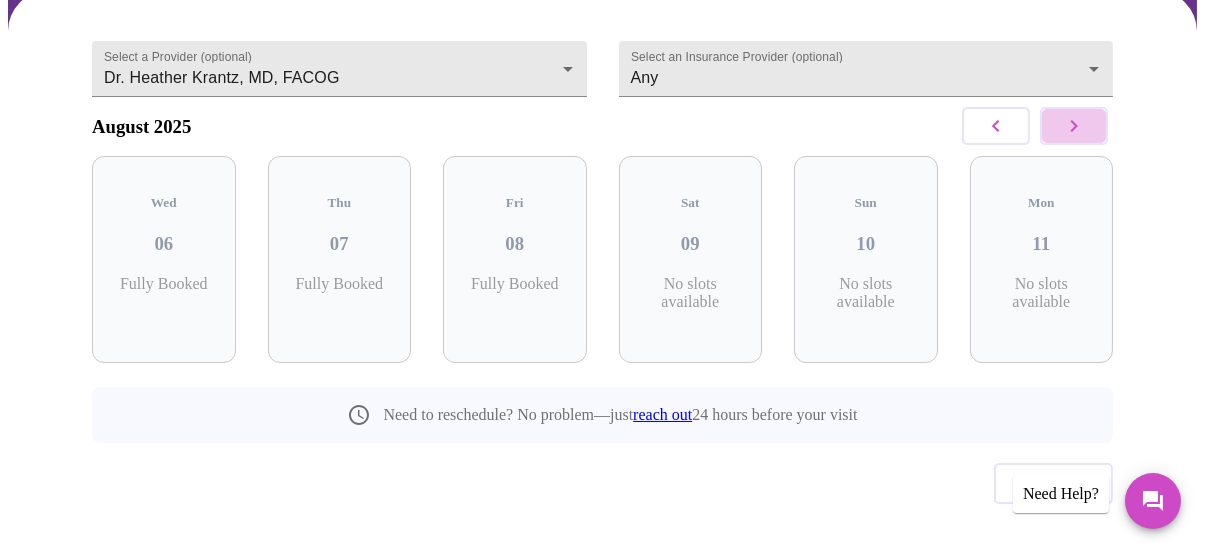 click 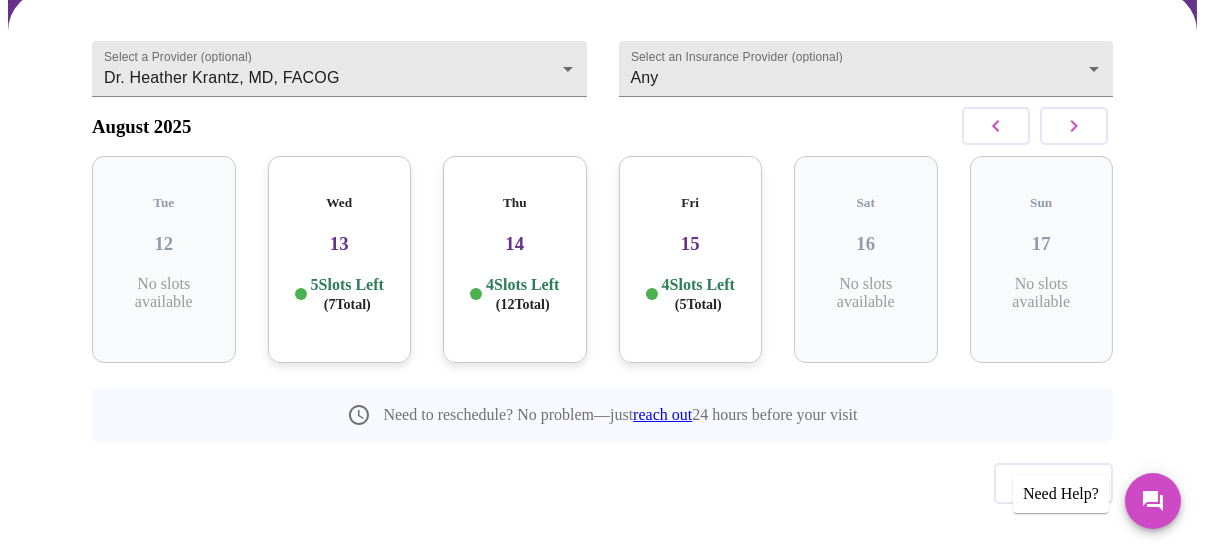 click on "5  Slots Left ( 7  Total)" at bounding box center (347, 294) 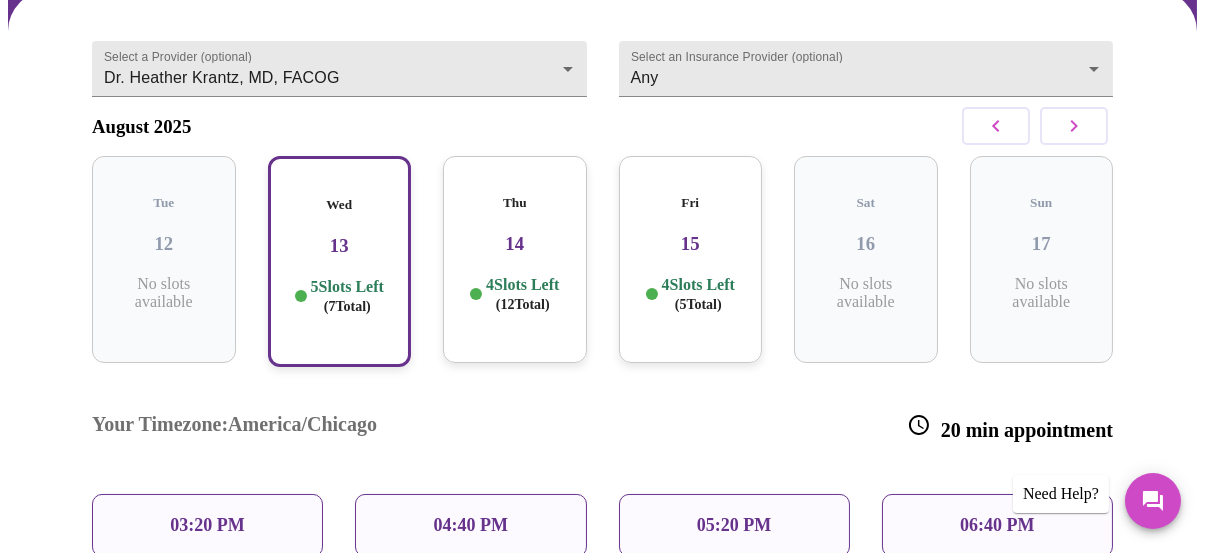 scroll, scrollTop: 300, scrollLeft: 0, axis: vertical 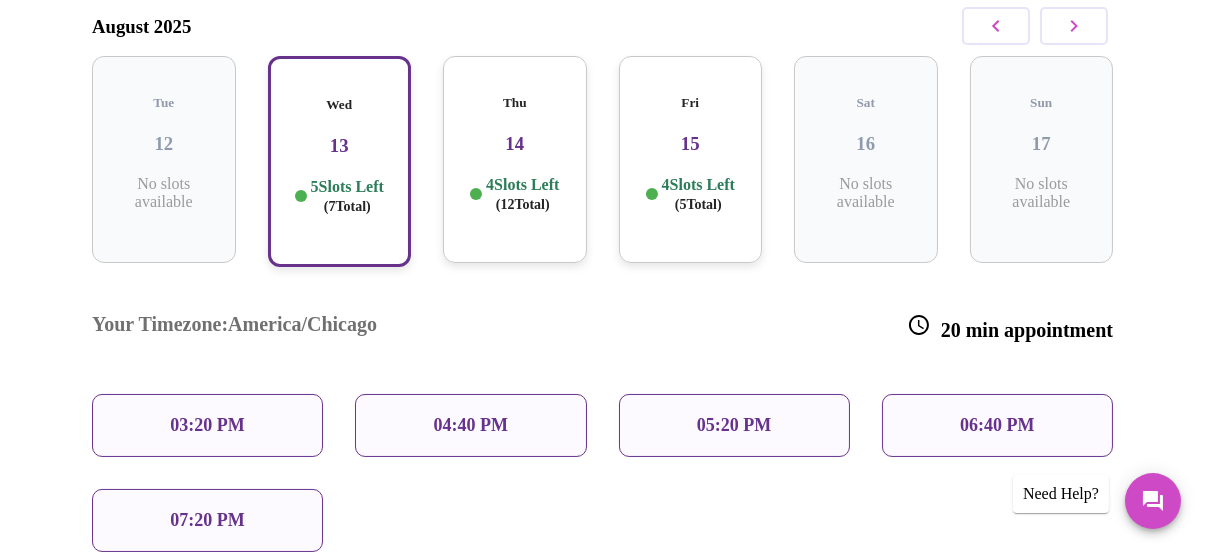 click on "4  Slots Left ( 5  Total)" at bounding box center (698, 194) 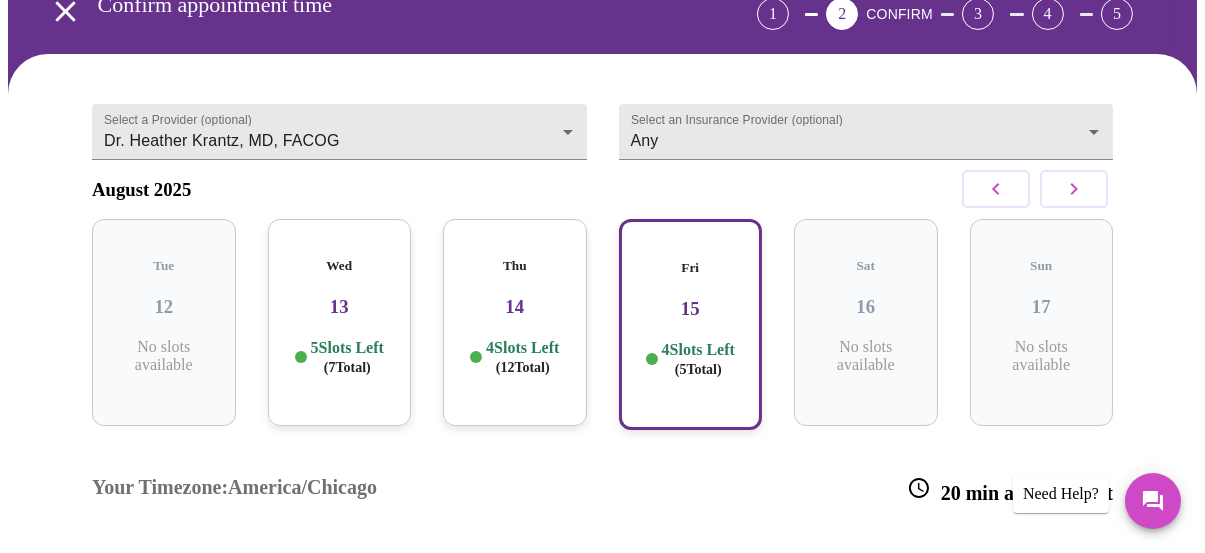 scroll, scrollTop: 0, scrollLeft: 0, axis: both 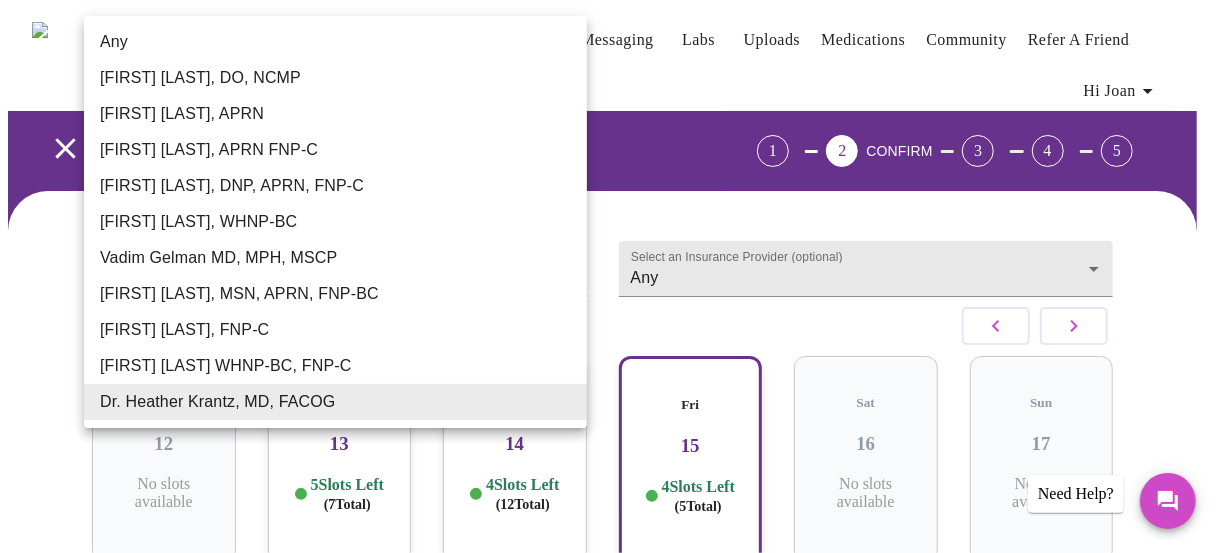 click on "MyMenopauseRx Appointments Messaging Labs Uploads Medications Community Refer a Friend Hi Joan   Confirm appointment time 1 2 CONFIRM 3 4 5 Select a Provider (optional) Dr. Heather Krantz, MD, FACOG Dr. Heather Krantz, MD, FACOG Select an Insurance Provider (optional) Any Any August 2025 Tue 12 No slots available Wed 13 5  Slots Left ( 7  Total) Thu 14 4  Slots Left ( 12  Total) Fri 15 4  Slots Left ( 5  Total) Sat 16 No slots available Sun 17 No slots available Your Timezone:  America/Chicago 20 min appointment 10:20 AM 11:00 AM 11:20 AM 01:20 PM Need to reschedule? No problem—just  reach out  24 hours before your visit Previous Need Help? Settings Billing Invoices Log out Any Barbra S Hanna, DO, NCMP Emilie McLain, APRN Kelly Perisin, APRN FNP-C Jillian Montefusco, DNP, APRN, FNP-C Meghan Matz, WHNP-BC Vadim Gelman MD, MPH, MSCP Larissa Wright, MSN, APRN, FNP-BC Elizabeth Hederman, FNP-C Jenny Kowalczyk WHNP-BC, FNP-C Dr. Heather Krantz, MD, FACOG" at bounding box center (610, 503) 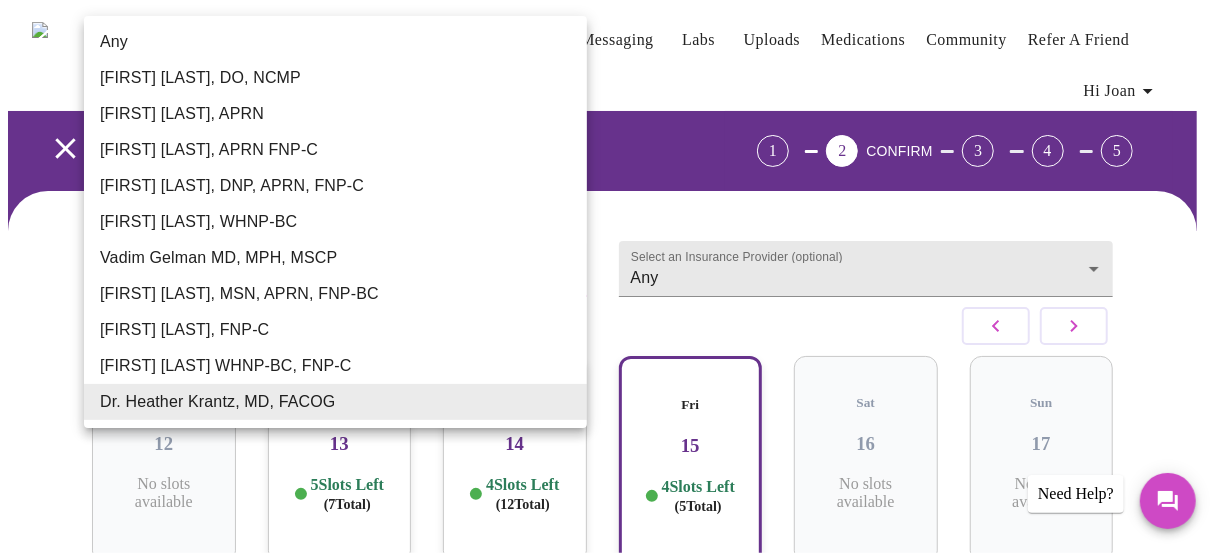 click on "Barbra S Hanna, DO, NCMP" at bounding box center [335, 78] 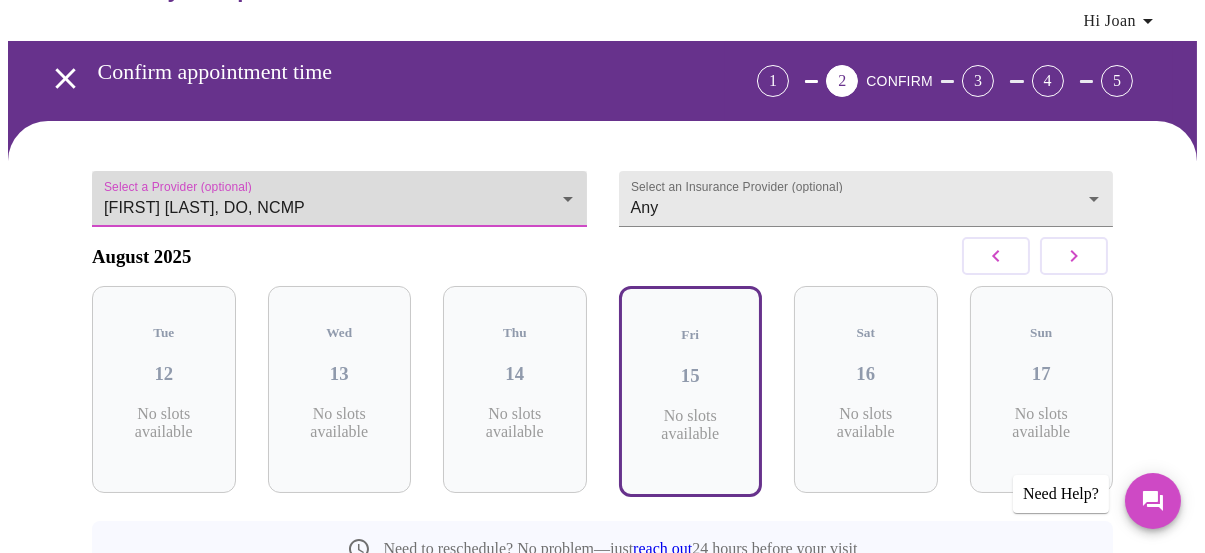 scroll, scrollTop: 200, scrollLeft: 0, axis: vertical 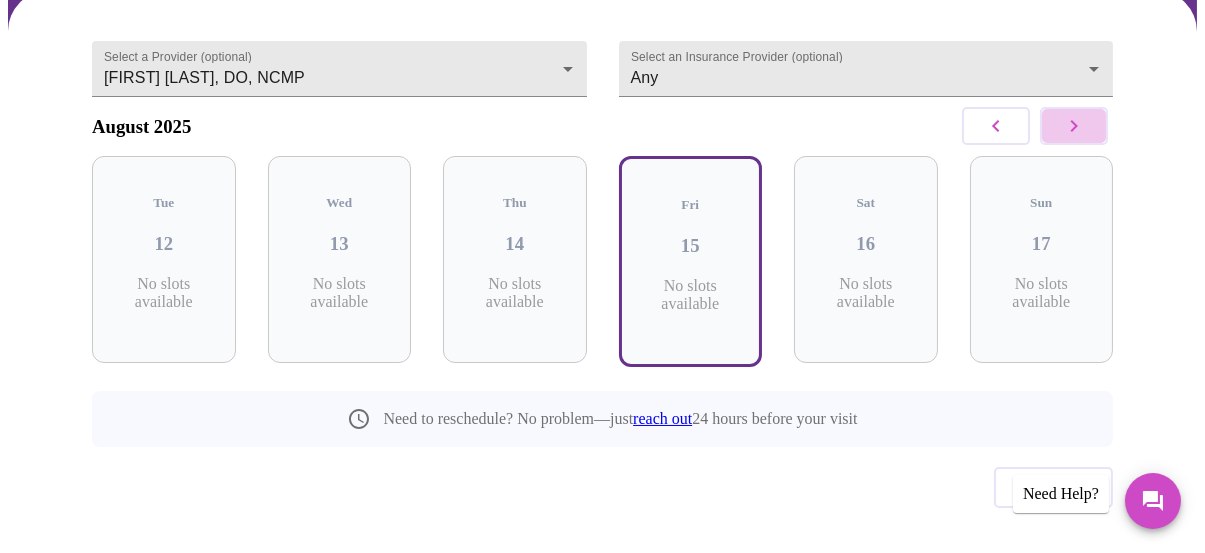 click 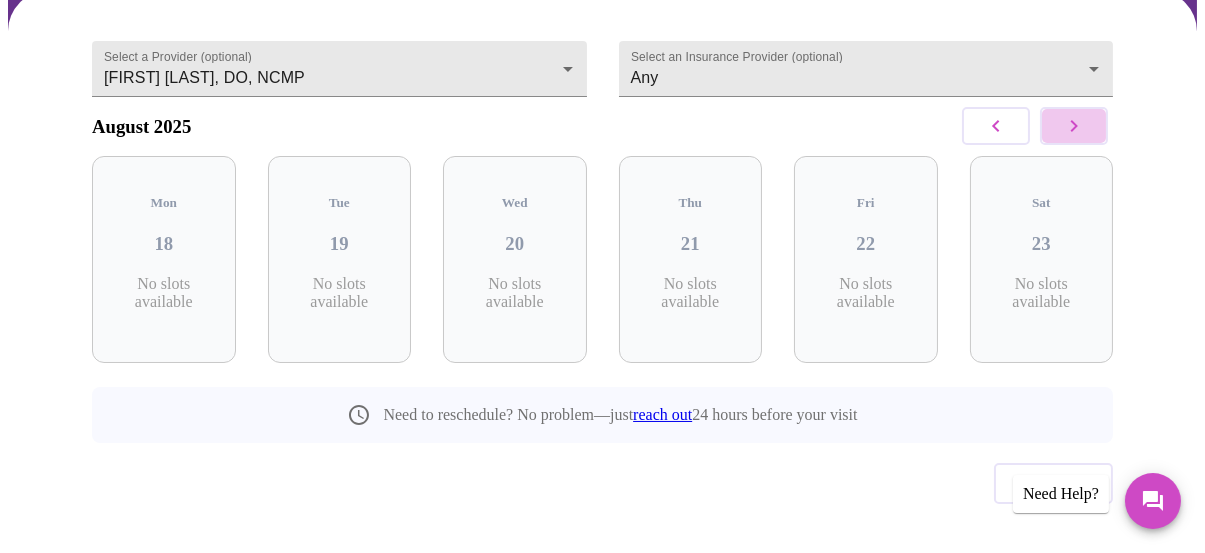 click 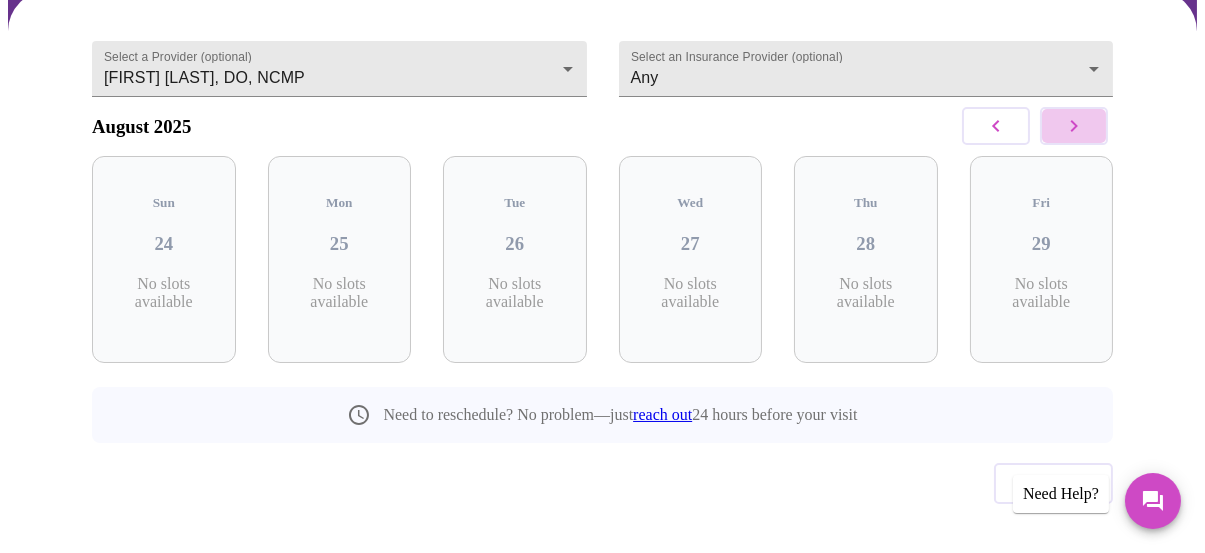 click 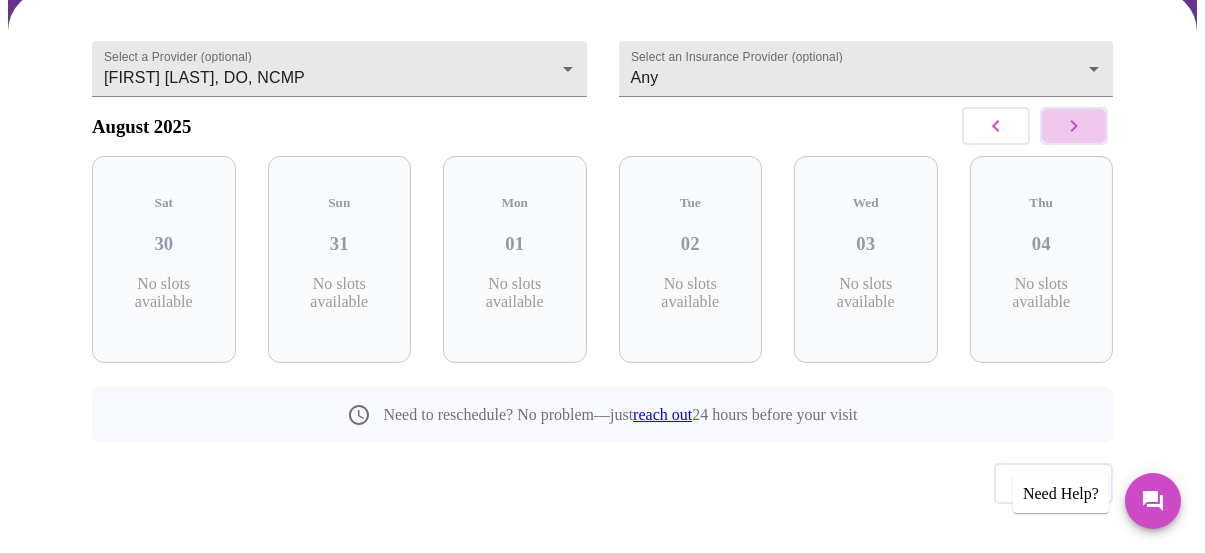 click 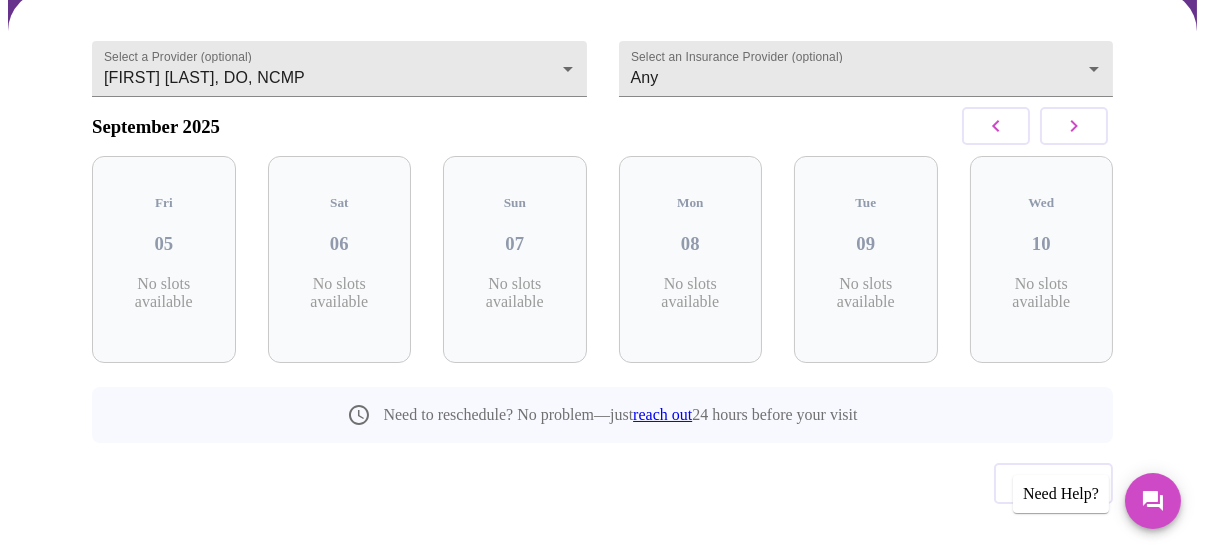 click 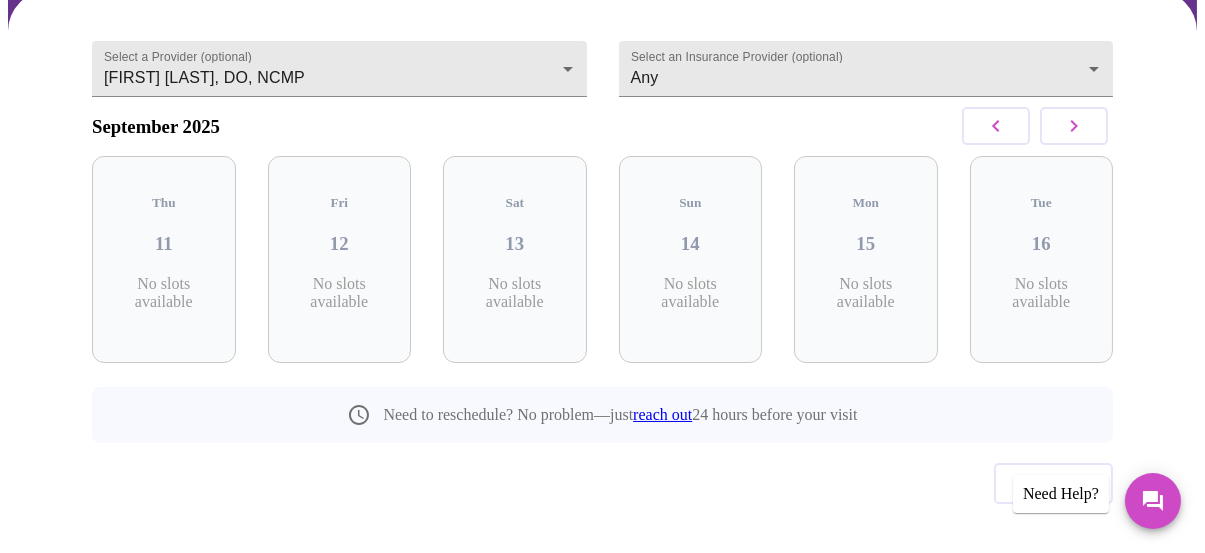 click 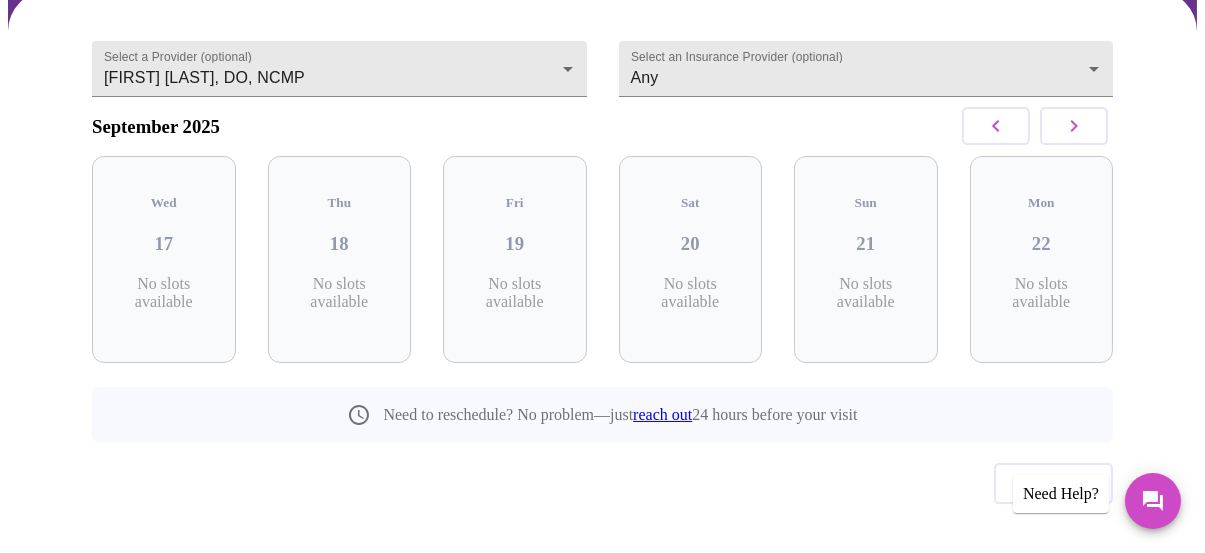 click 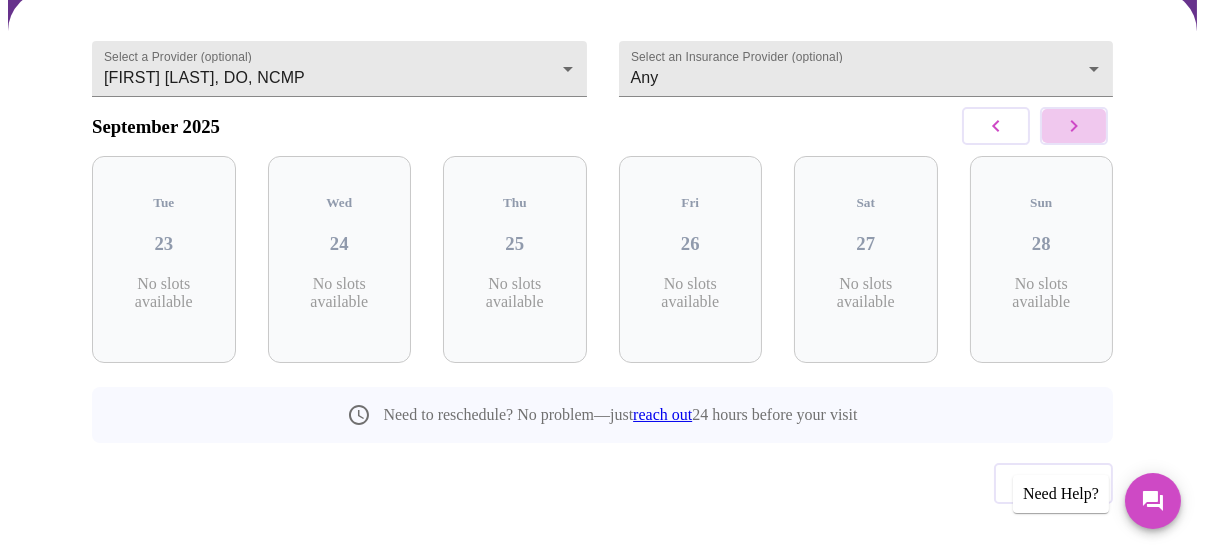 click 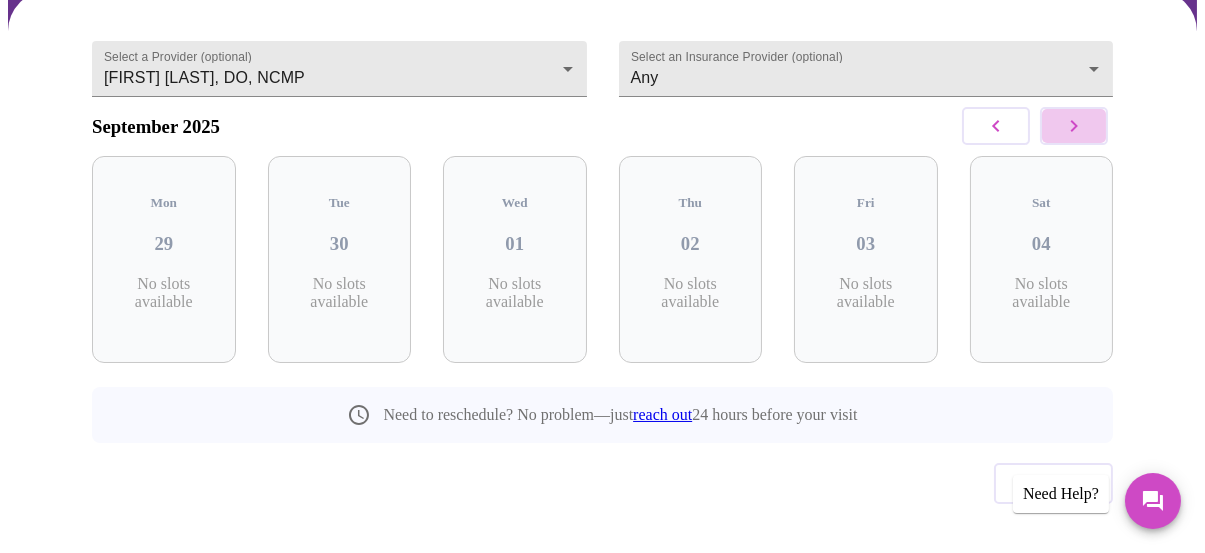 click 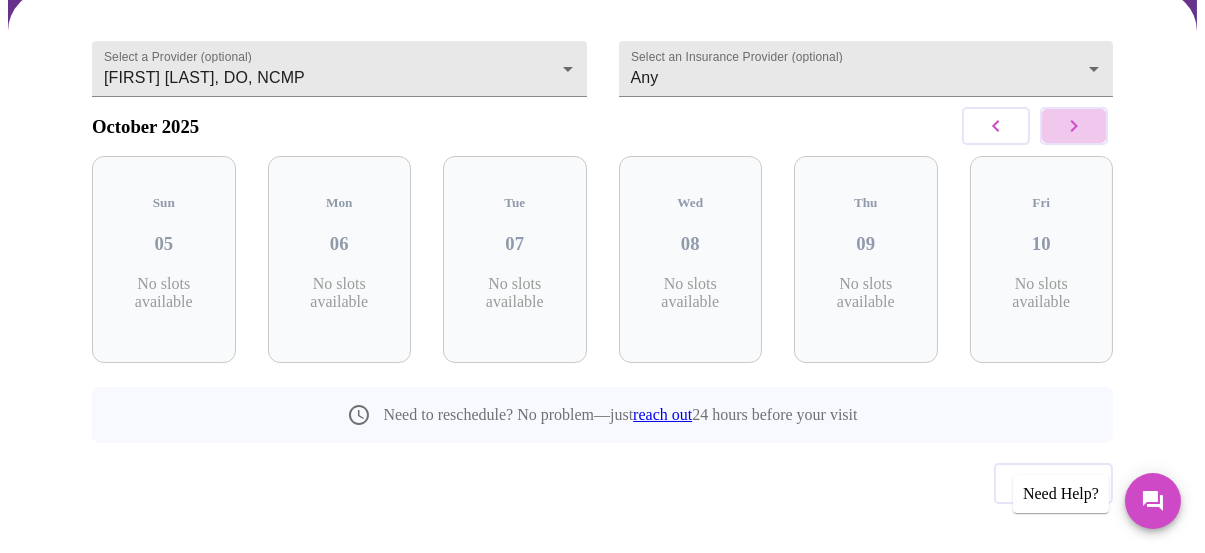 click 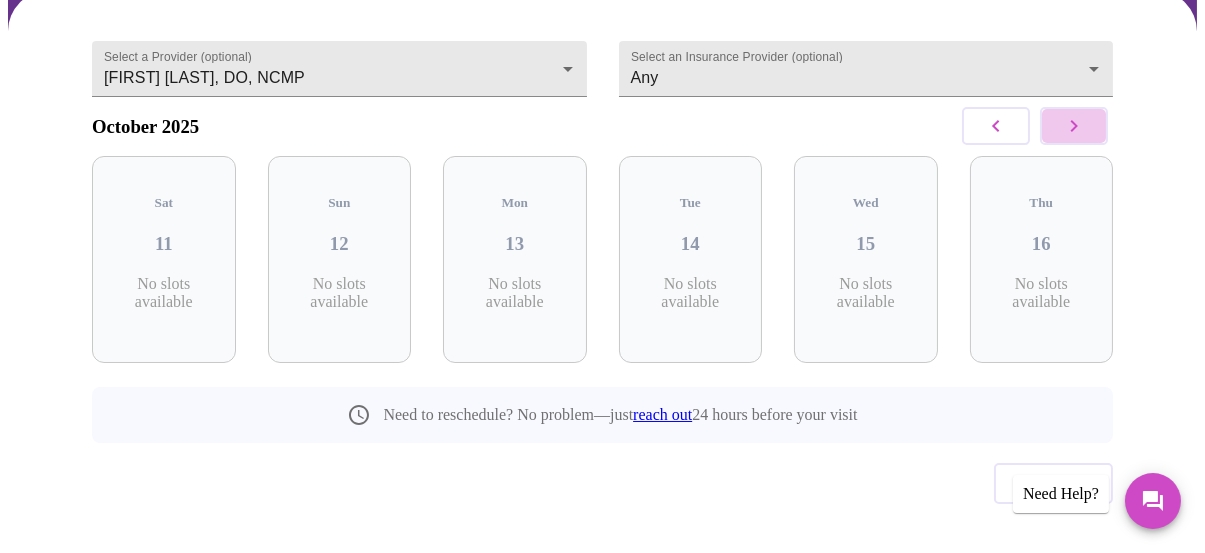 click 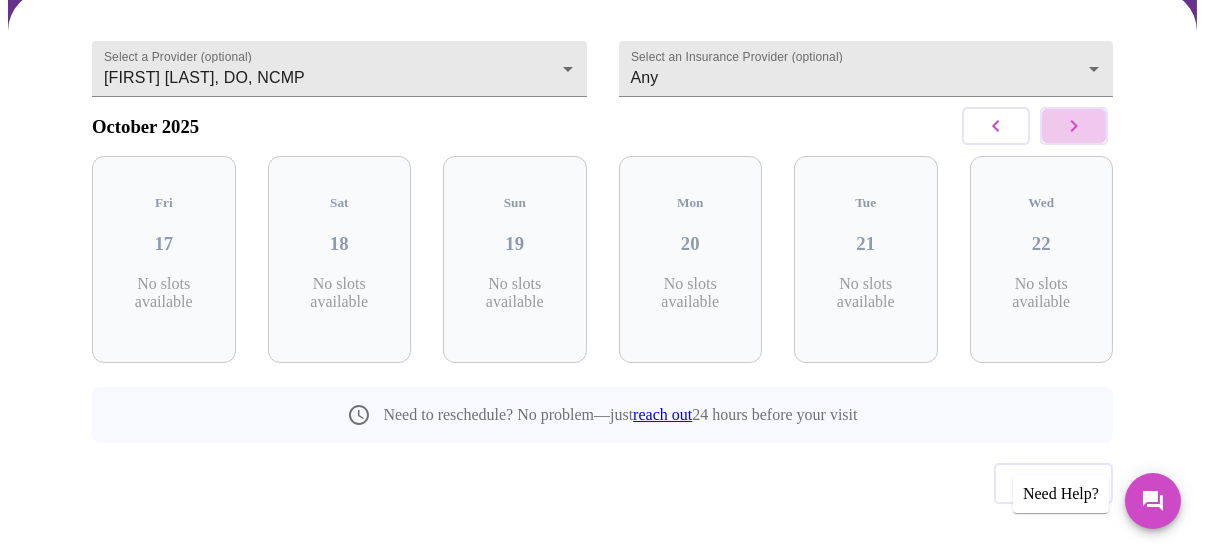 click 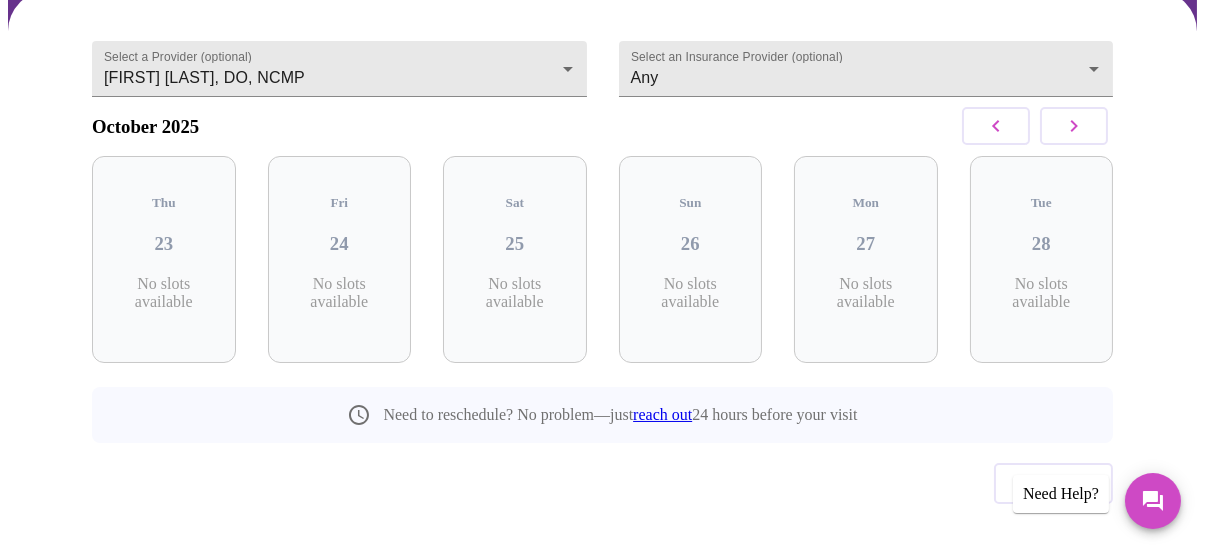 click 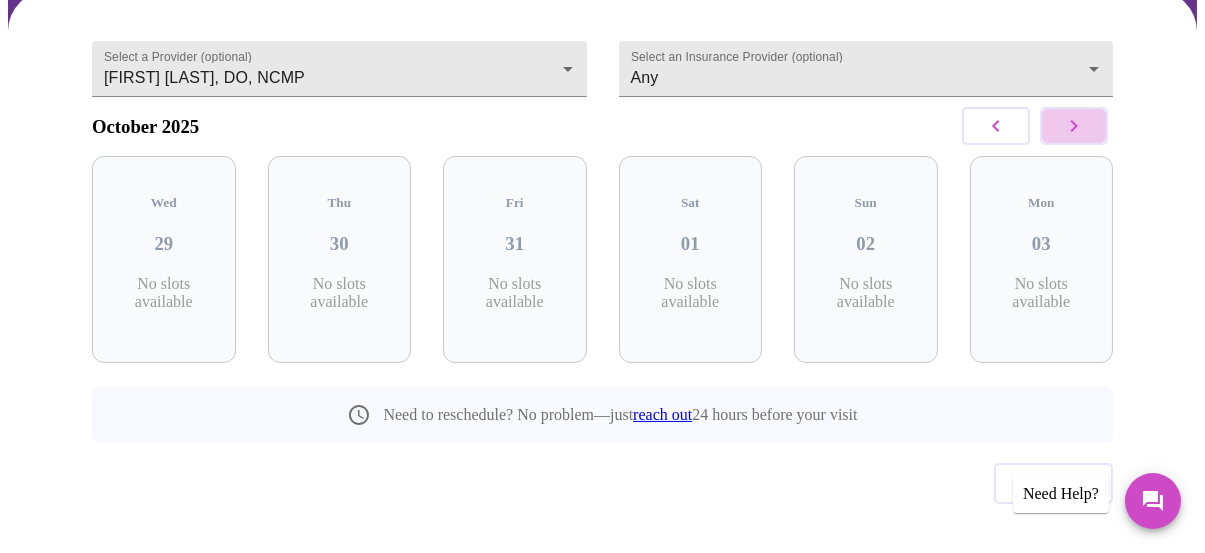 click 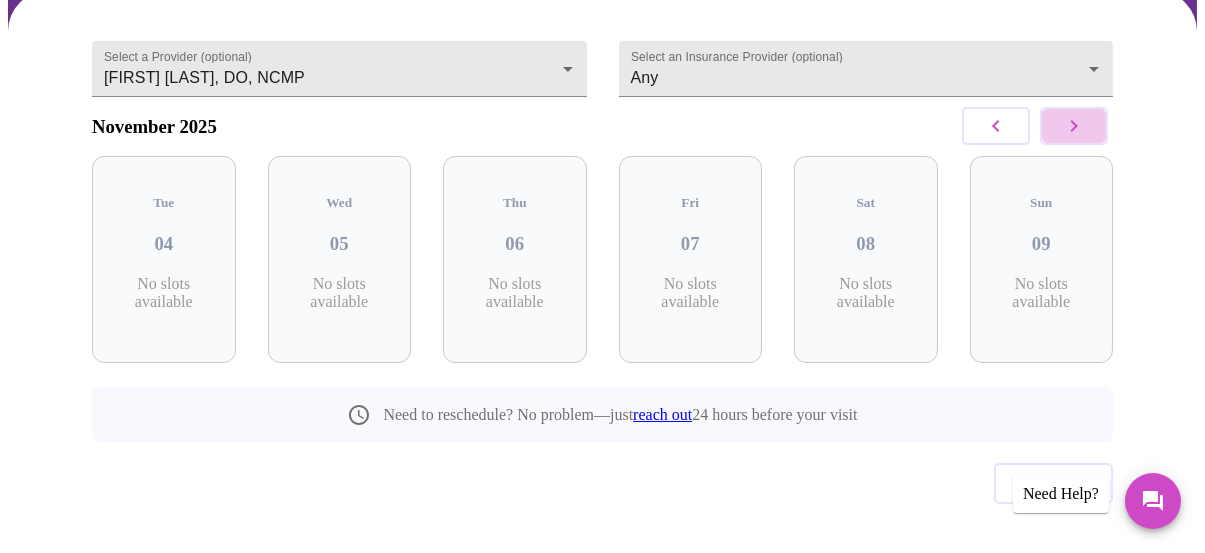 click 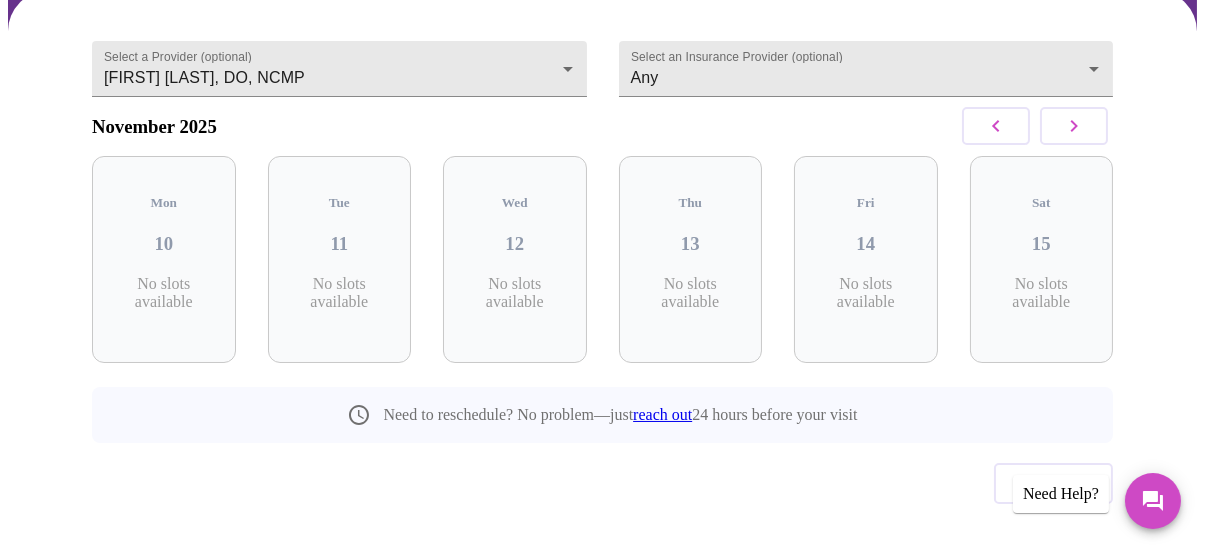click 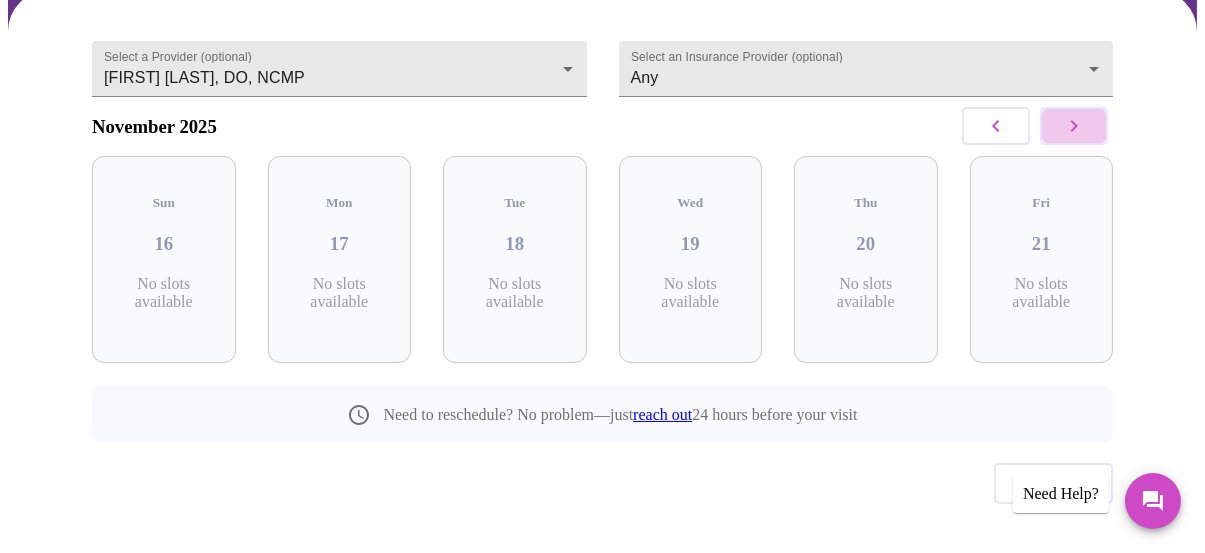 click 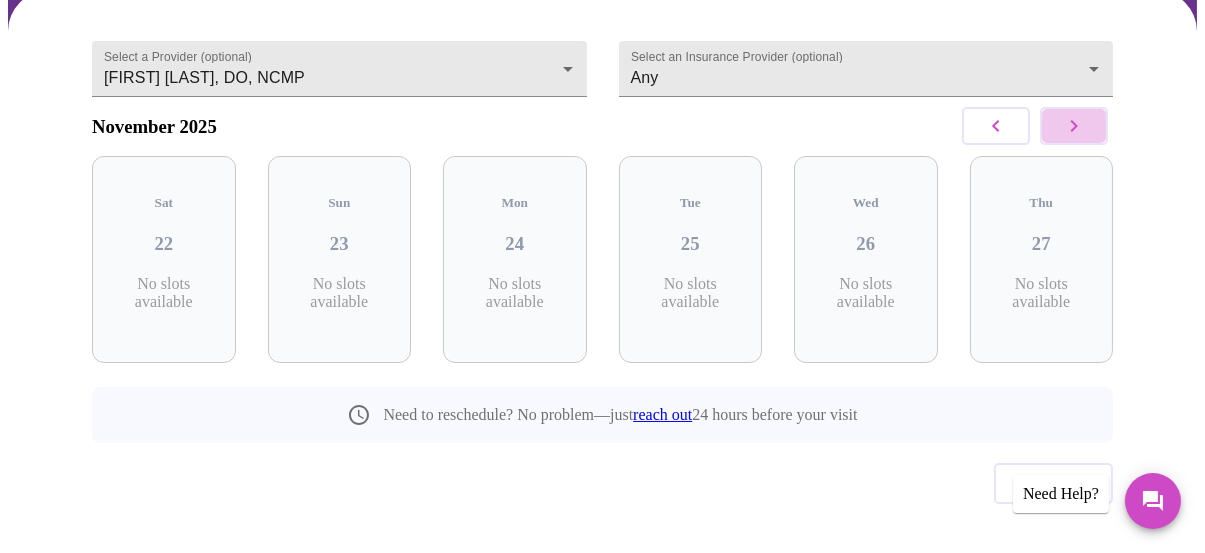 click 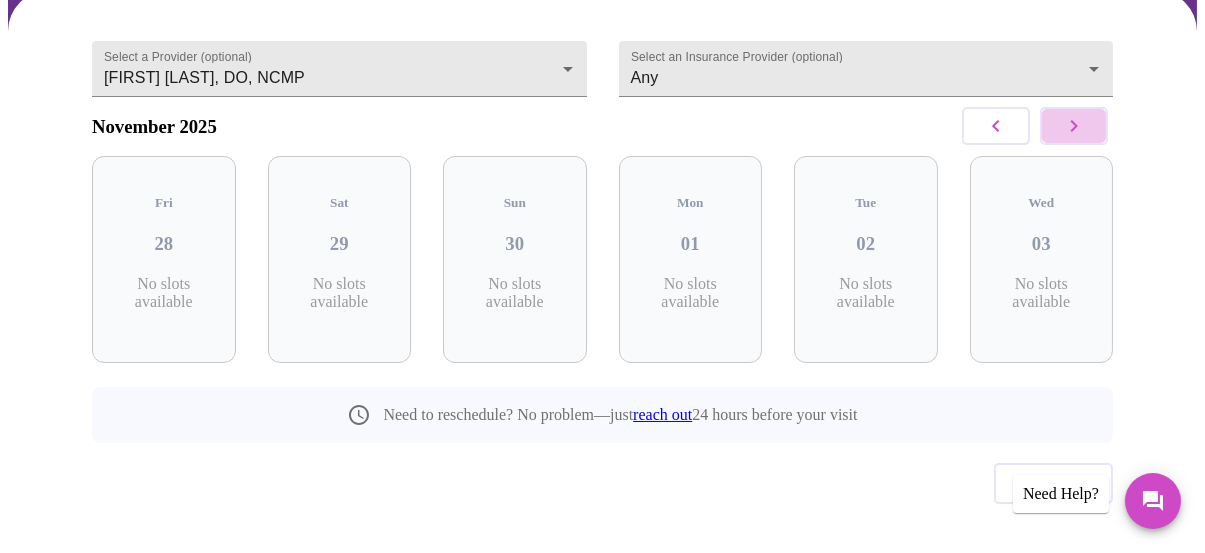 click 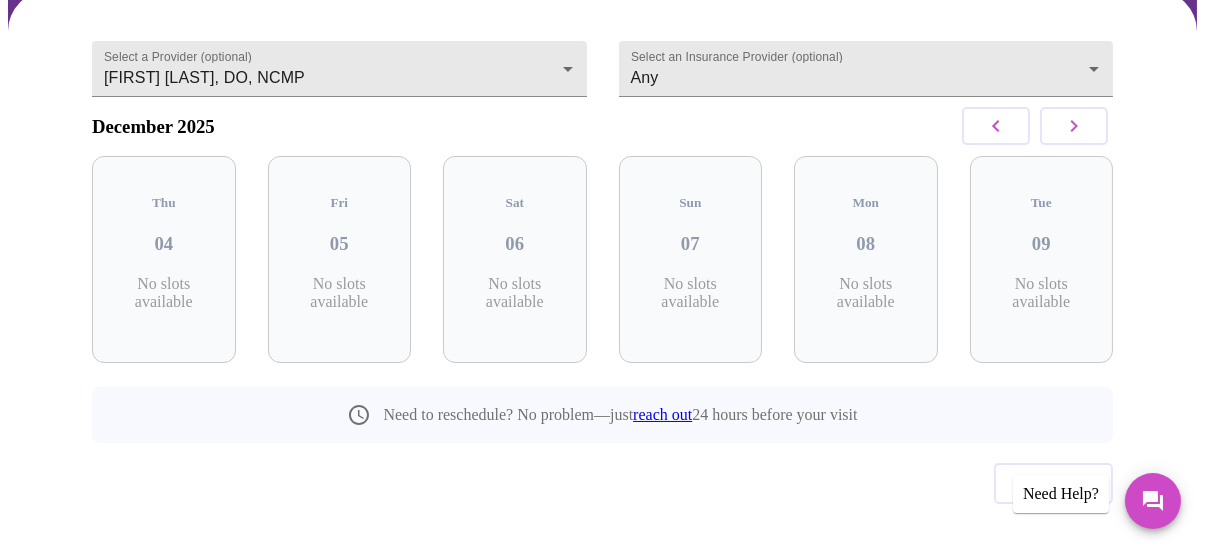 click 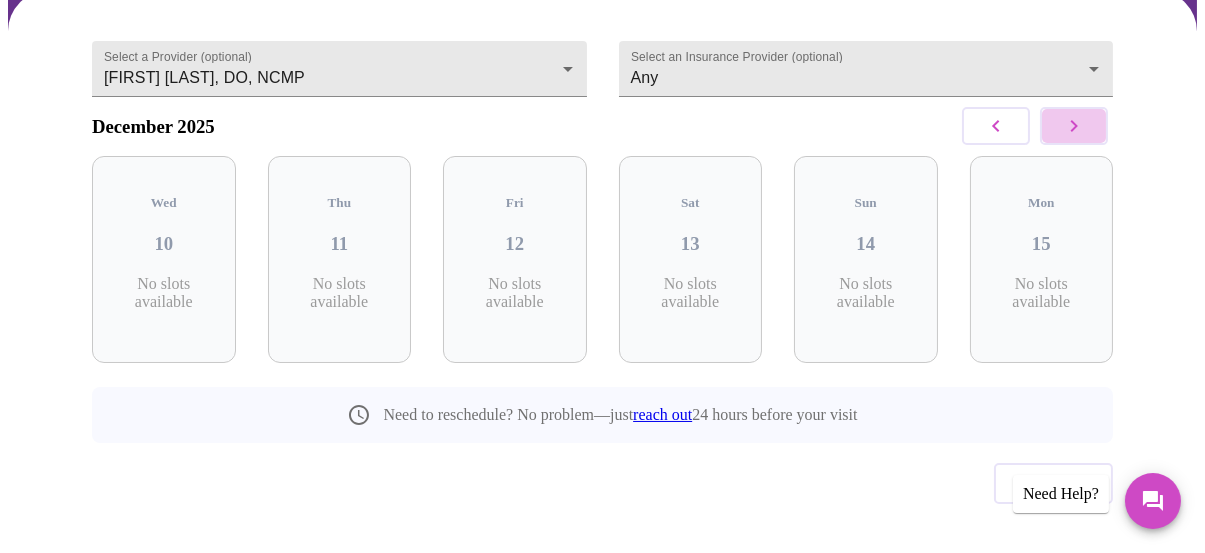 click 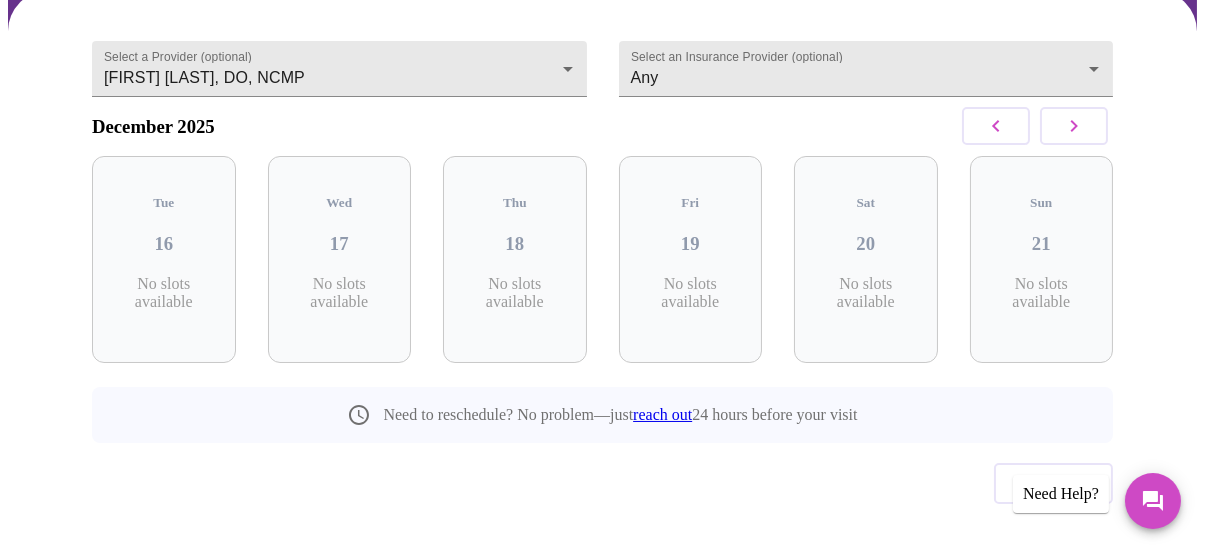 click 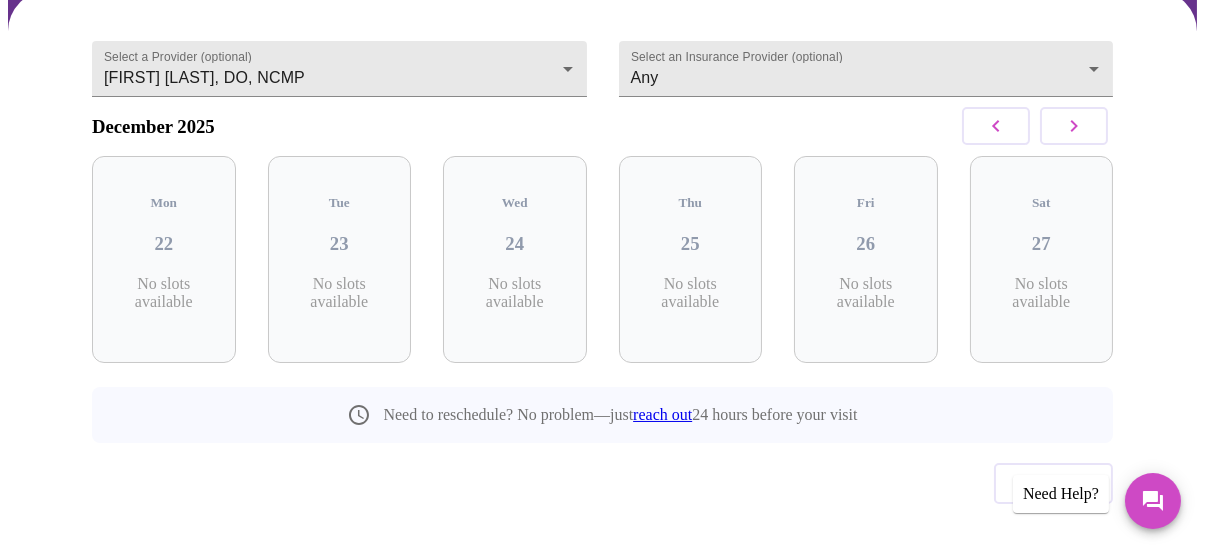 scroll, scrollTop: 226, scrollLeft: 0, axis: vertical 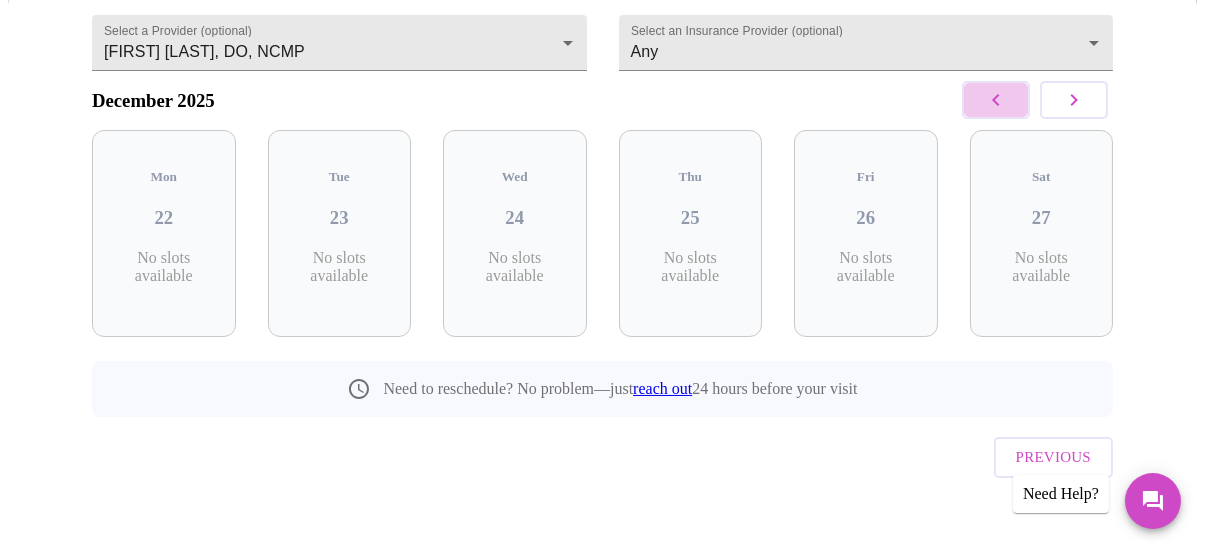 click 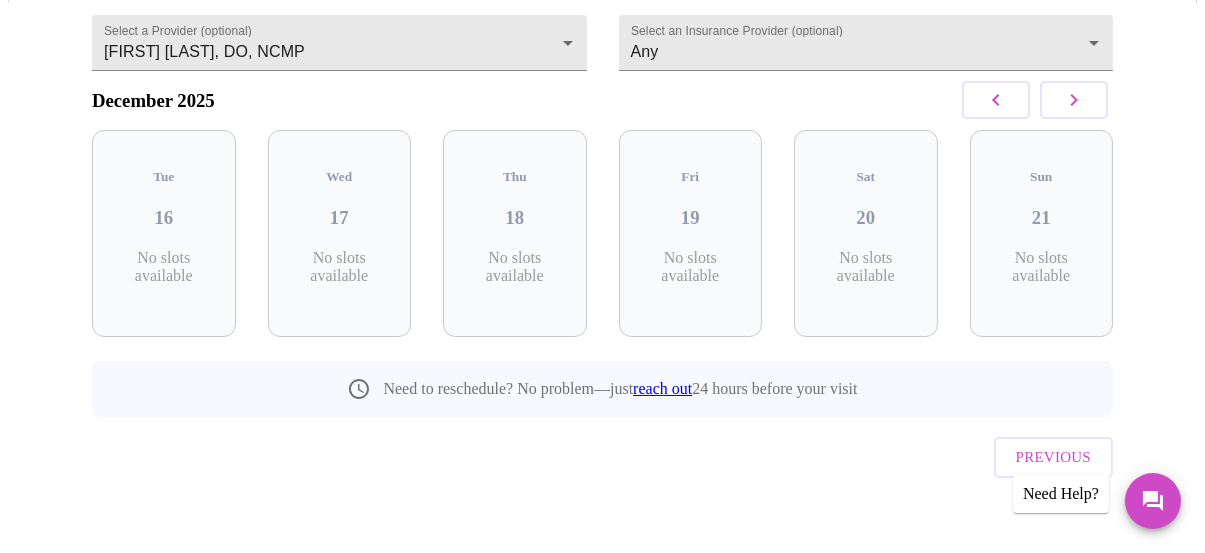 click 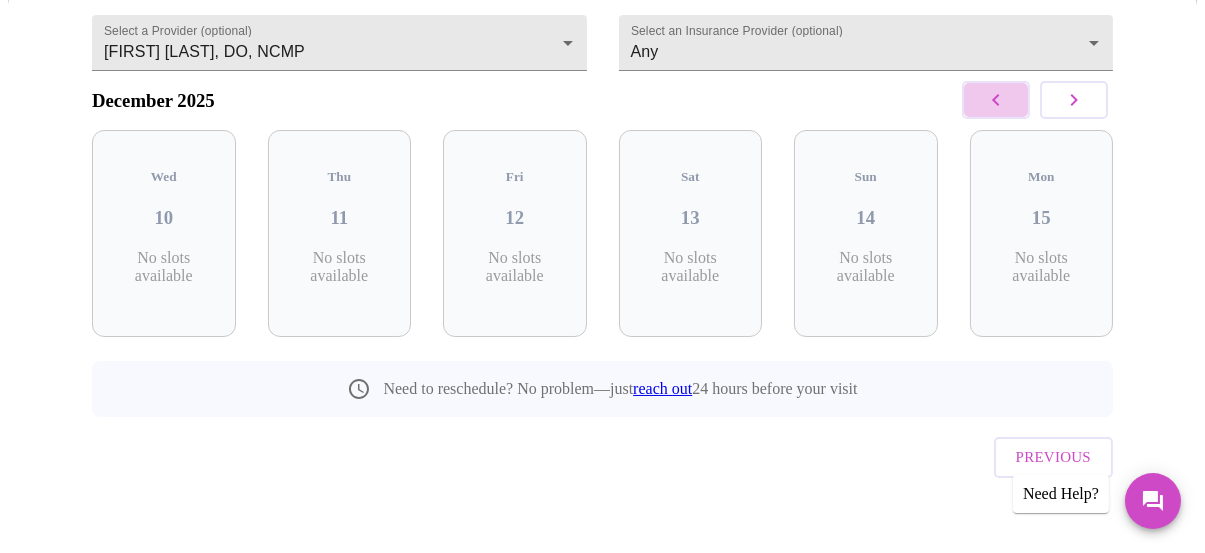 click 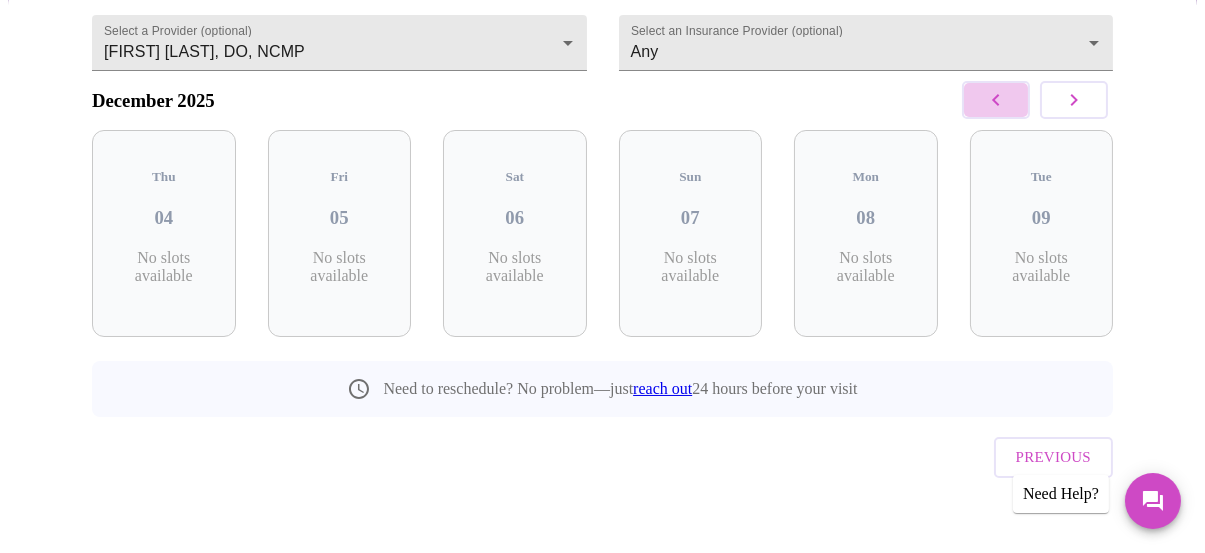 click 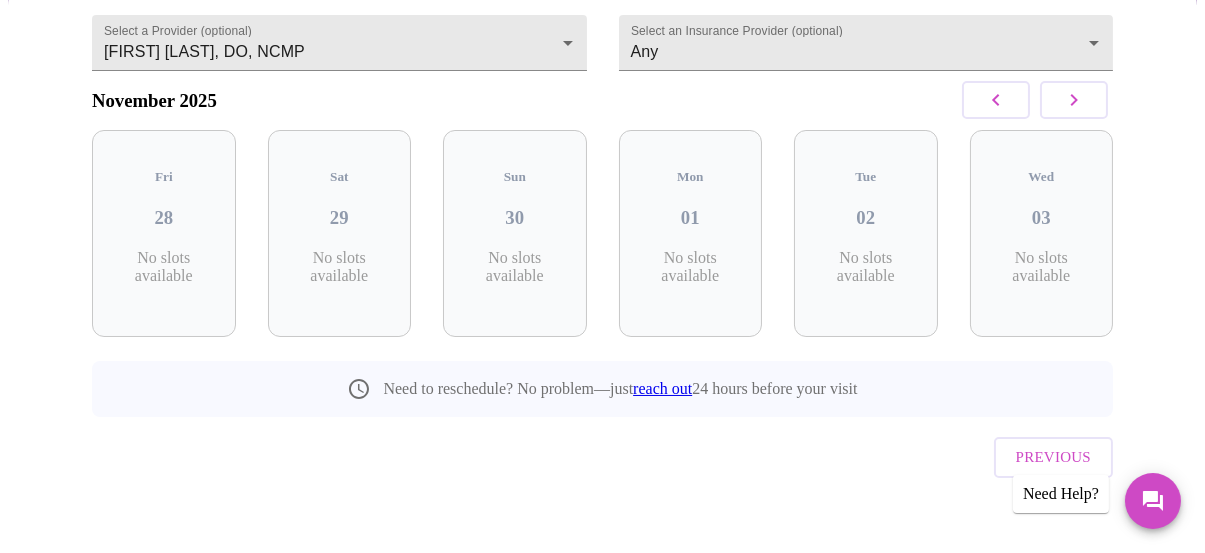 click 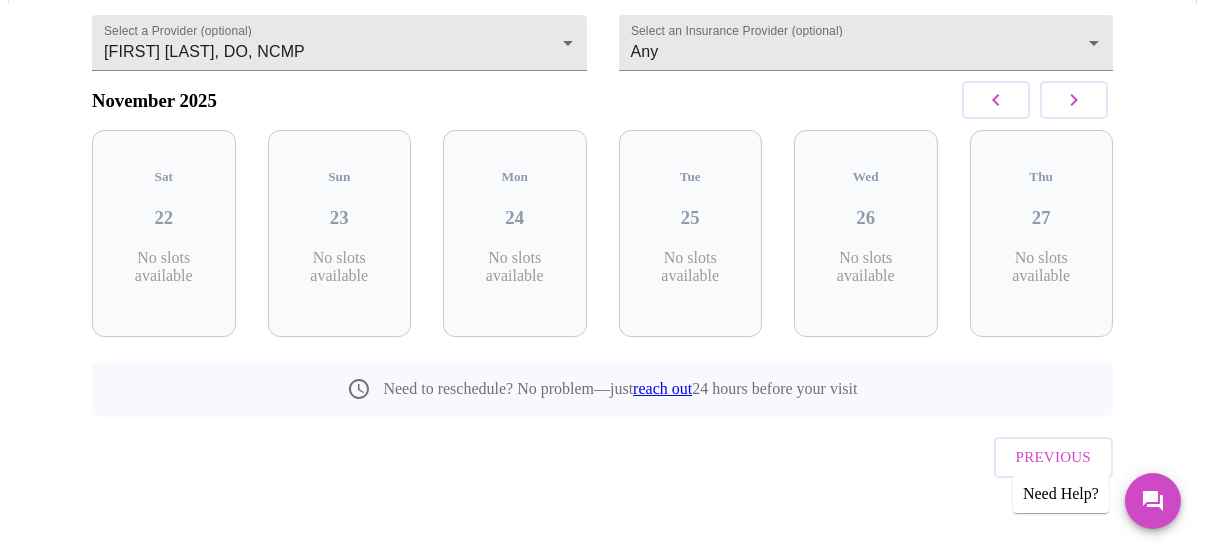 click 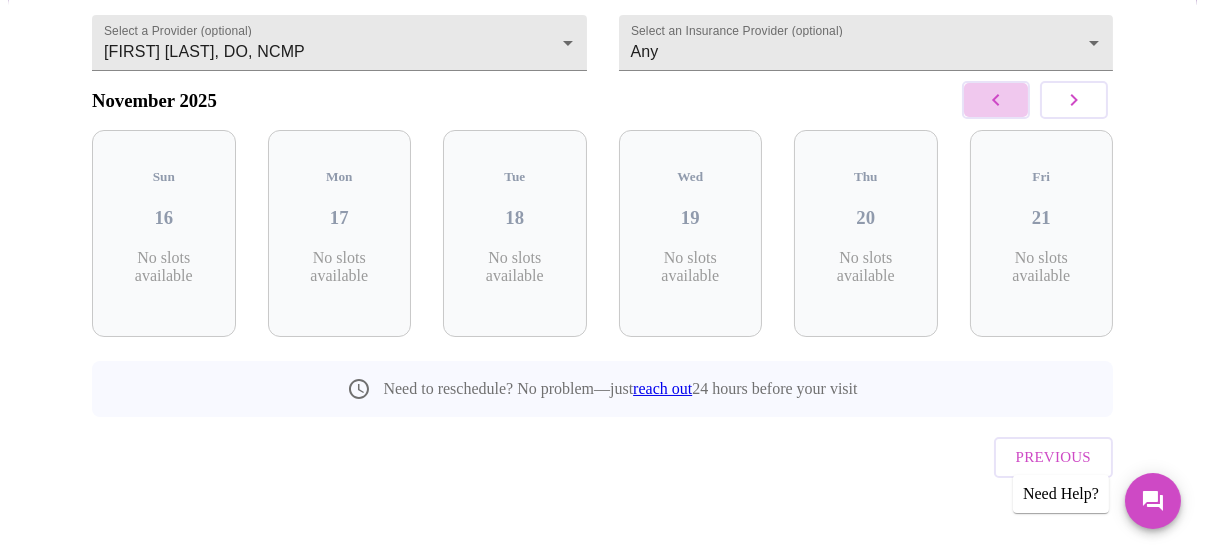 click 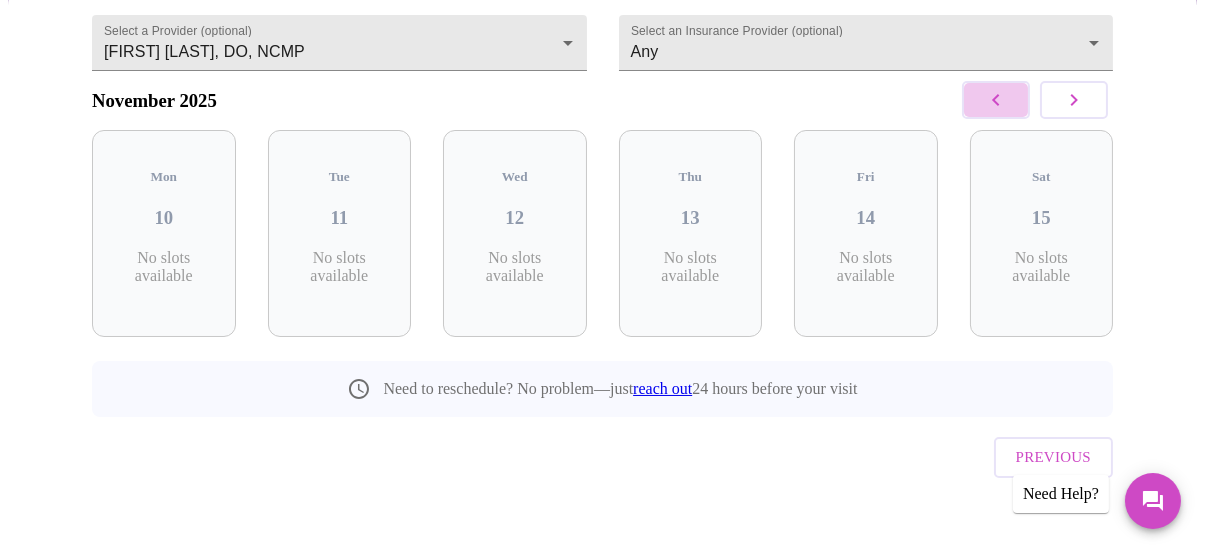 click 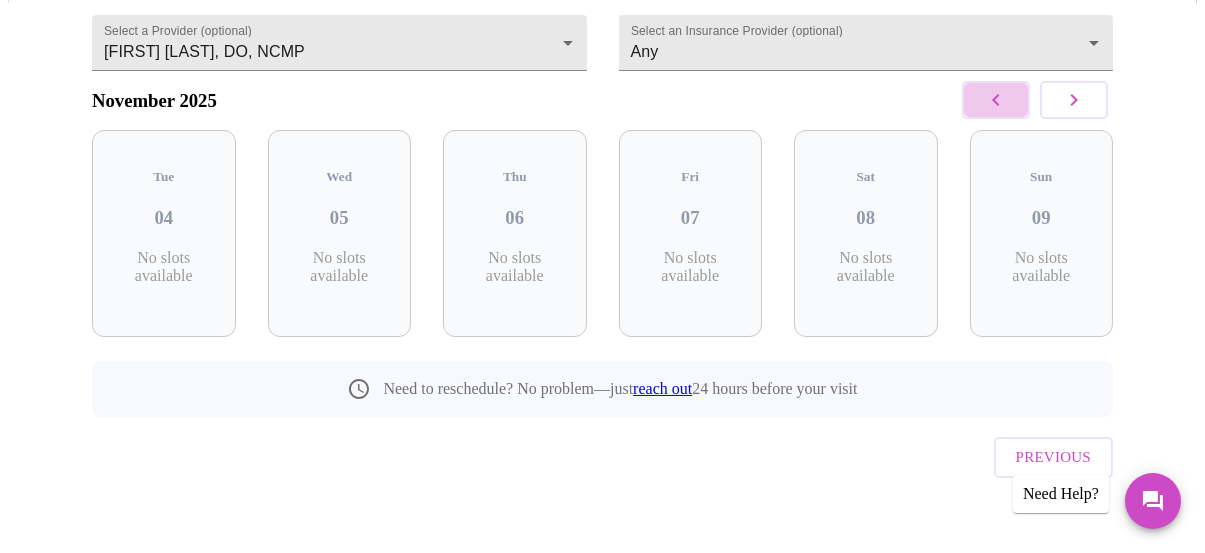 click 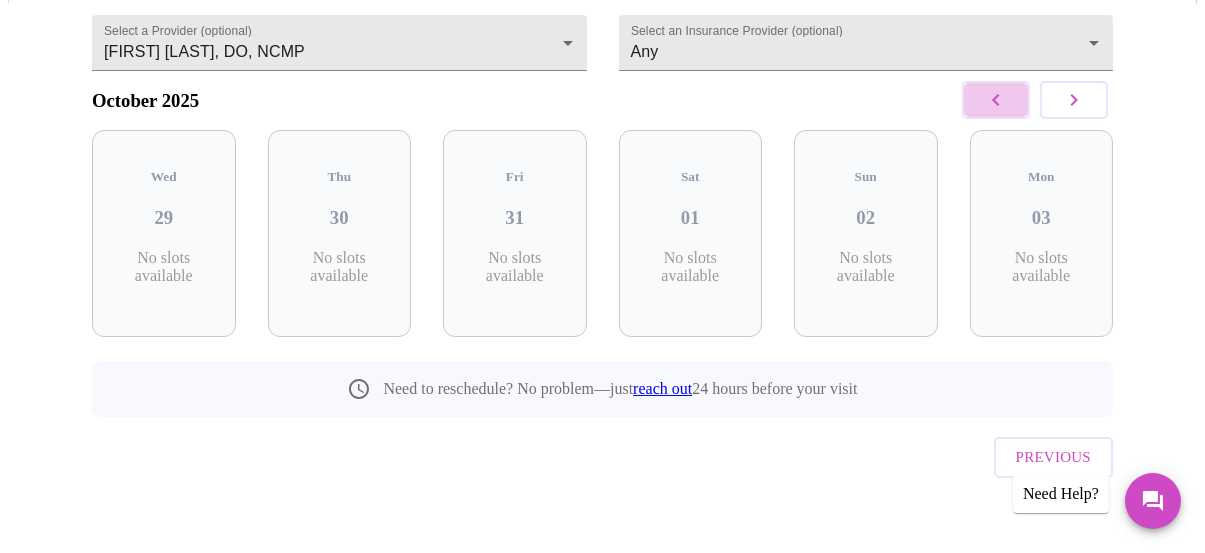 click 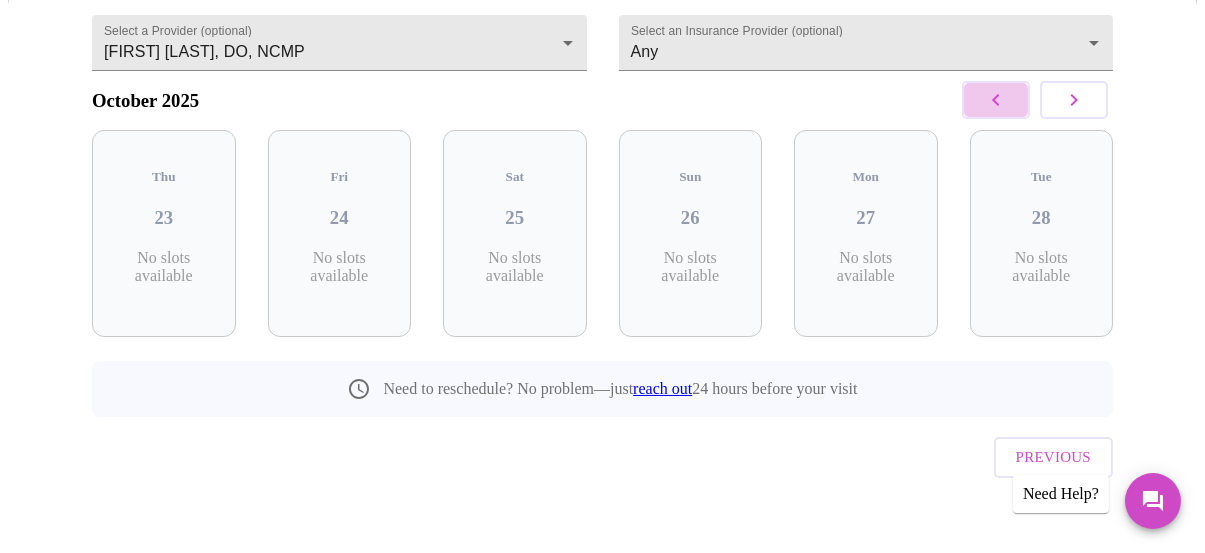 click 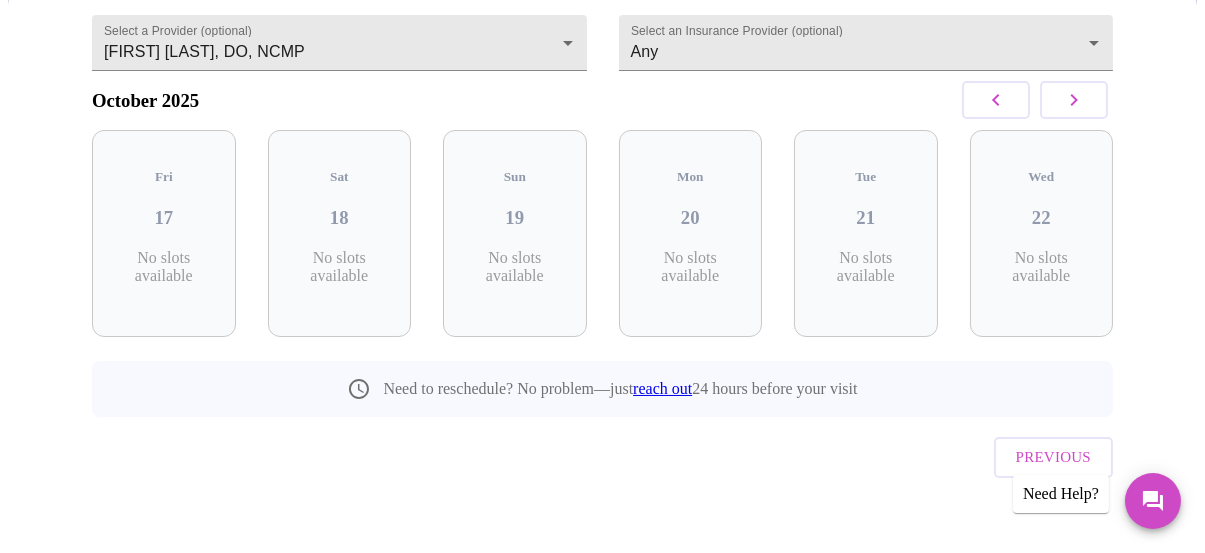 click 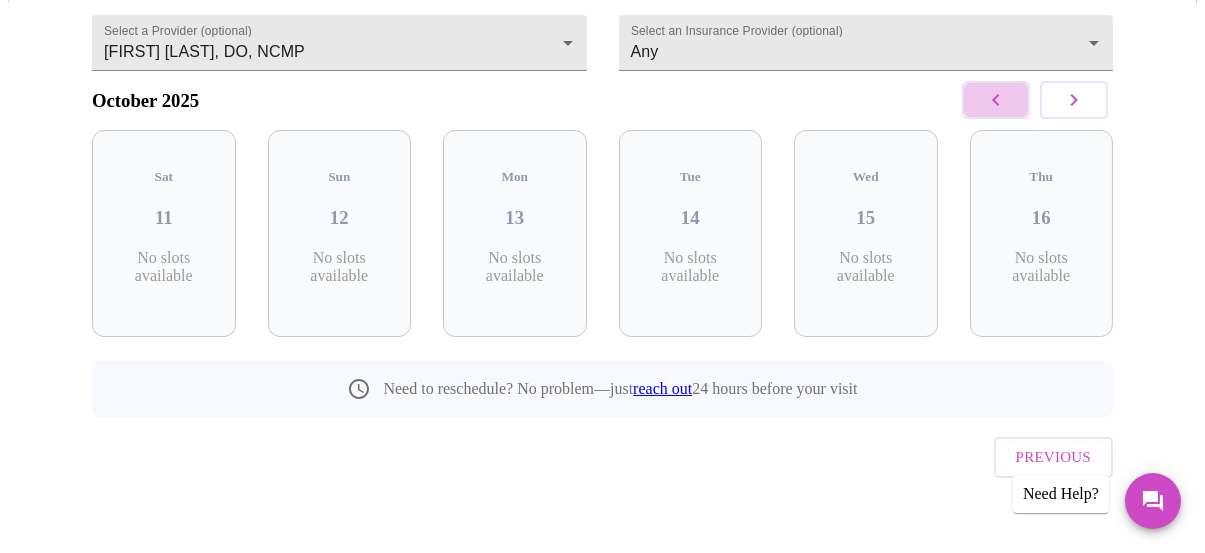 click 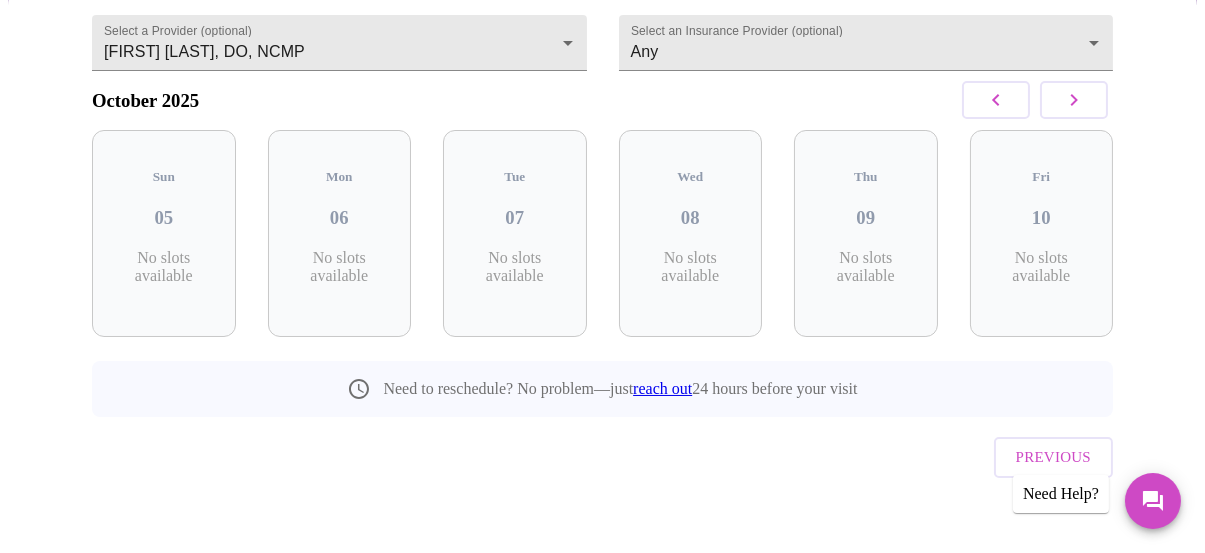 click 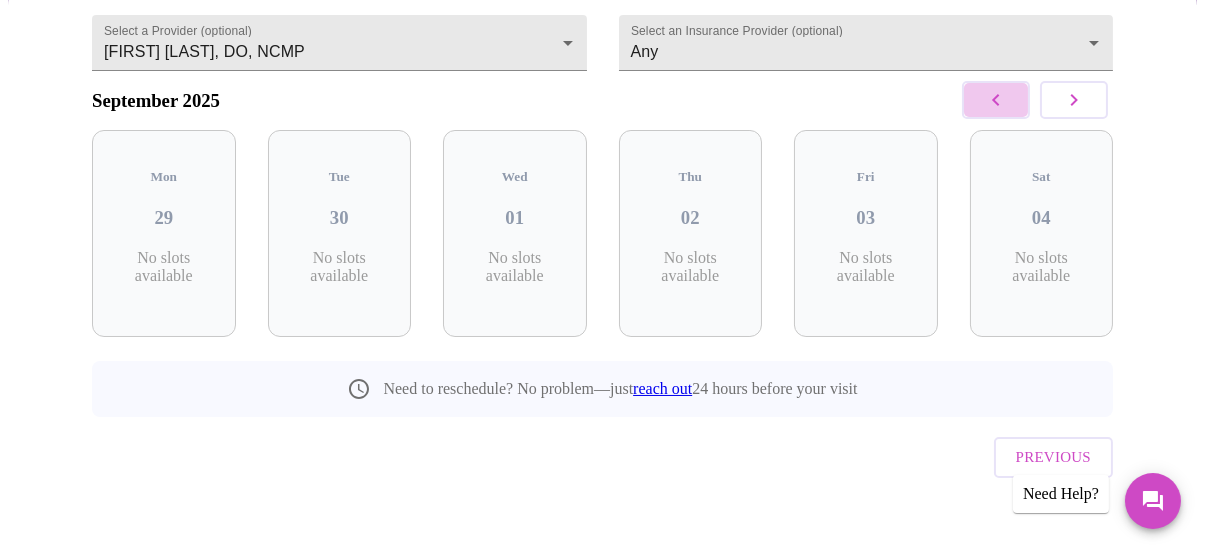 click 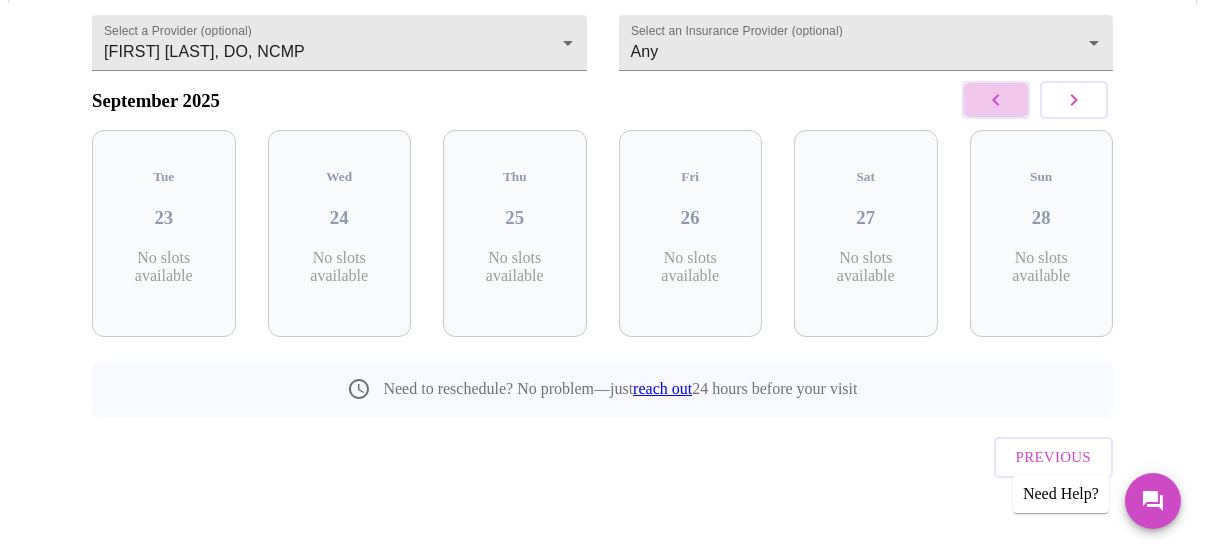 click 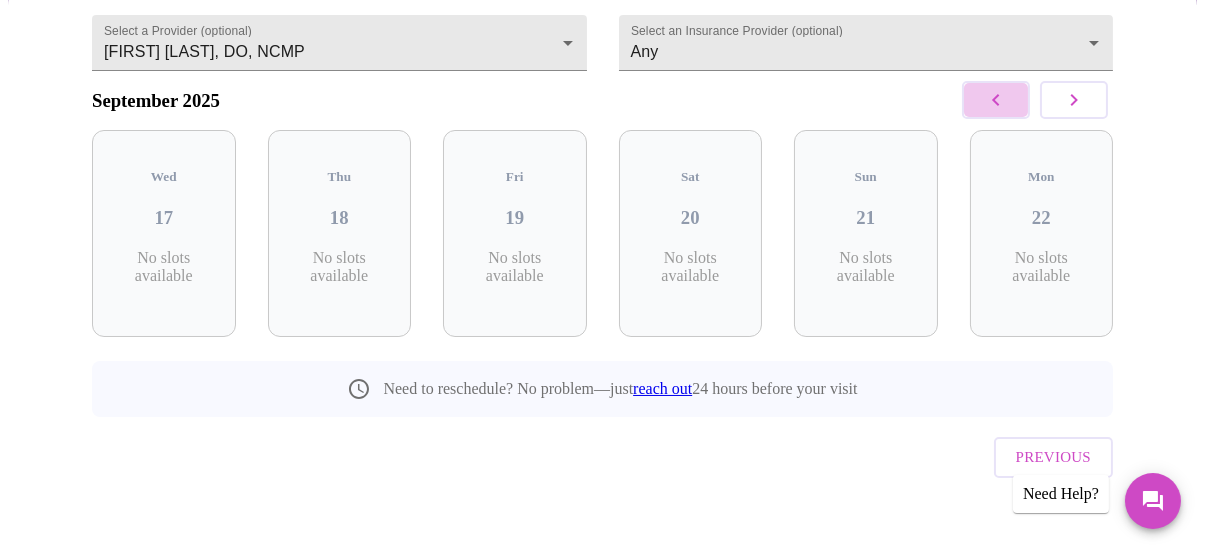 click 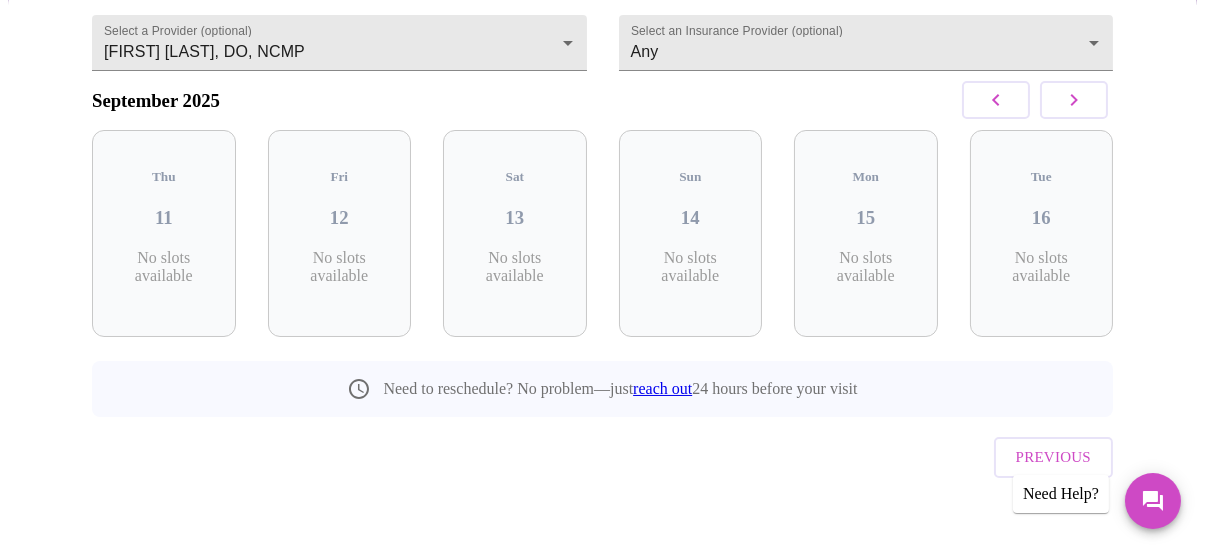 click 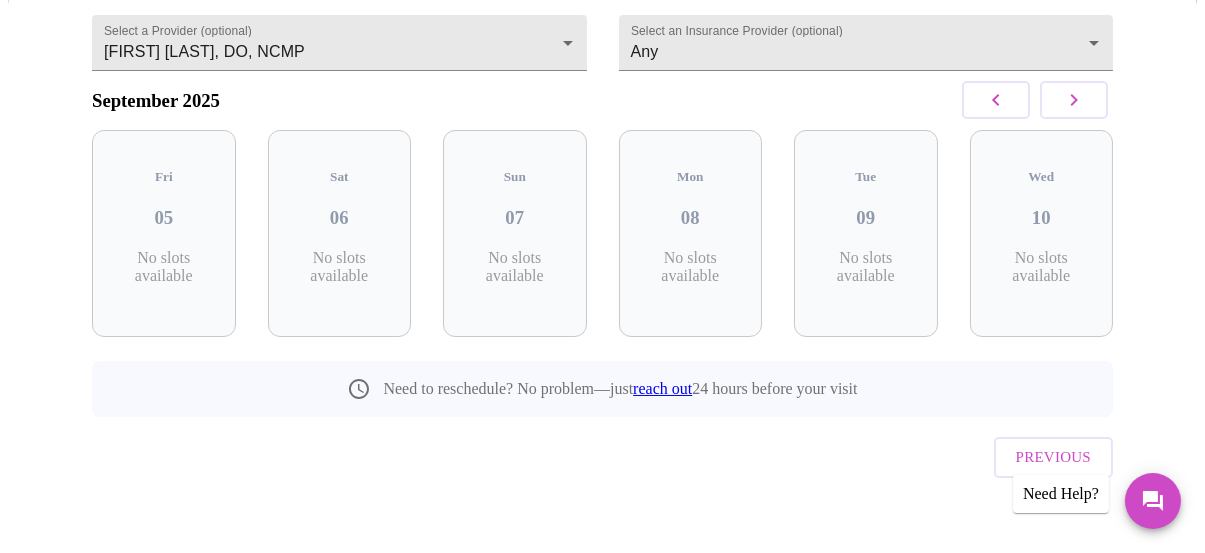 click 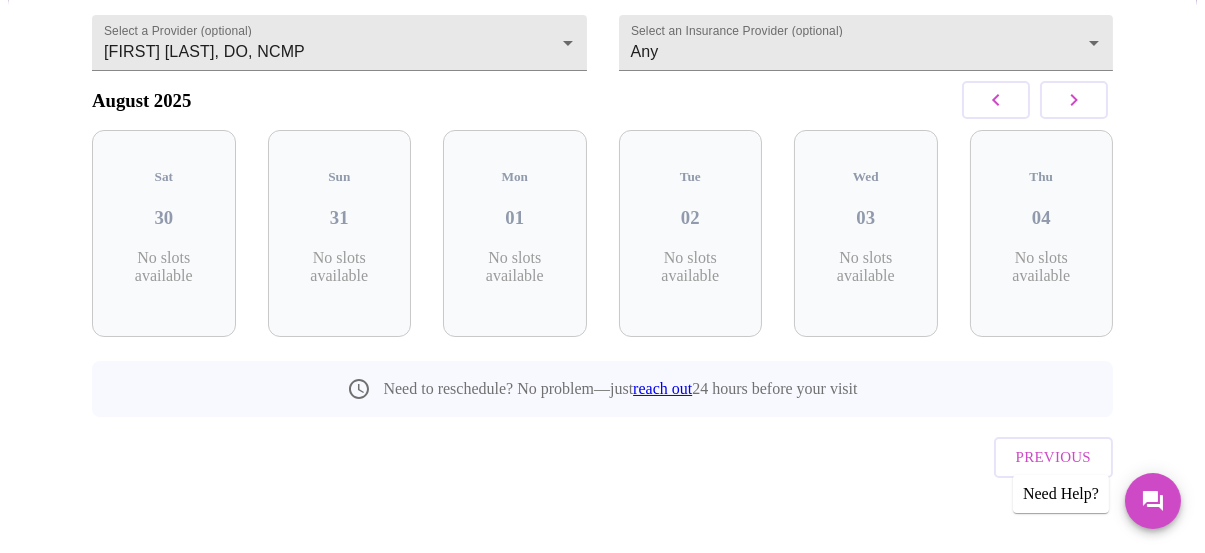 click 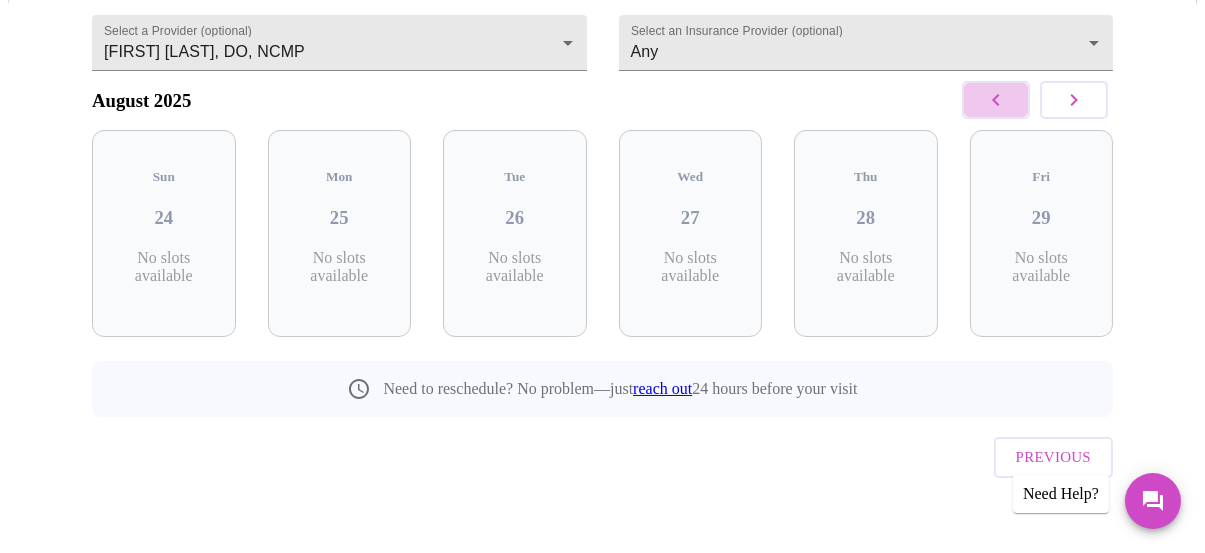 click 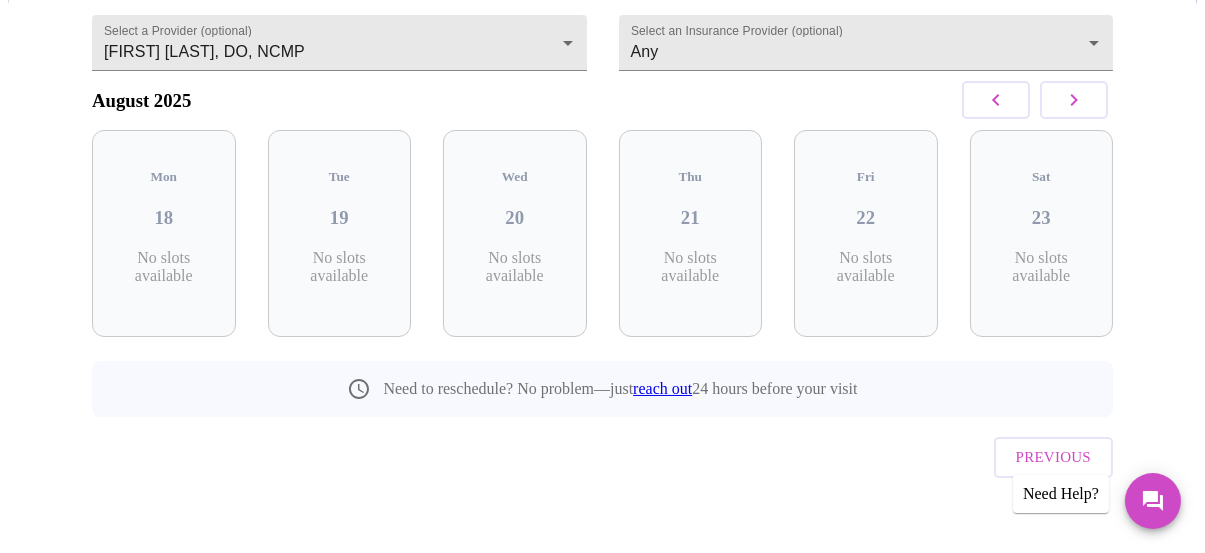 click 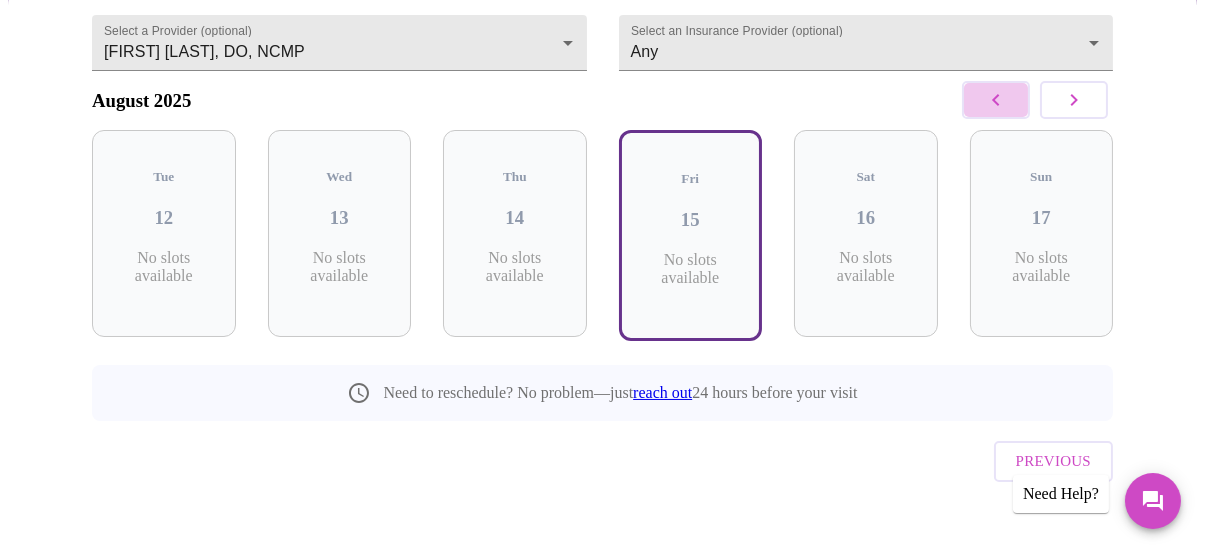 click 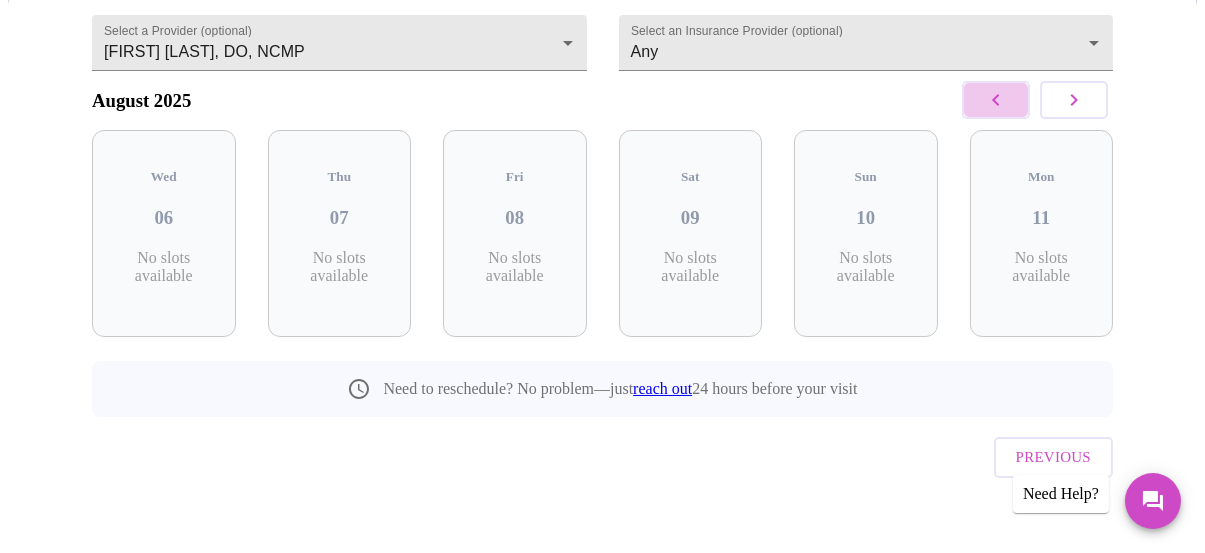 click 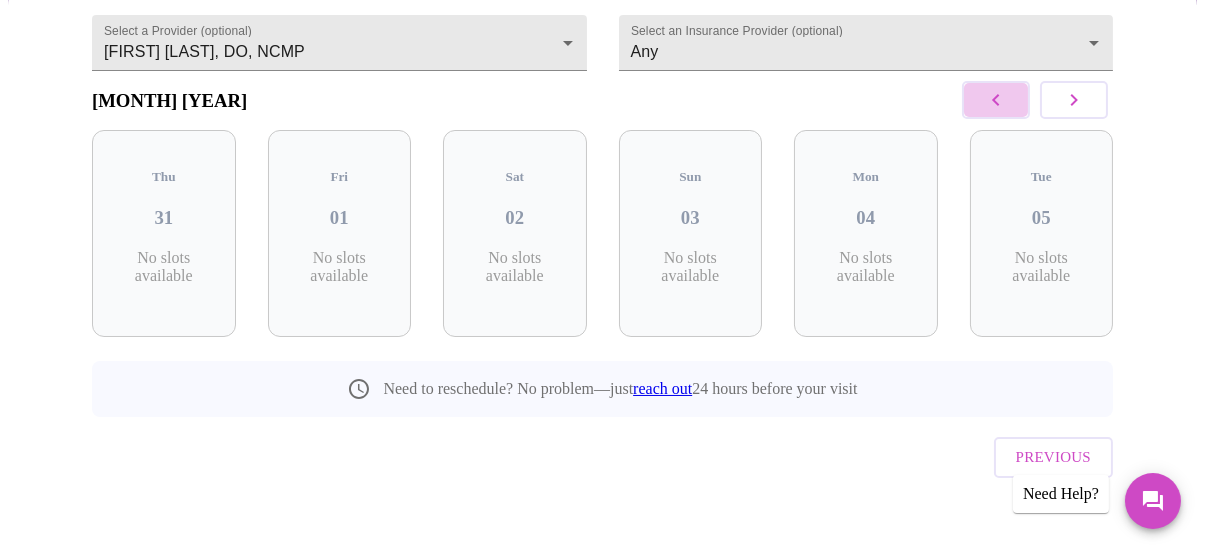 click 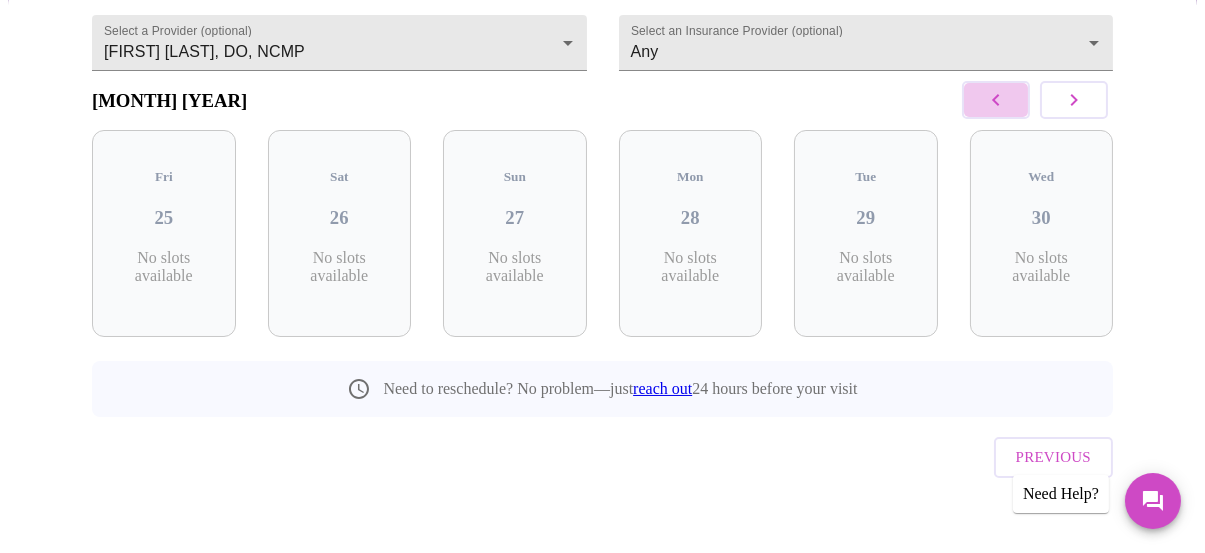 click 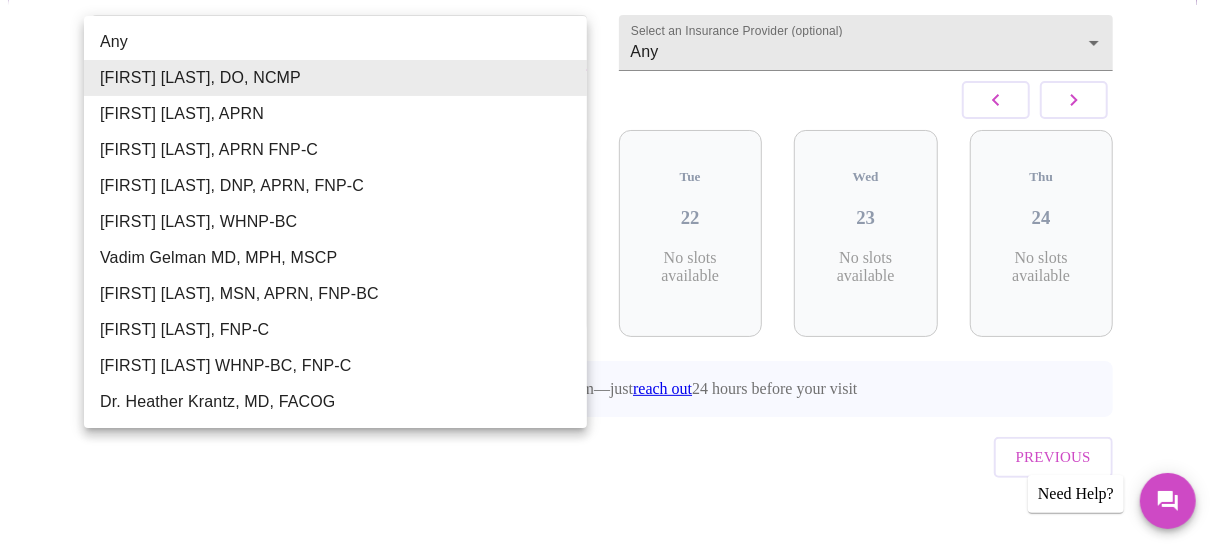 click on "MyMenopauseRx Appointments Messaging Labs Uploads Medications Community Refer a Friend Hi Joan   Confirm appointment time 1 2 CONFIRM 3 4 5 Select a Provider (optional) Barbra S Hanna, DO, NCMP Barbra S Hanna, DO, NCMP Select an Insurance Provider (optional) Any Any July 2025 Sat 19 No slots available Sun 20 No slots available Mon 21 No slots available Tue 22 No slots available Wed 23 No slots available Thu 24 No slots available Need to reschedule? No problem—just  reach out  24 hours before your visit Previous Need Help? Settings Billing Invoices Log out Any Barbra S Hanna, DO, NCMP Emilie McLain, APRN Kelly Perisin, APRN FNP-C Jillian Montefusco, DNP, APRN, FNP-C Meghan Matz, WHNP-BC Vadim Gelman MD, MPH, MSCP Larissa Wright, MSN, APRN, FNP-BC Elizabeth Hederman, FNP-C Jenny Kowalczyk WHNP-BC, FNP-C Dr. Heather Krantz, MD, FACOG" at bounding box center [610, 180] 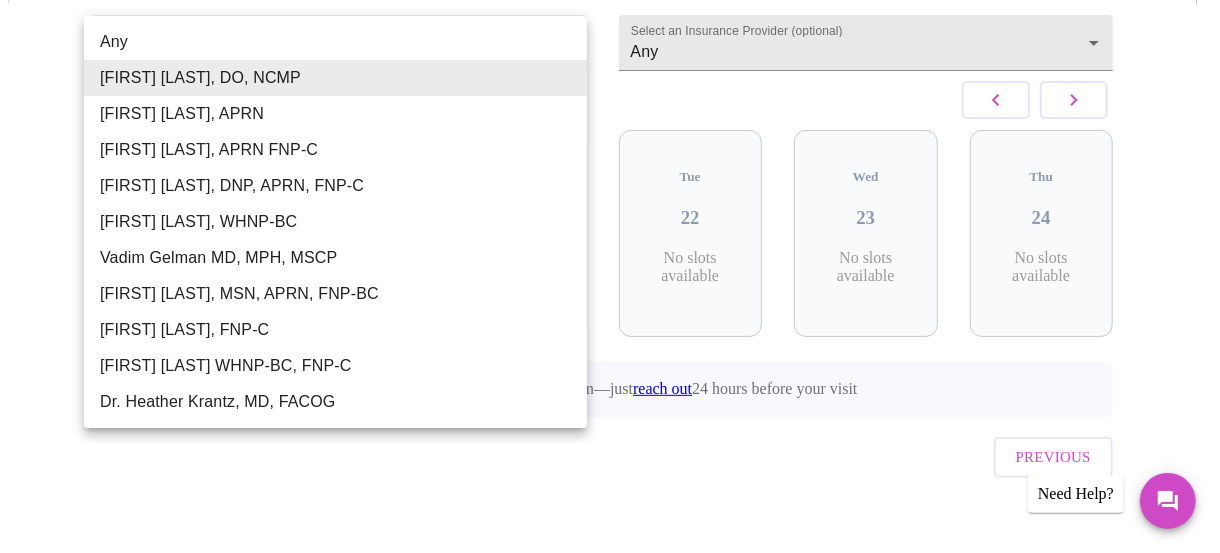 click on "Dr. Heather Krantz, MD, FACOG" at bounding box center [335, 402] 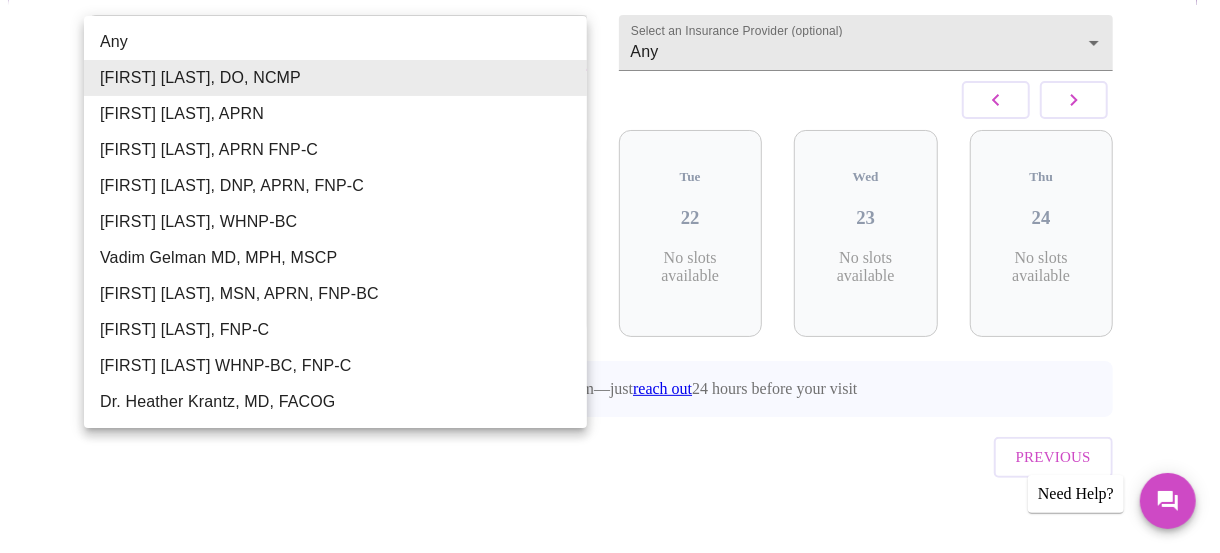 type on "Dr. Heather Krantz, MD, FACOG" 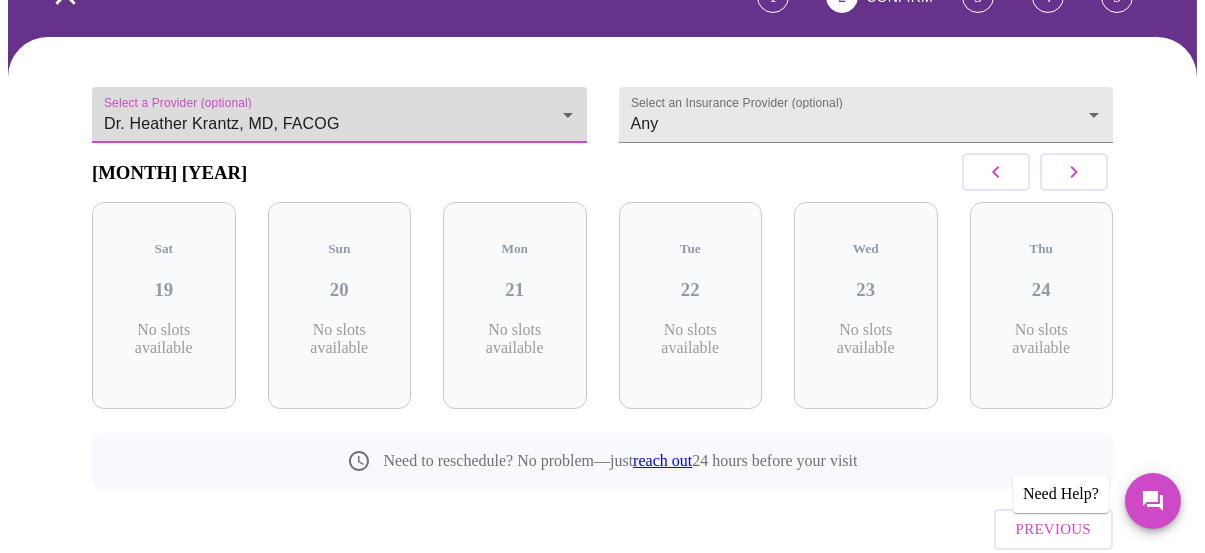 scroll, scrollTop: 26, scrollLeft: 0, axis: vertical 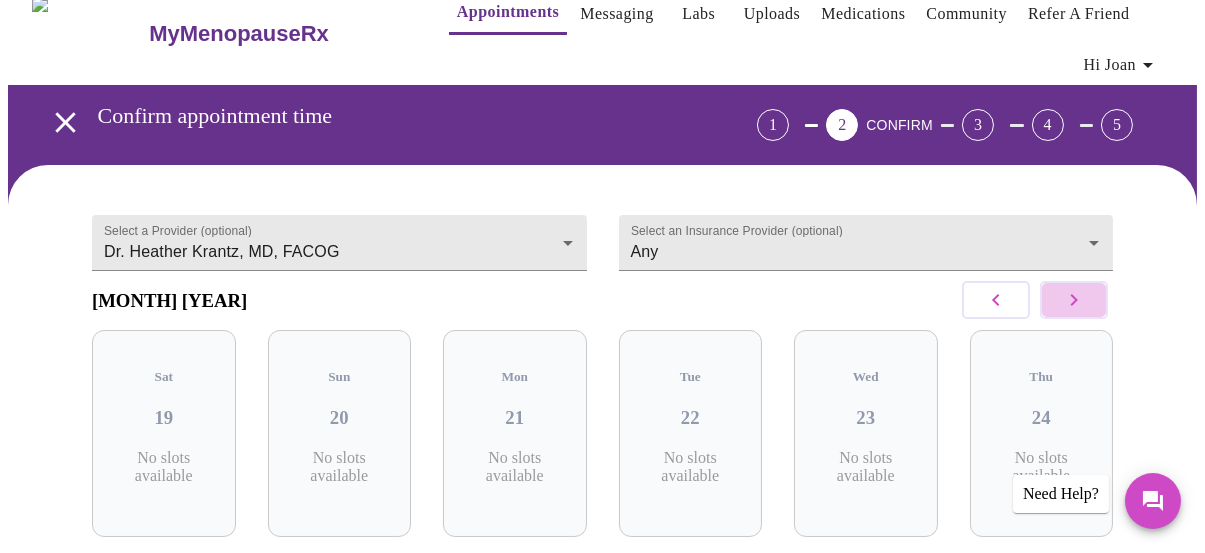 click 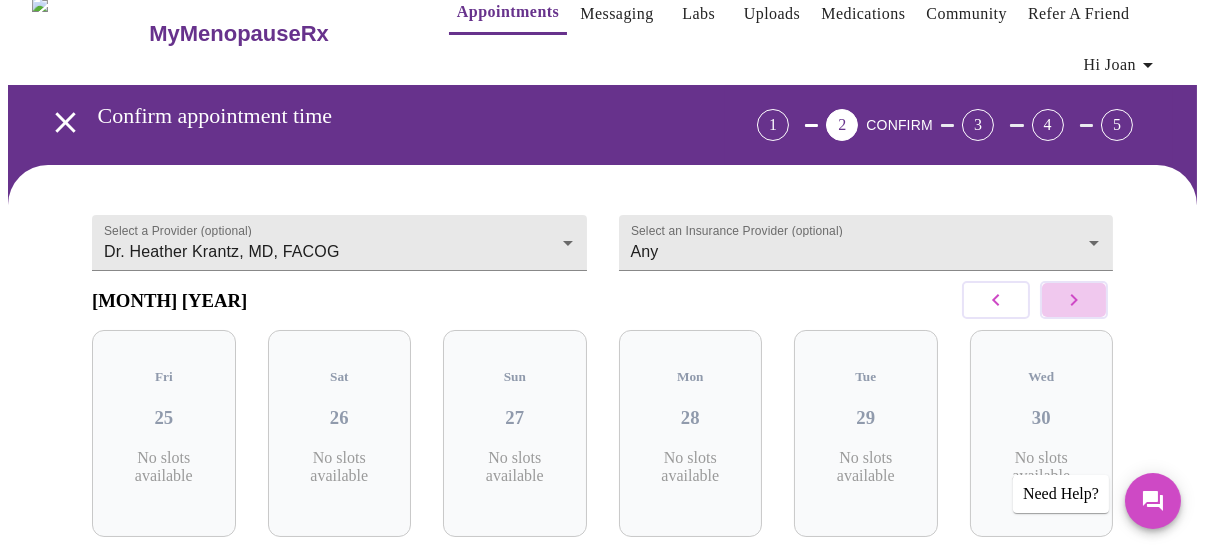 click 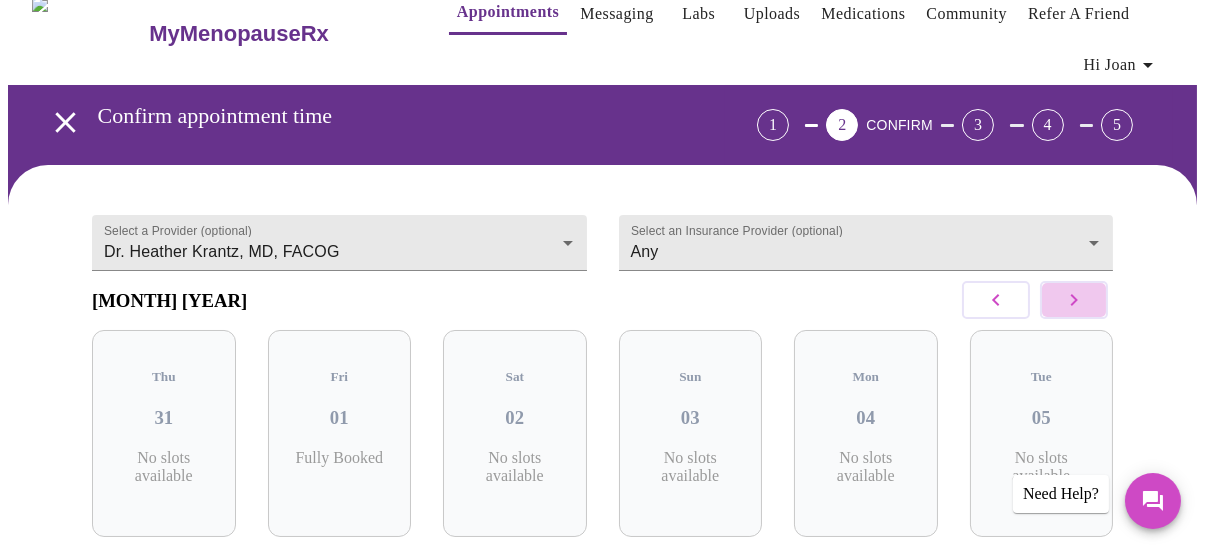 click 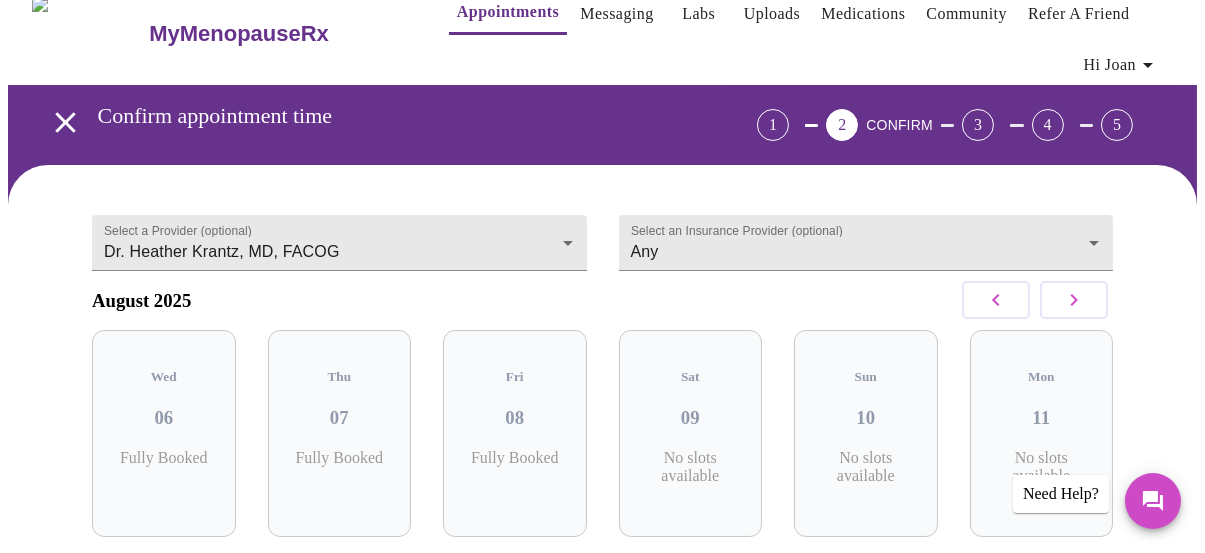 click 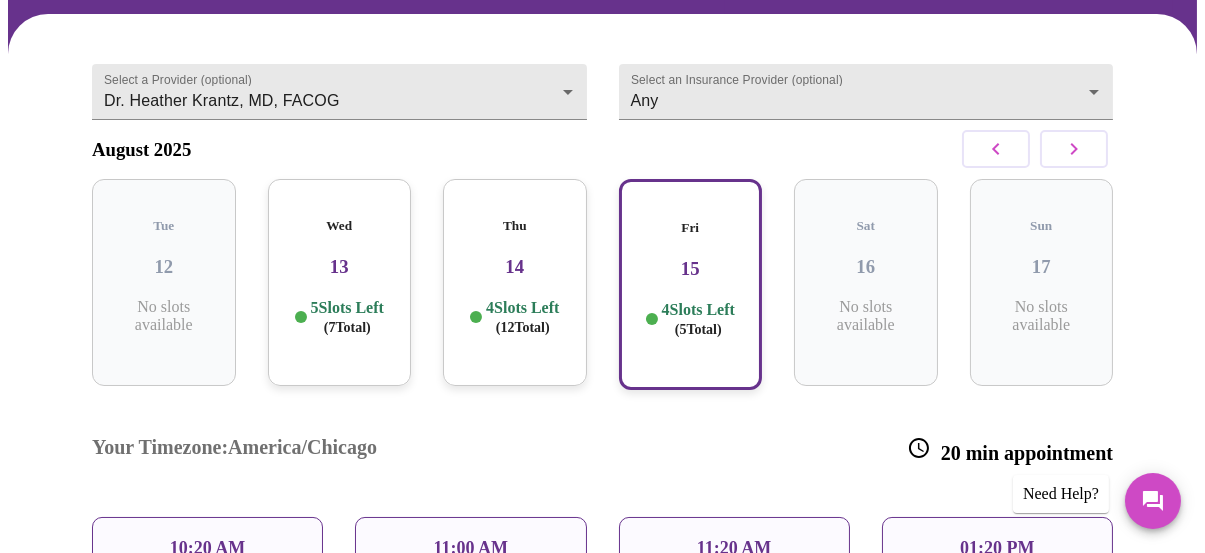 scroll, scrollTop: 200, scrollLeft: 0, axis: vertical 